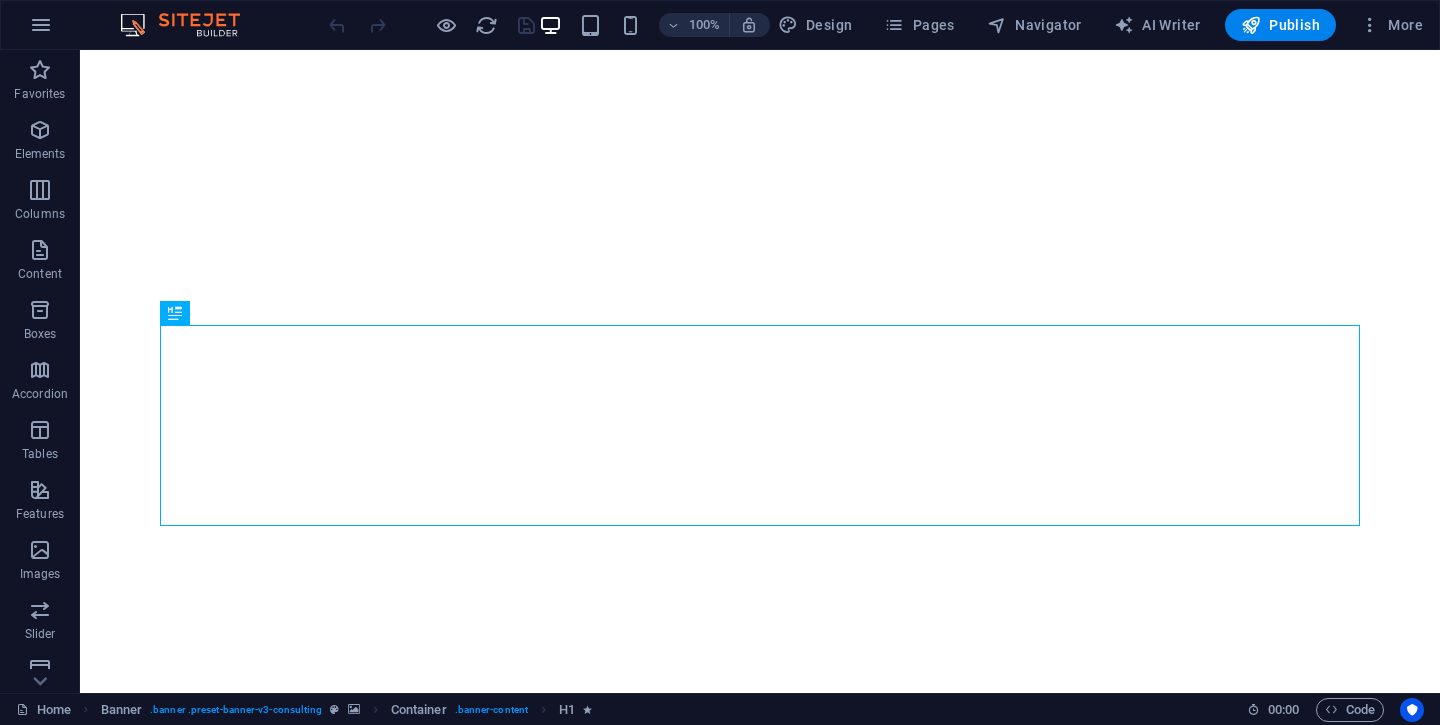 scroll, scrollTop: 0, scrollLeft: 0, axis: both 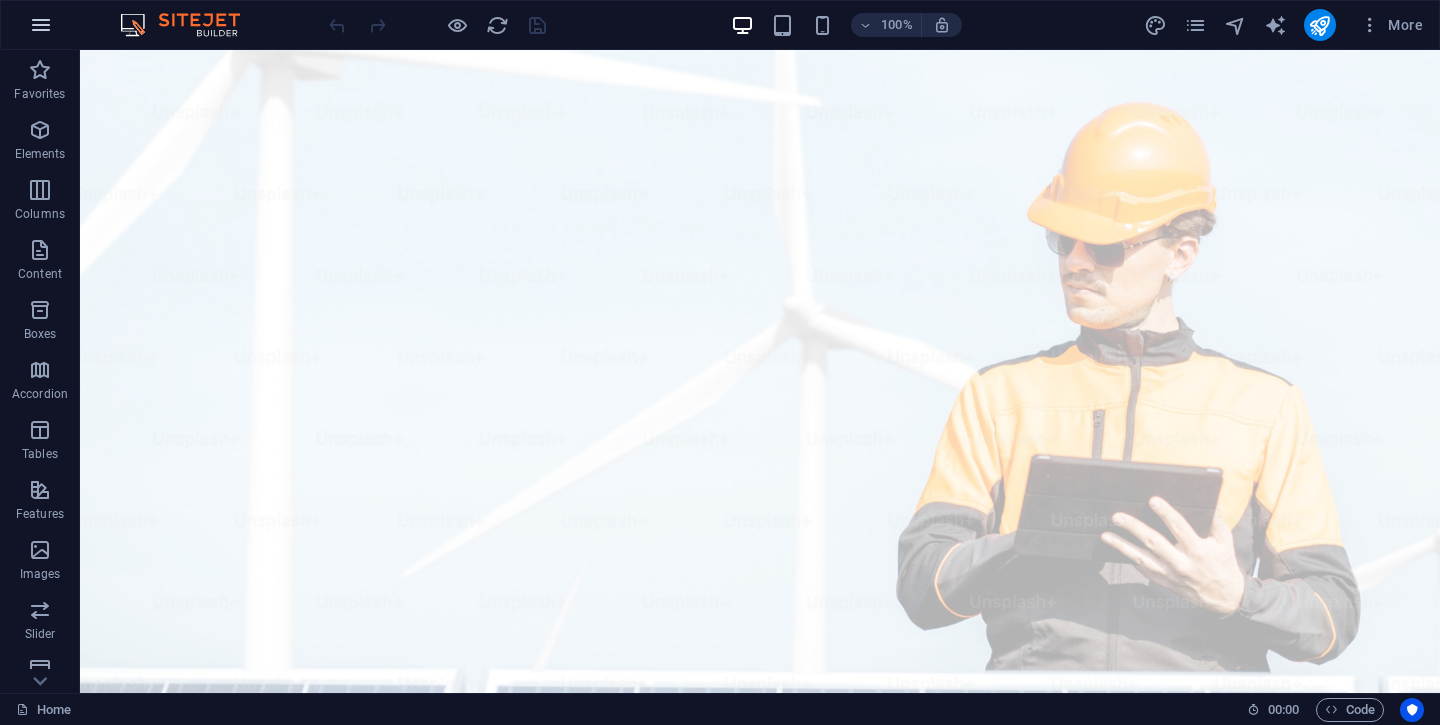 click at bounding box center [41, 25] 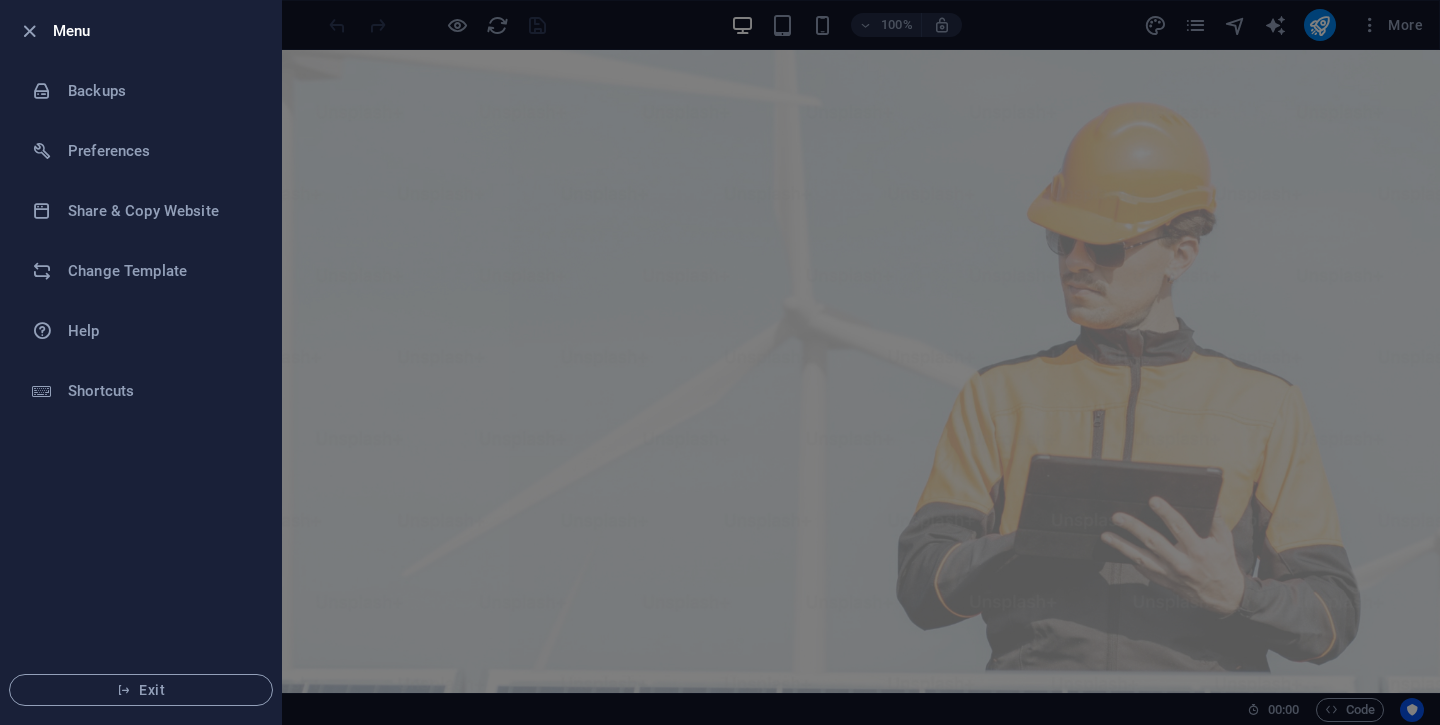 click at bounding box center [720, 362] 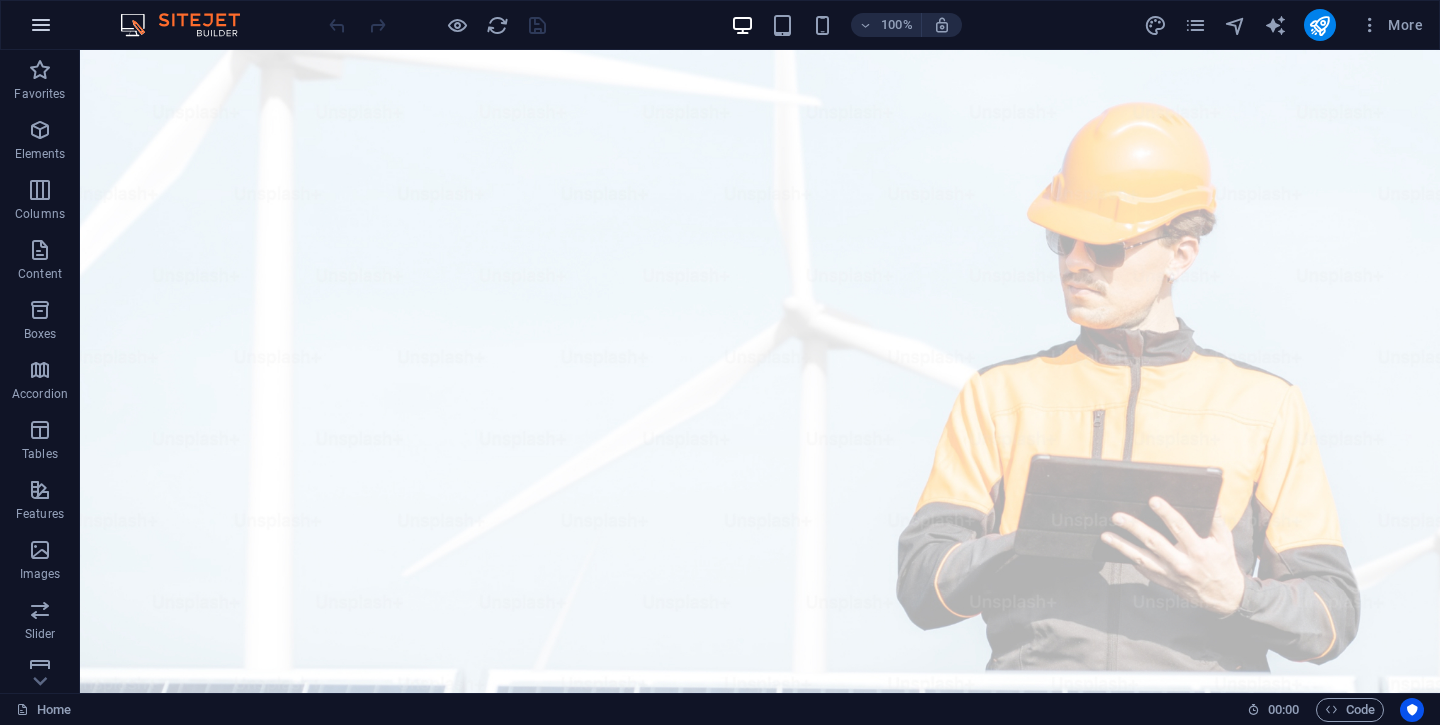 click at bounding box center [41, 25] 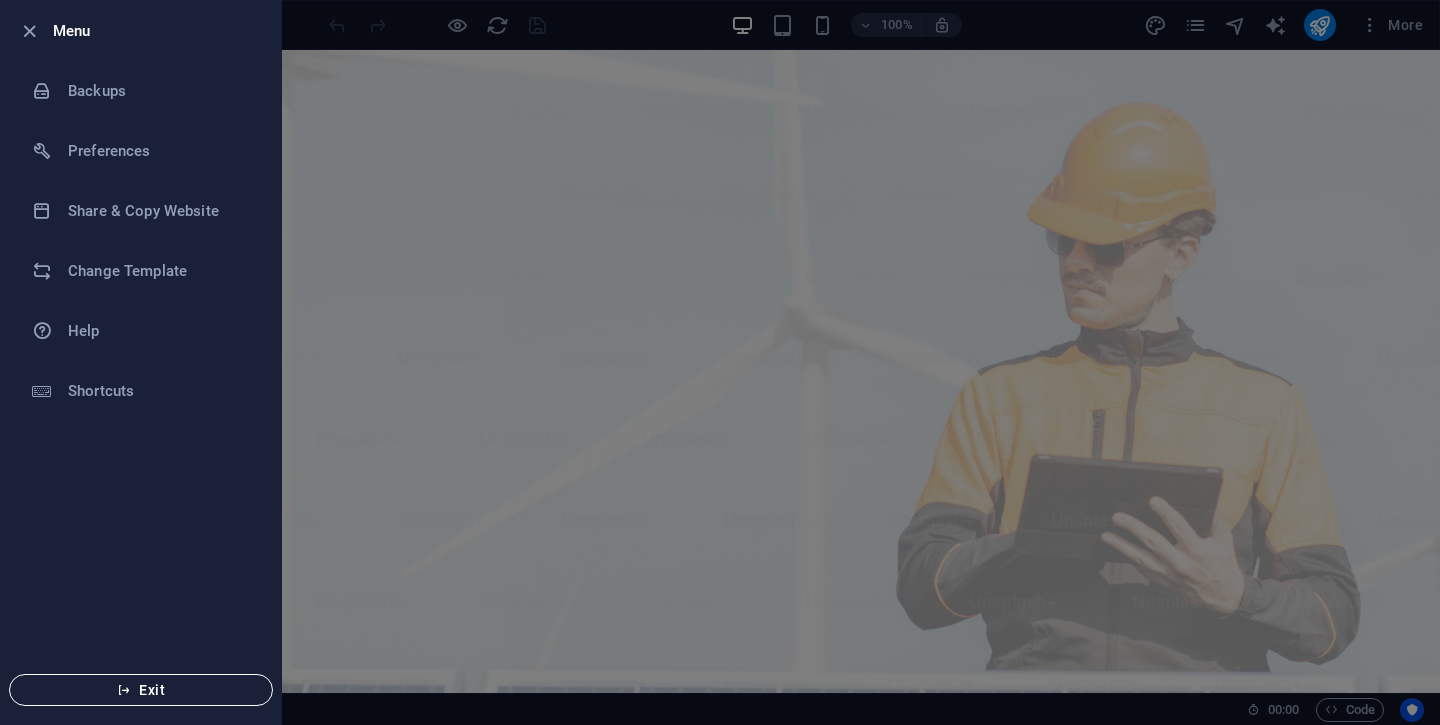 click on "Exit" at bounding box center (141, 690) 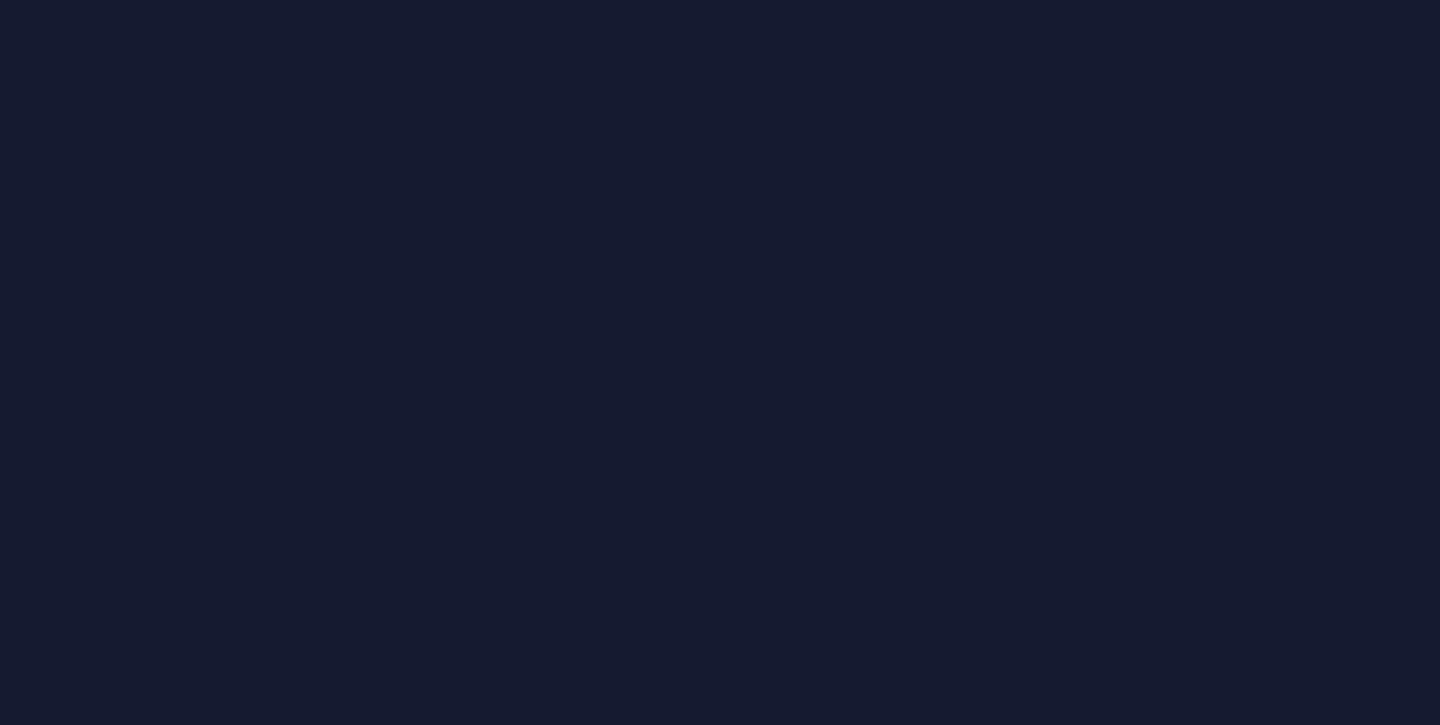 scroll, scrollTop: 0, scrollLeft: 0, axis: both 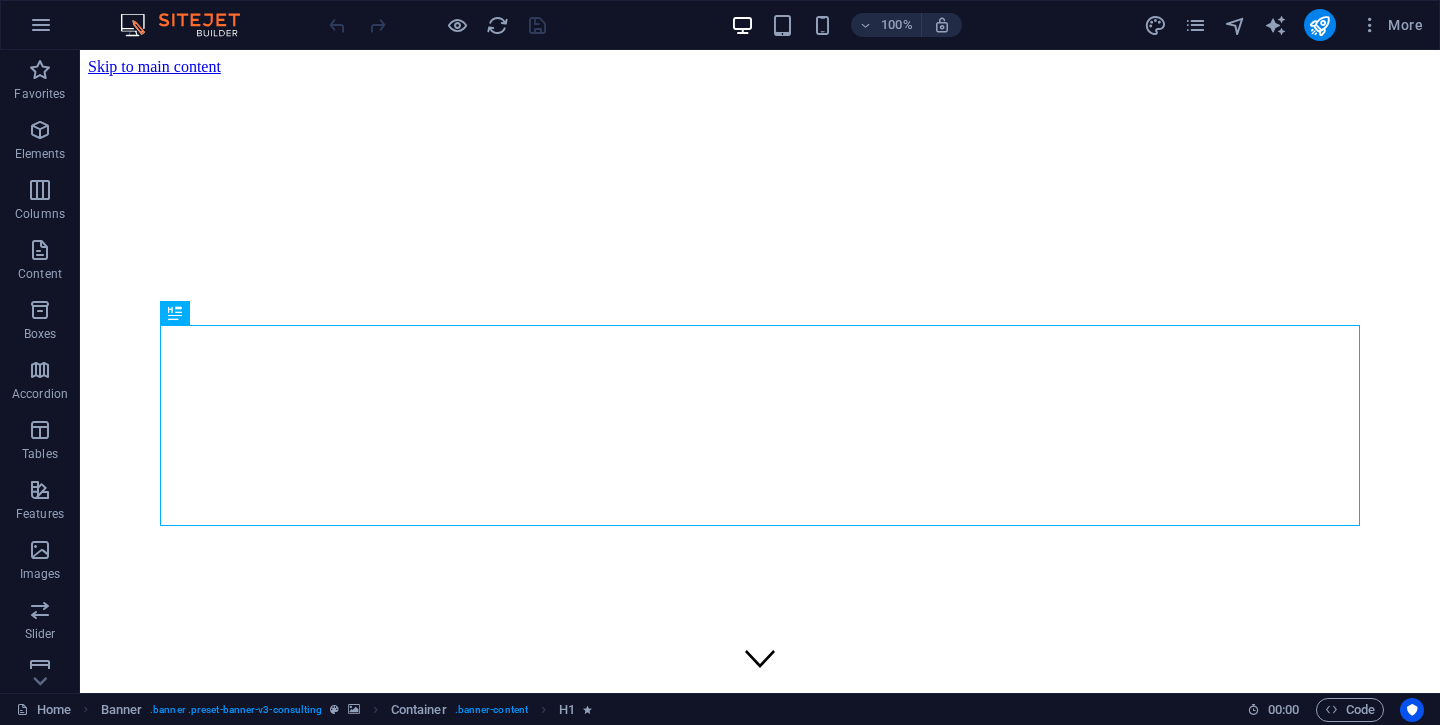 click at bounding box center (190, 25) 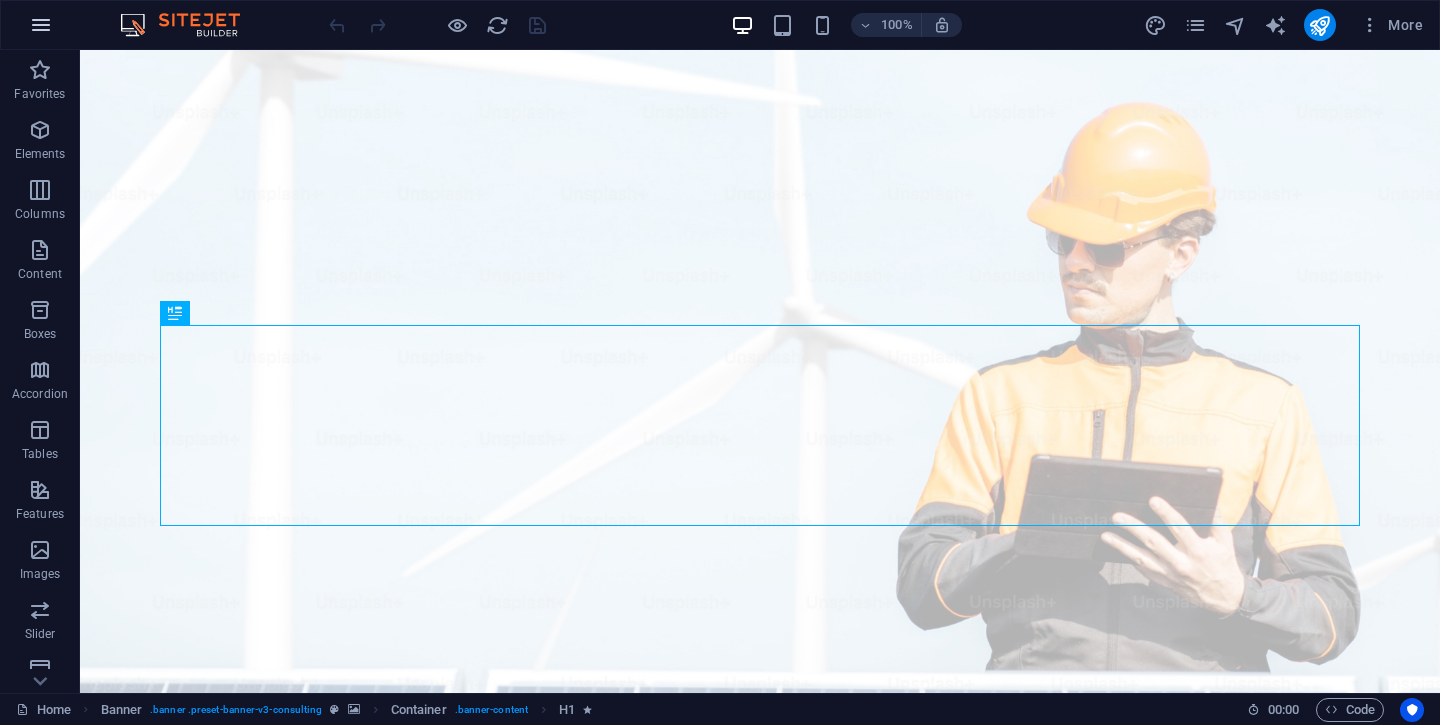 click at bounding box center [41, 25] 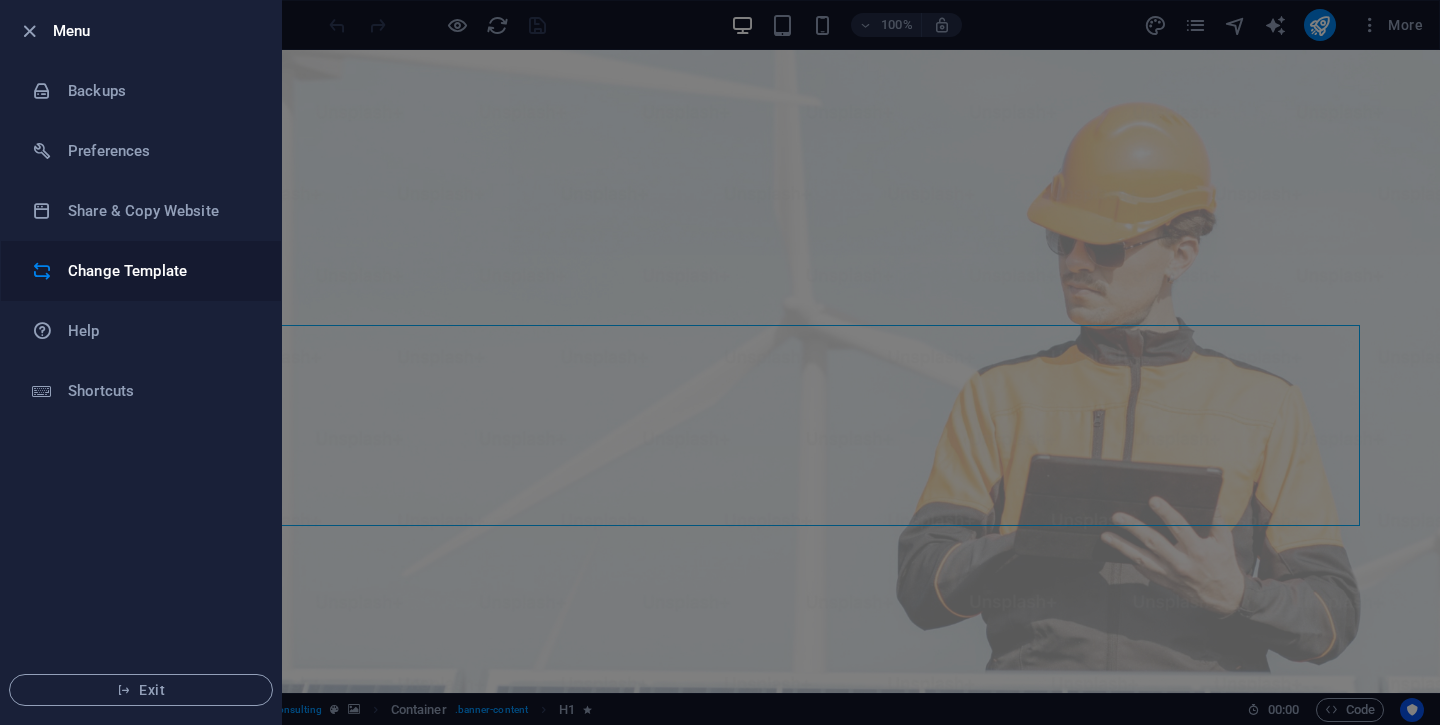 click on "Change Template" at bounding box center (160, 271) 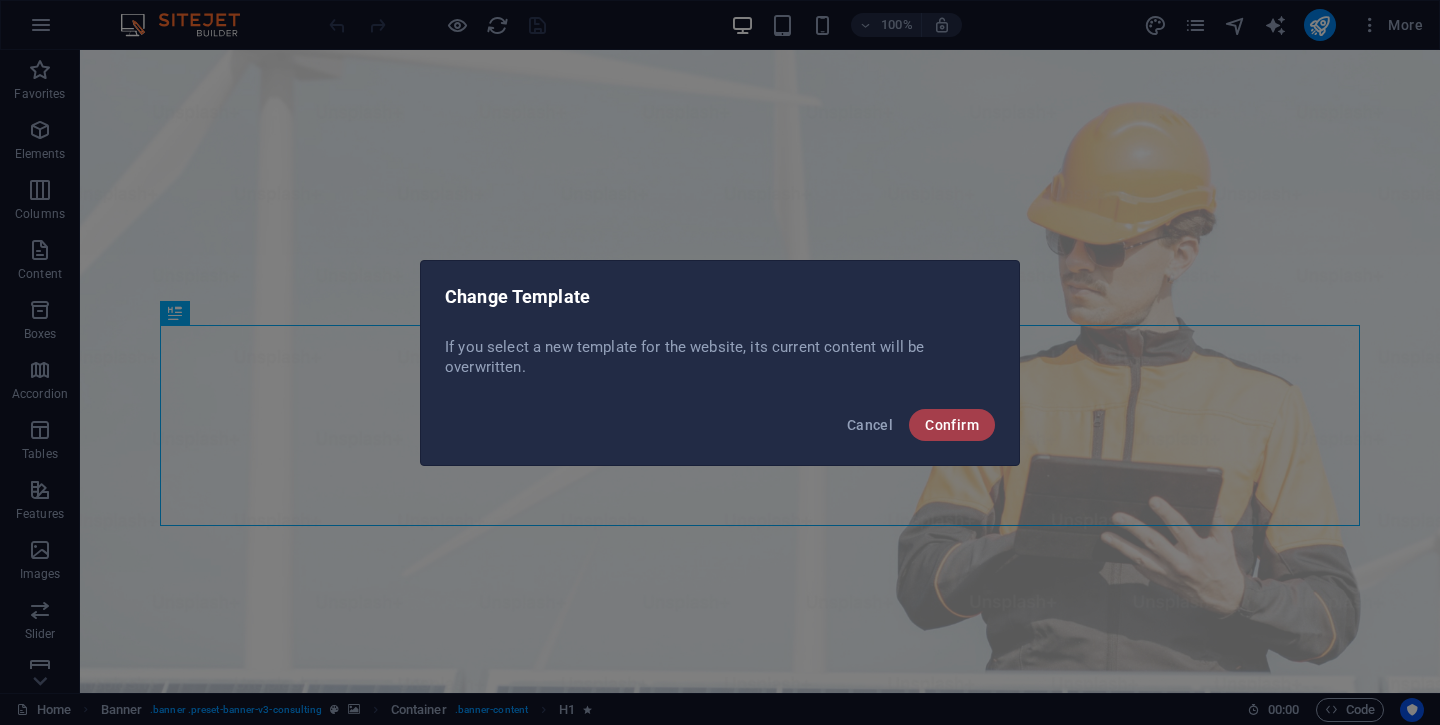 click on "Confirm" at bounding box center [952, 425] 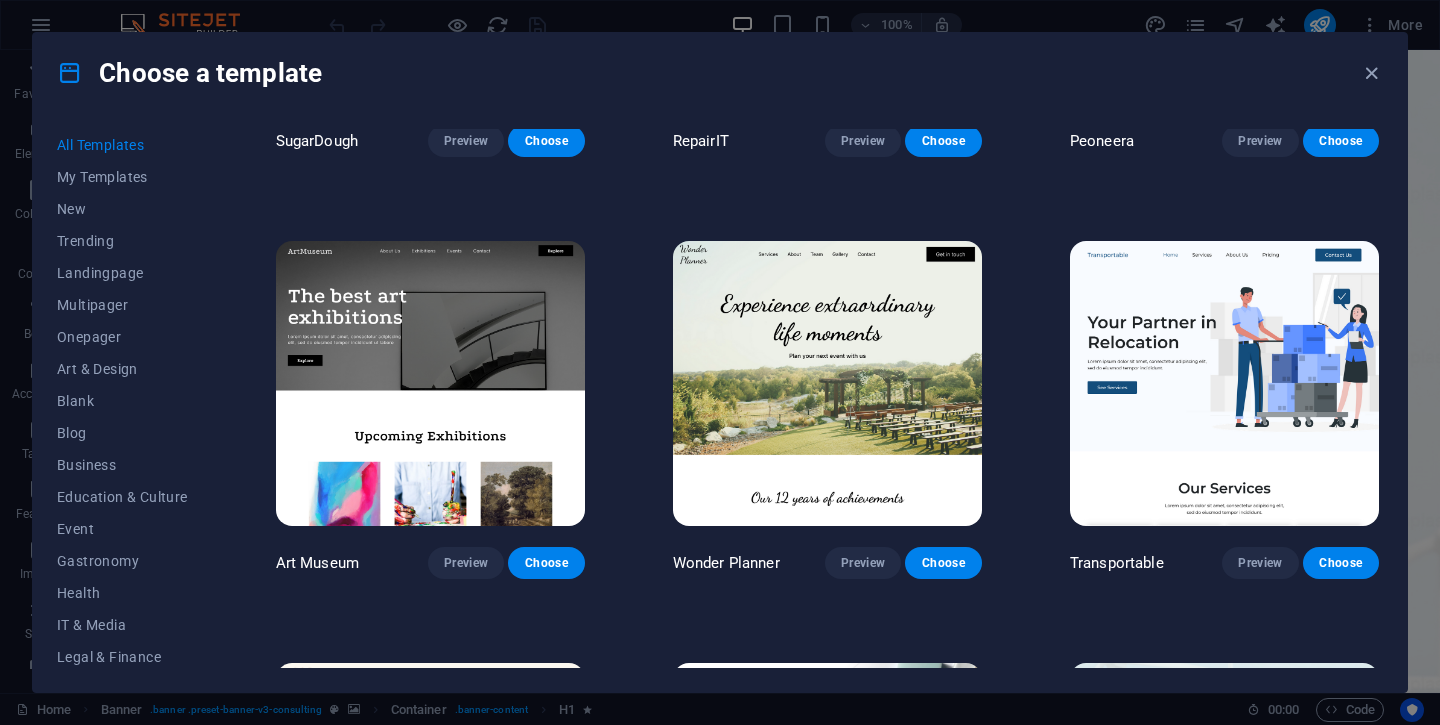 scroll, scrollTop: 0, scrollLeft: 0, axis: both 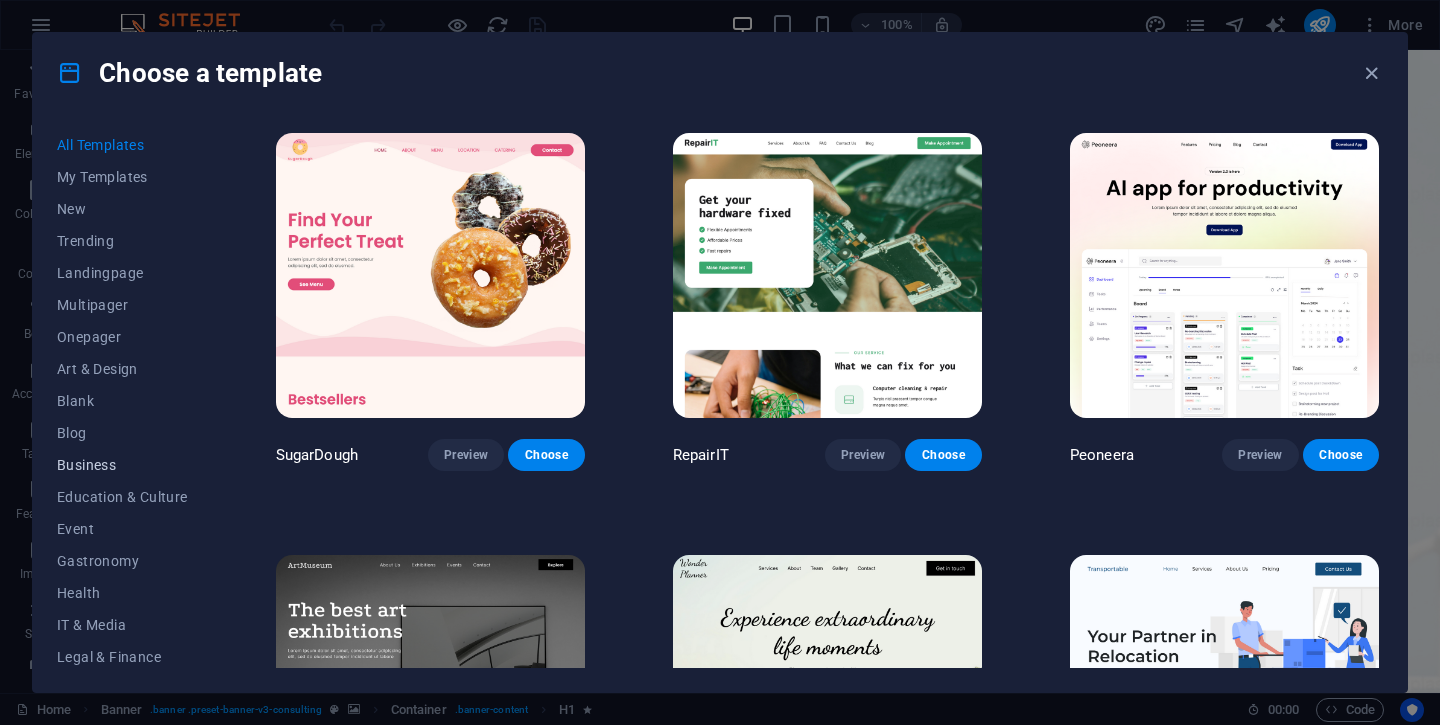 click on "Business" at bounding box center (122, 465) 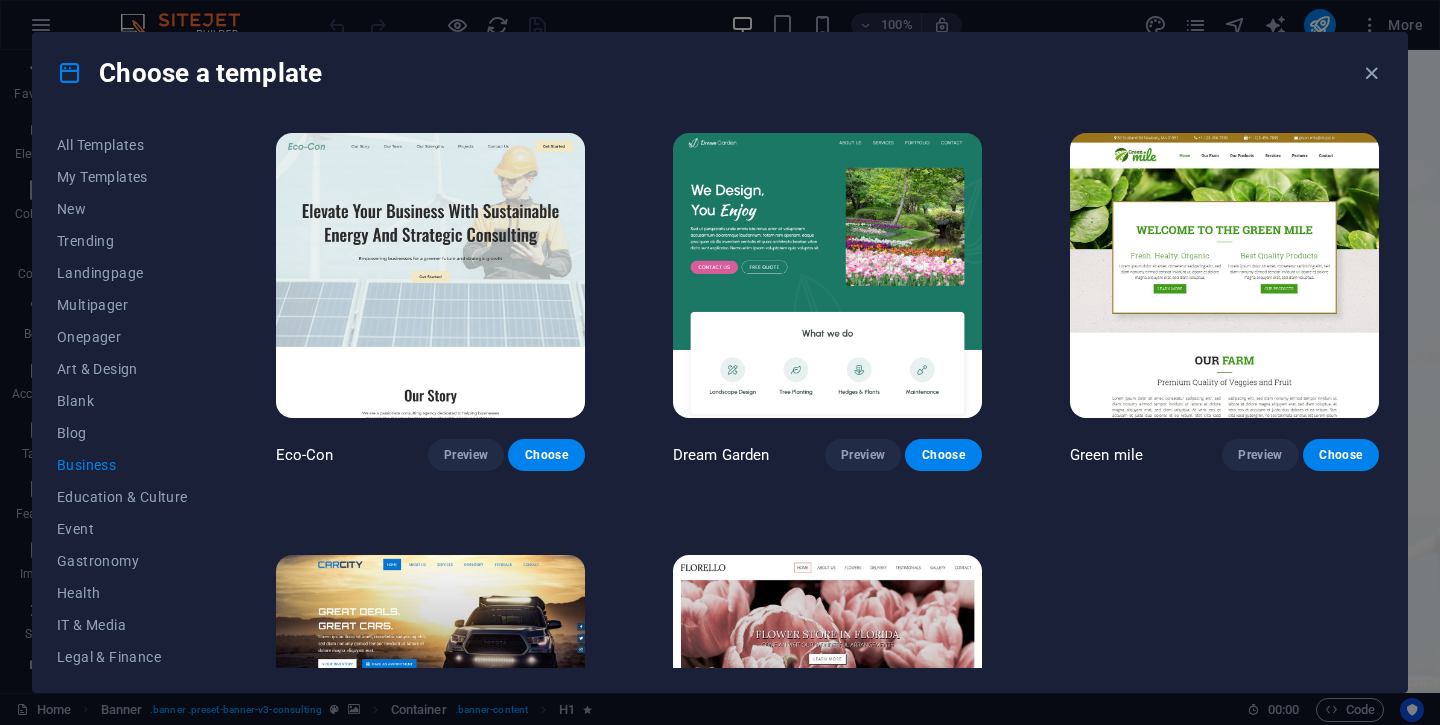scroll, scrollTop: 219, scrollLeft: 0, axis: vertical 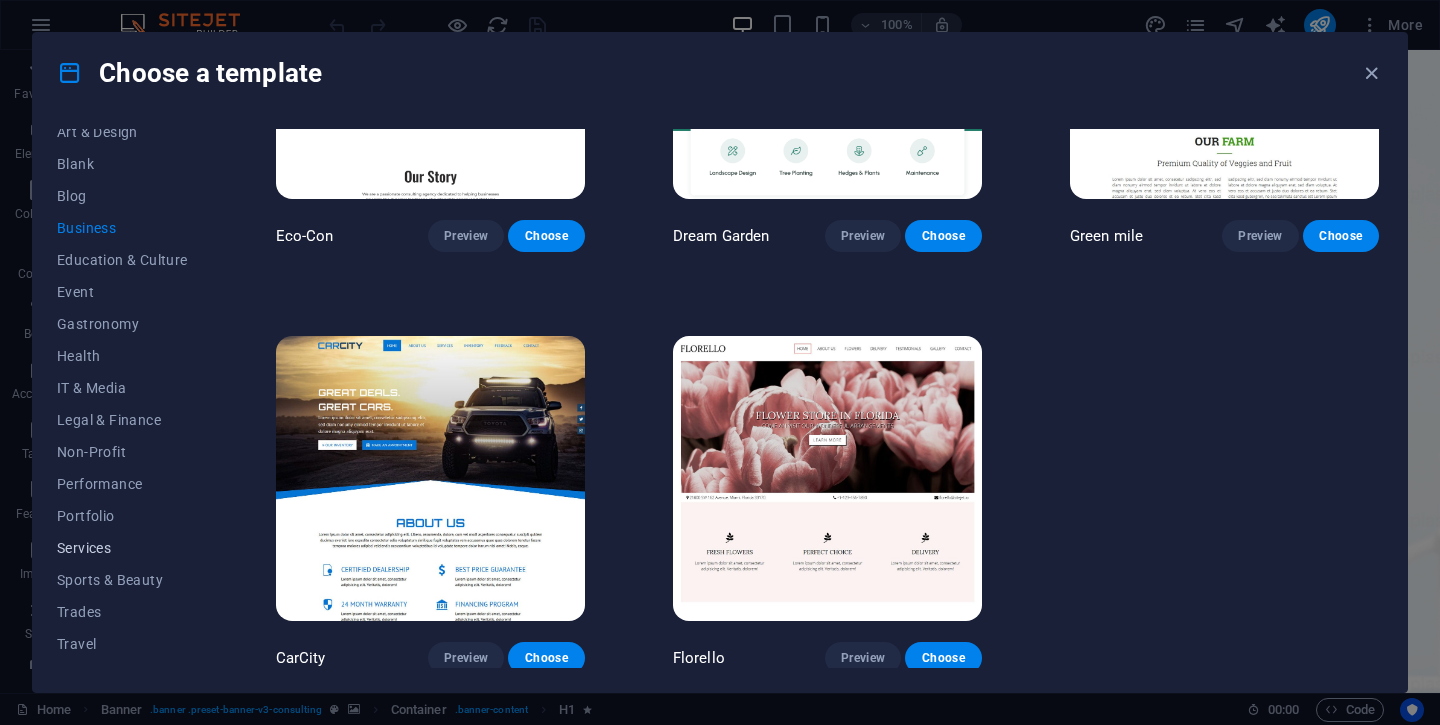 click on "Services" at bounding box center (122, 548) 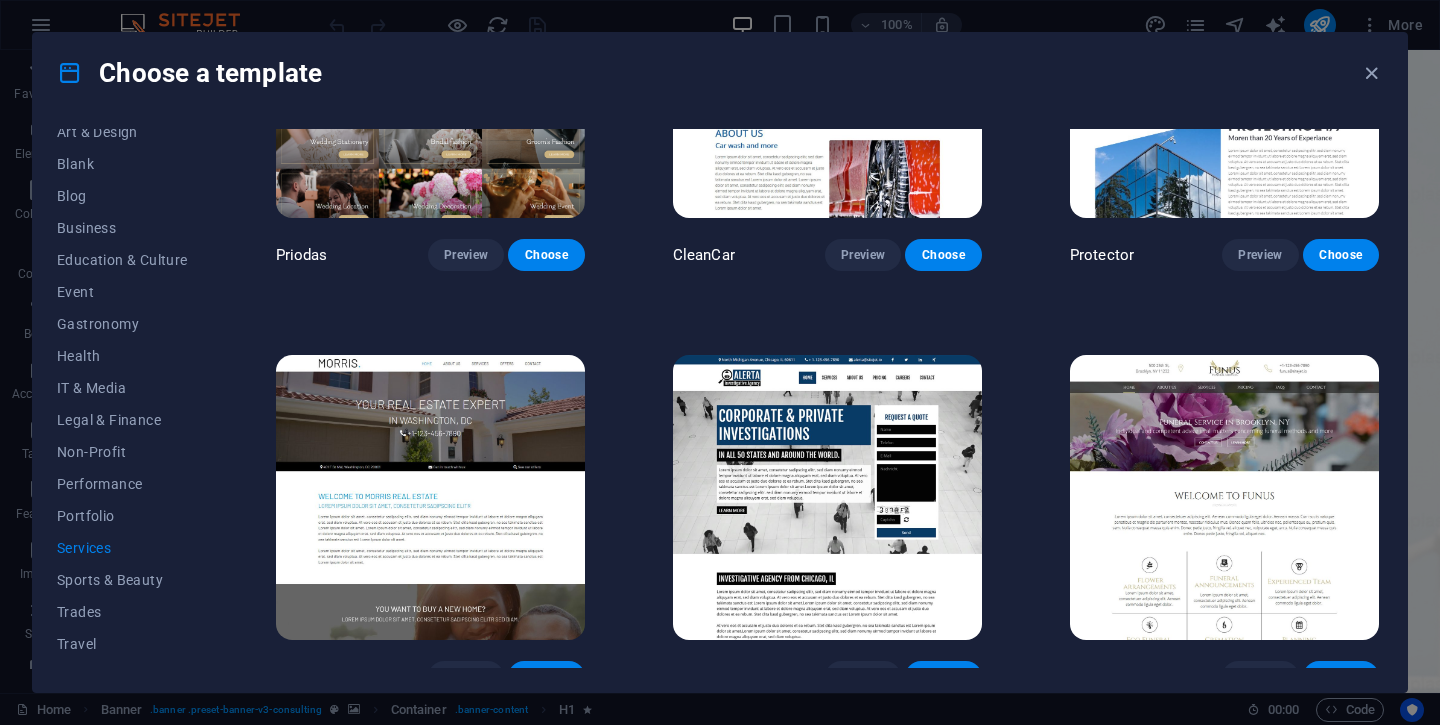 scroll, scrollTop: 1486, scrollLeft: 0, axis: vertical 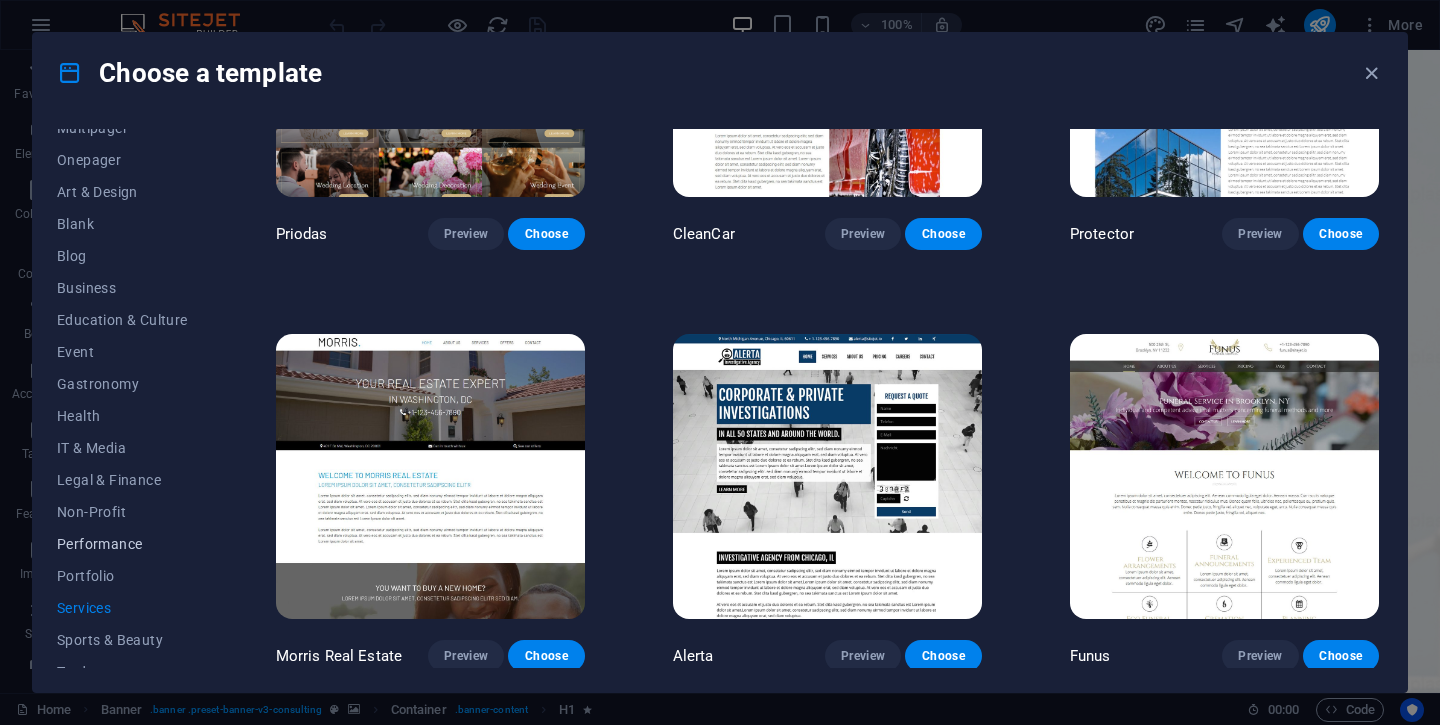 click on "Performance" at bounding box center (122, 544) 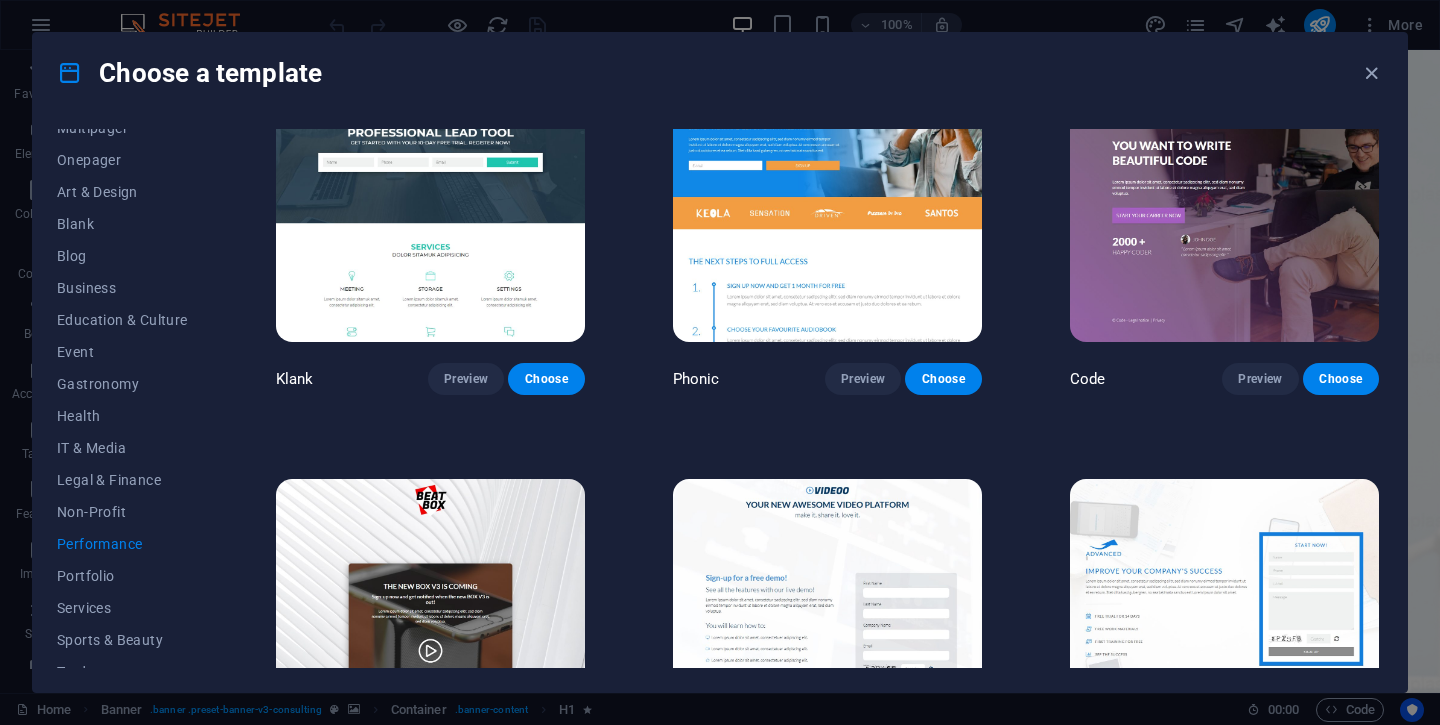 scroll, scrollTop: 0, scrollLeft: 0, axis: both 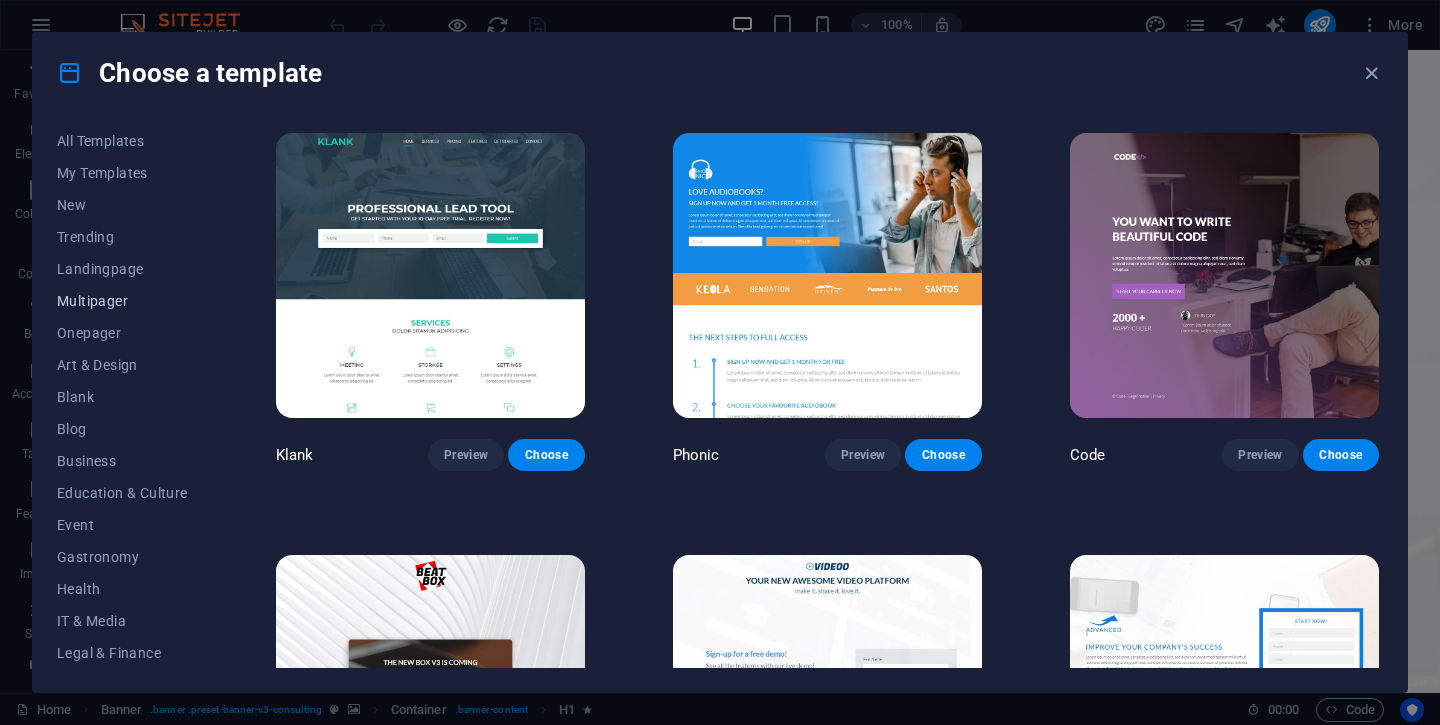 click on "Multipager" at bounding box center [122, 301] 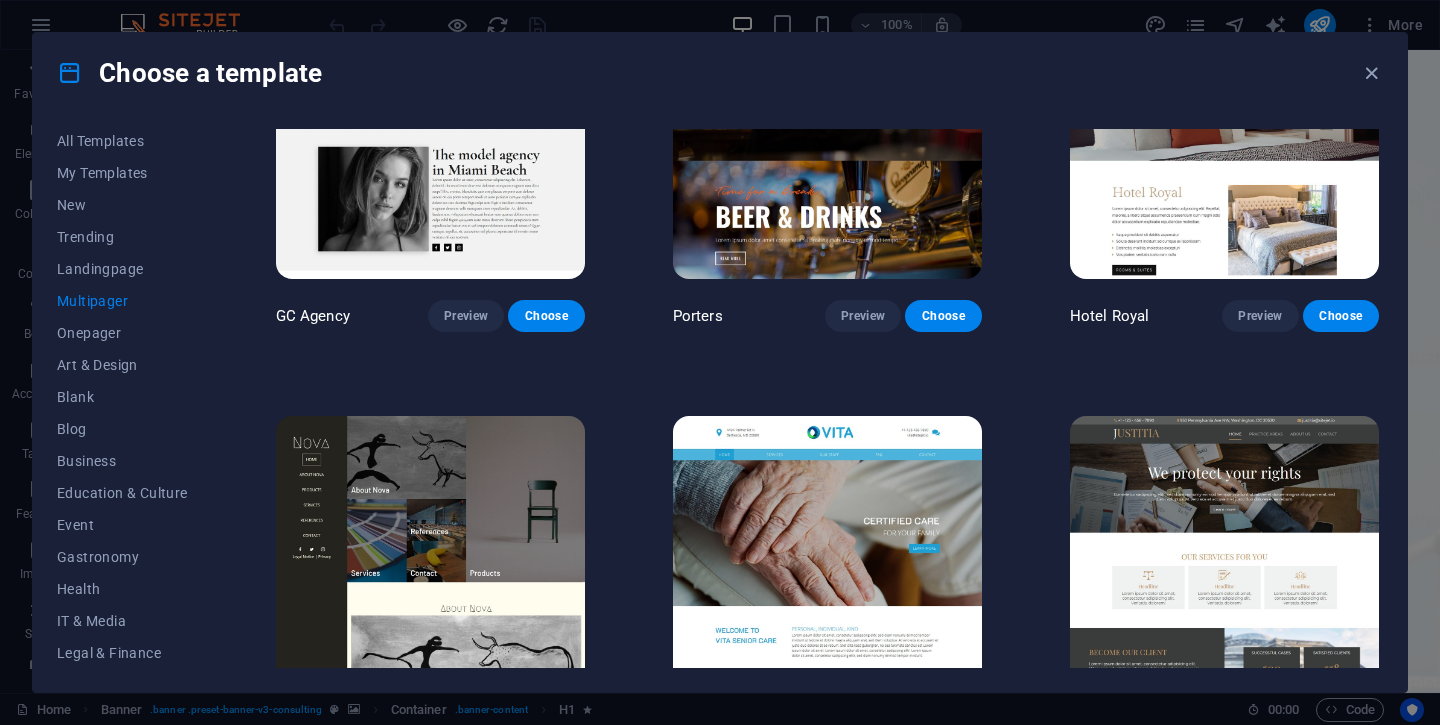scroll, scrollTop: 7825, scrollLeft: 0, axis: vertical 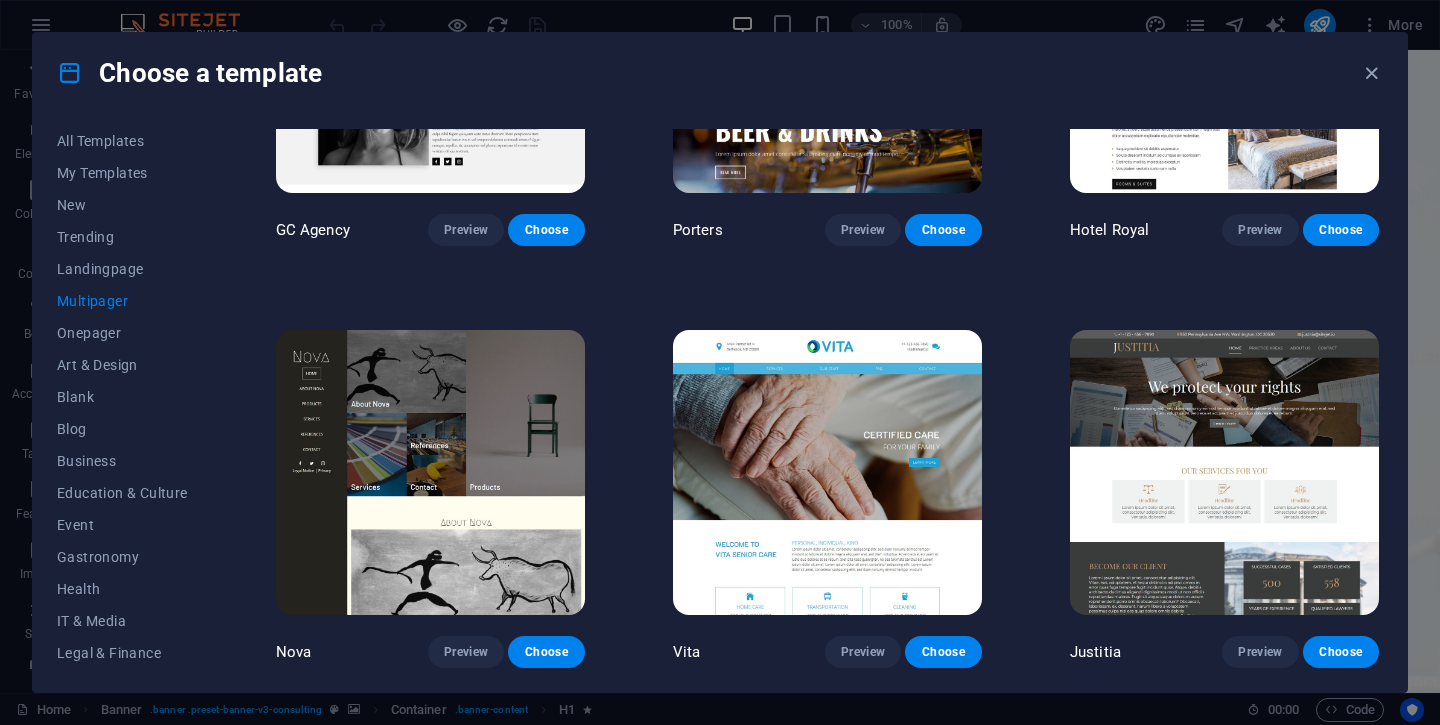 click on "Justitia Preview Choose" at bounding box center [1224, 497] 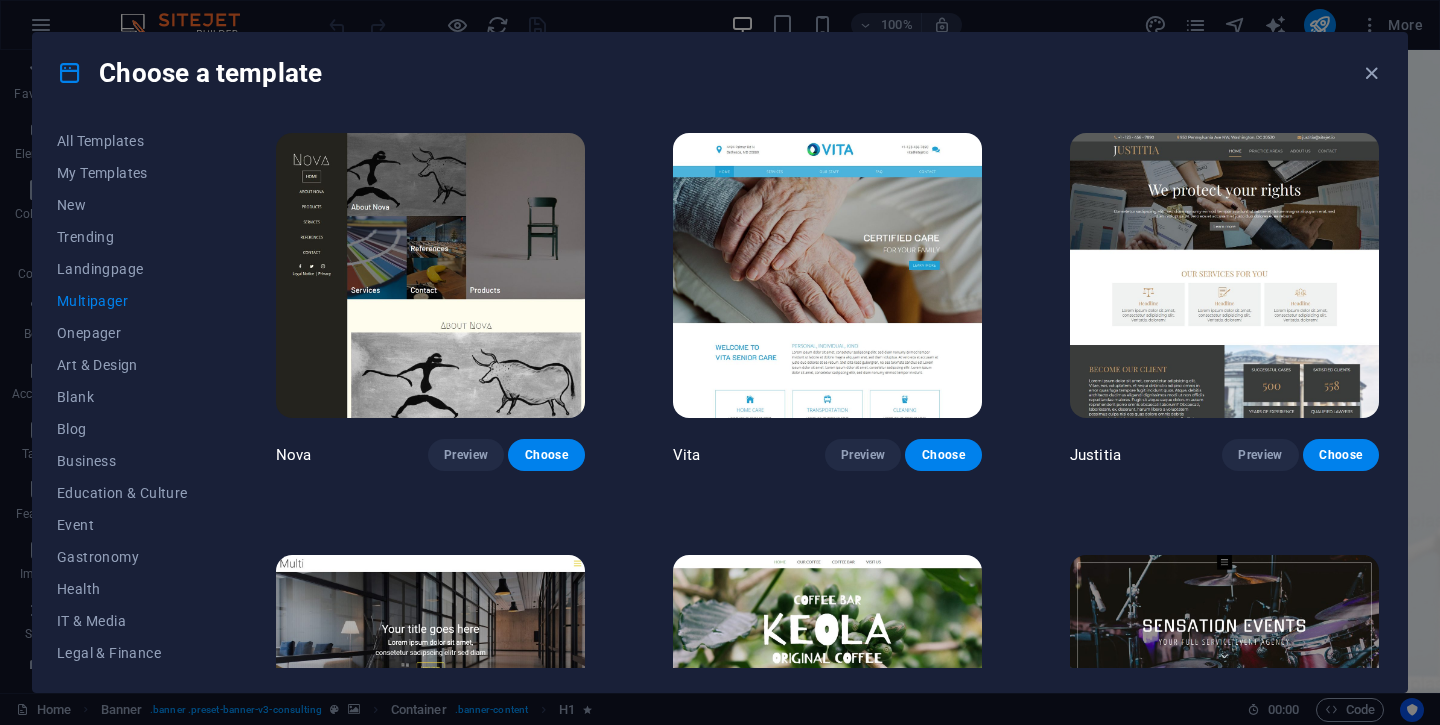 scroll, scrollTop: 7980, scrollLeft: 0, axis: vertical 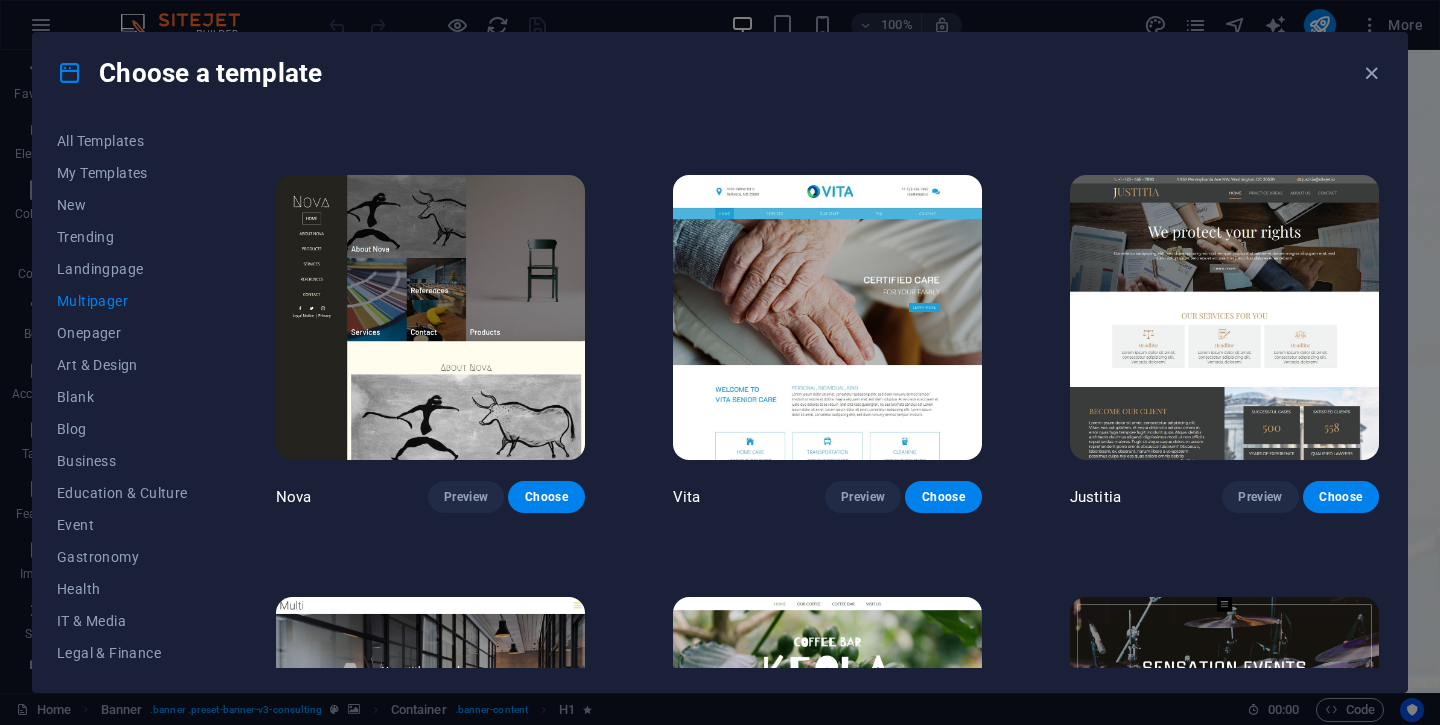 click at bounding box center [1224, 317] 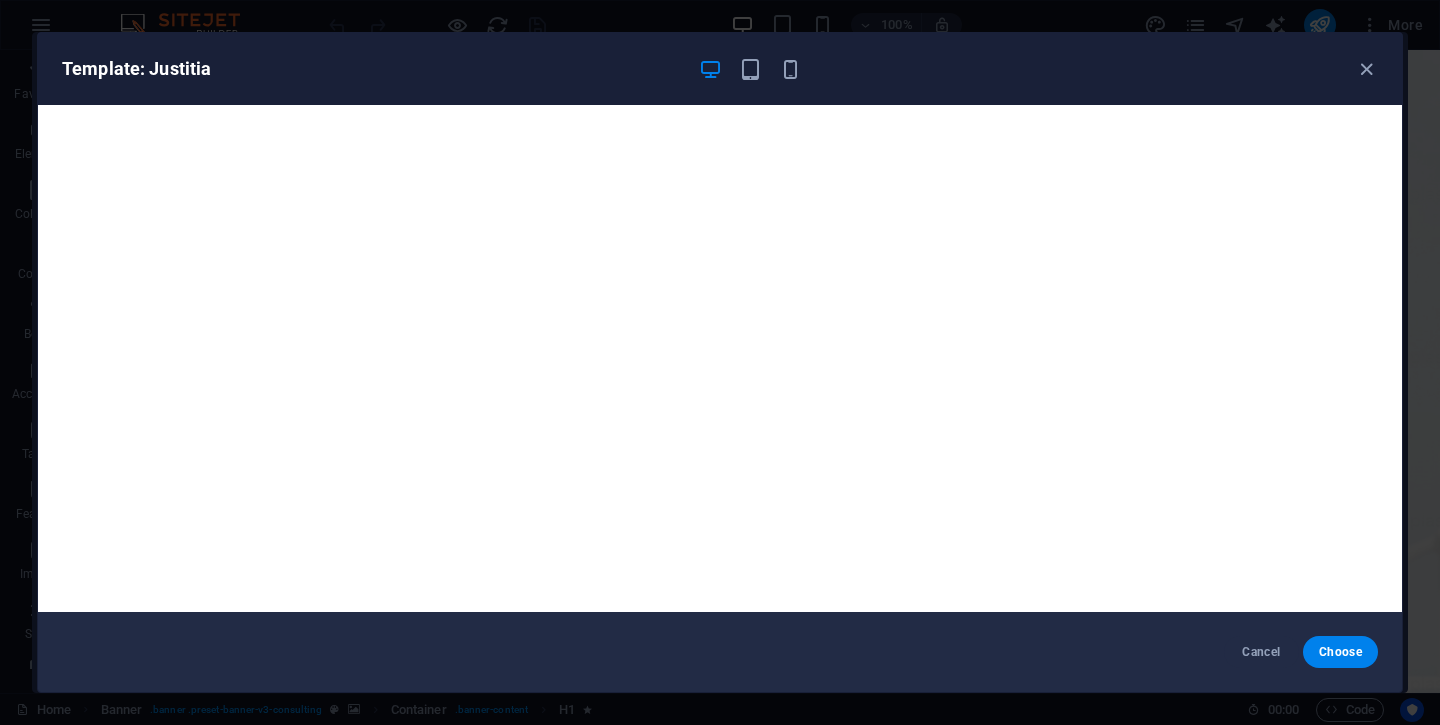 scroll, scrollTop: 4, scrollLeft: 0, axis: vertical 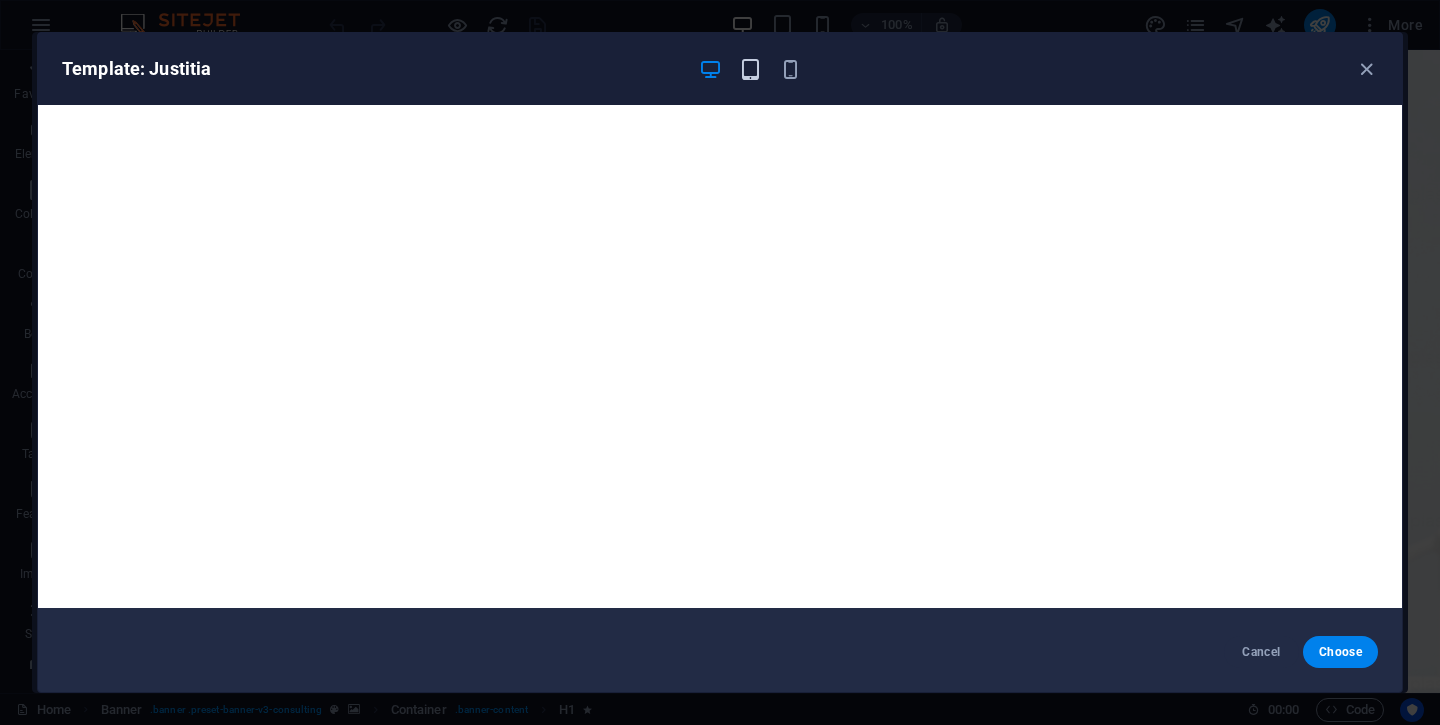 click at bounding box center (750, 69) 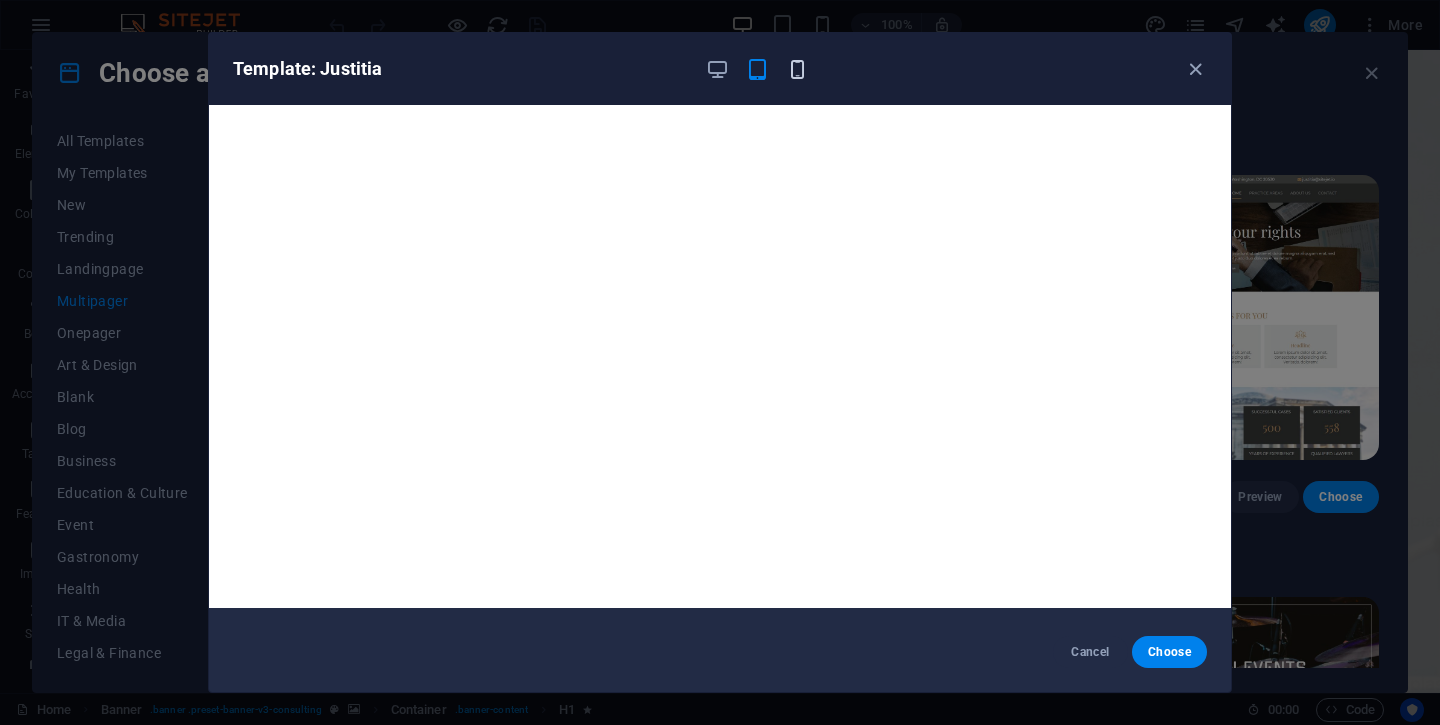 click at bounding box center (797, 69) 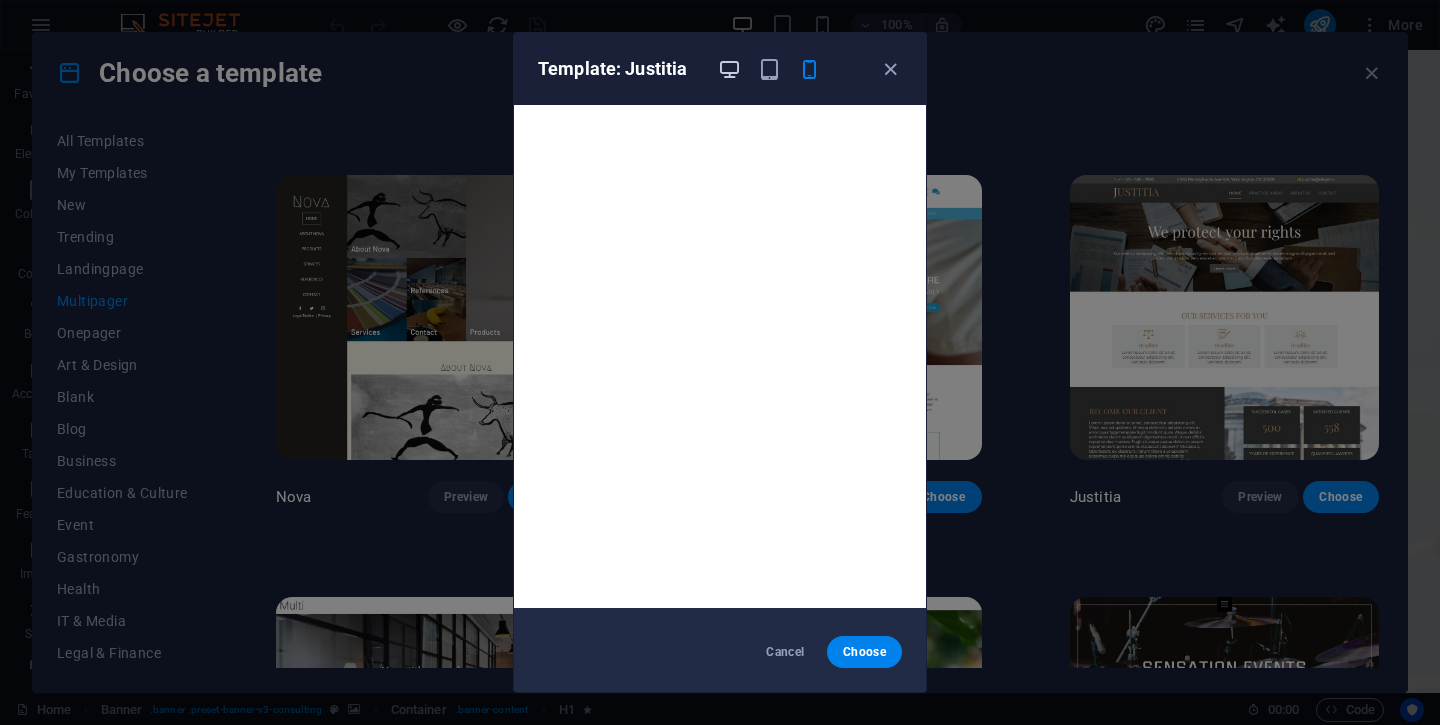 click at bounding box center [729, 69] 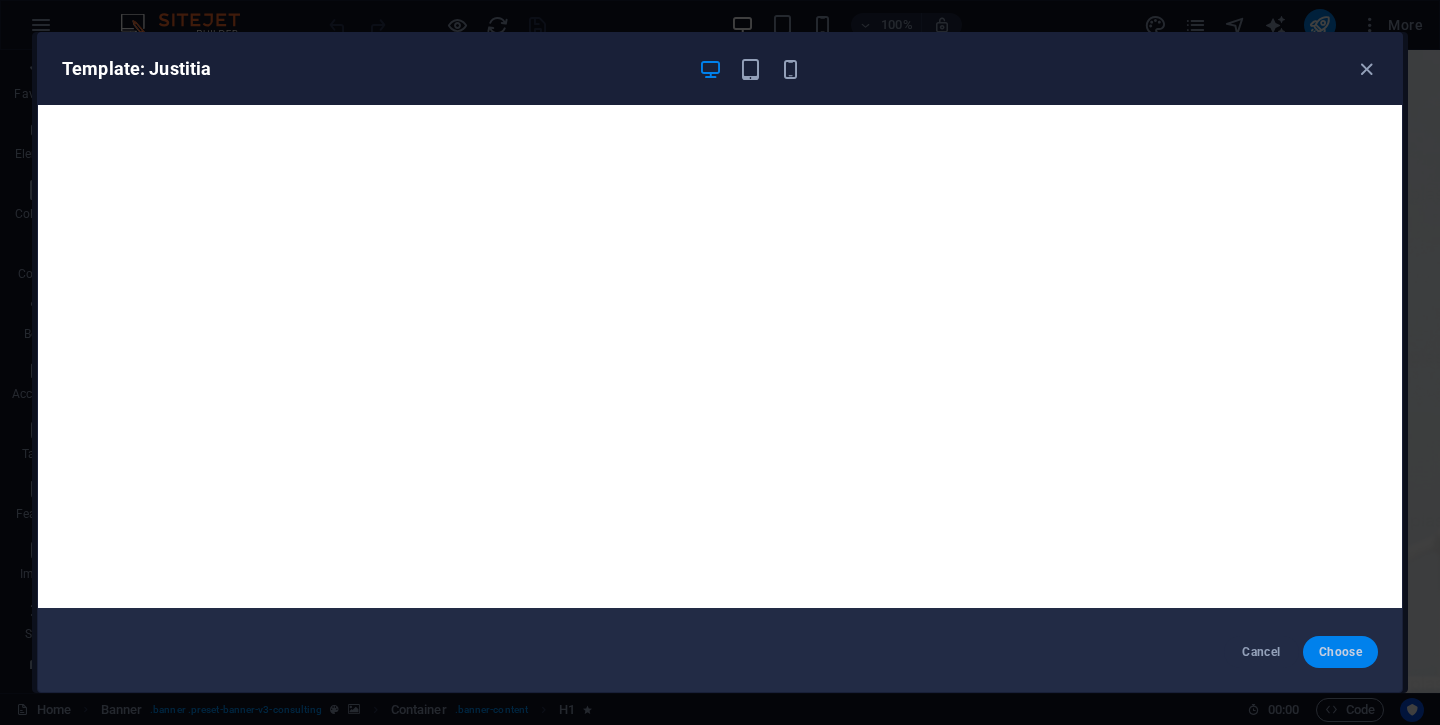 click on "Choose" at bounding box center (1340, 652) 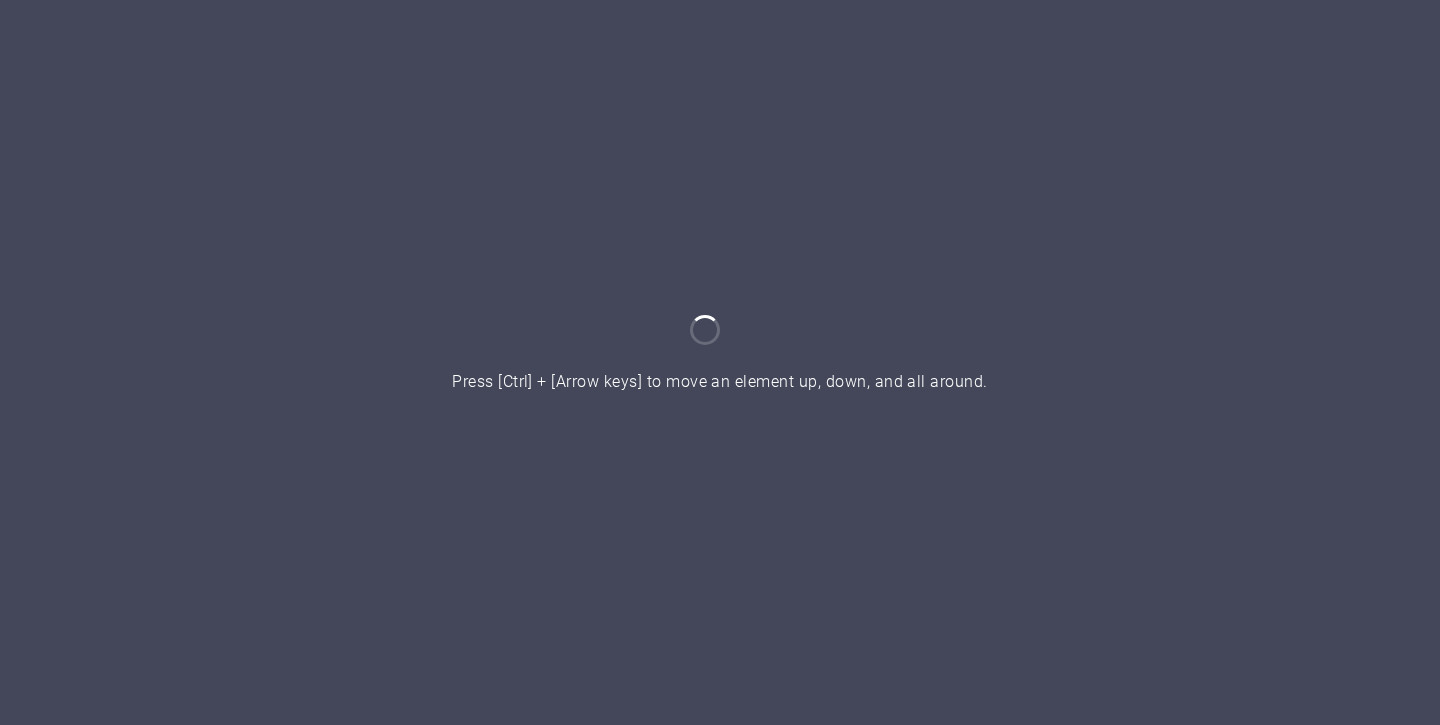 scroll, scrollTop: 0, scrollLeft: 0, axis: both 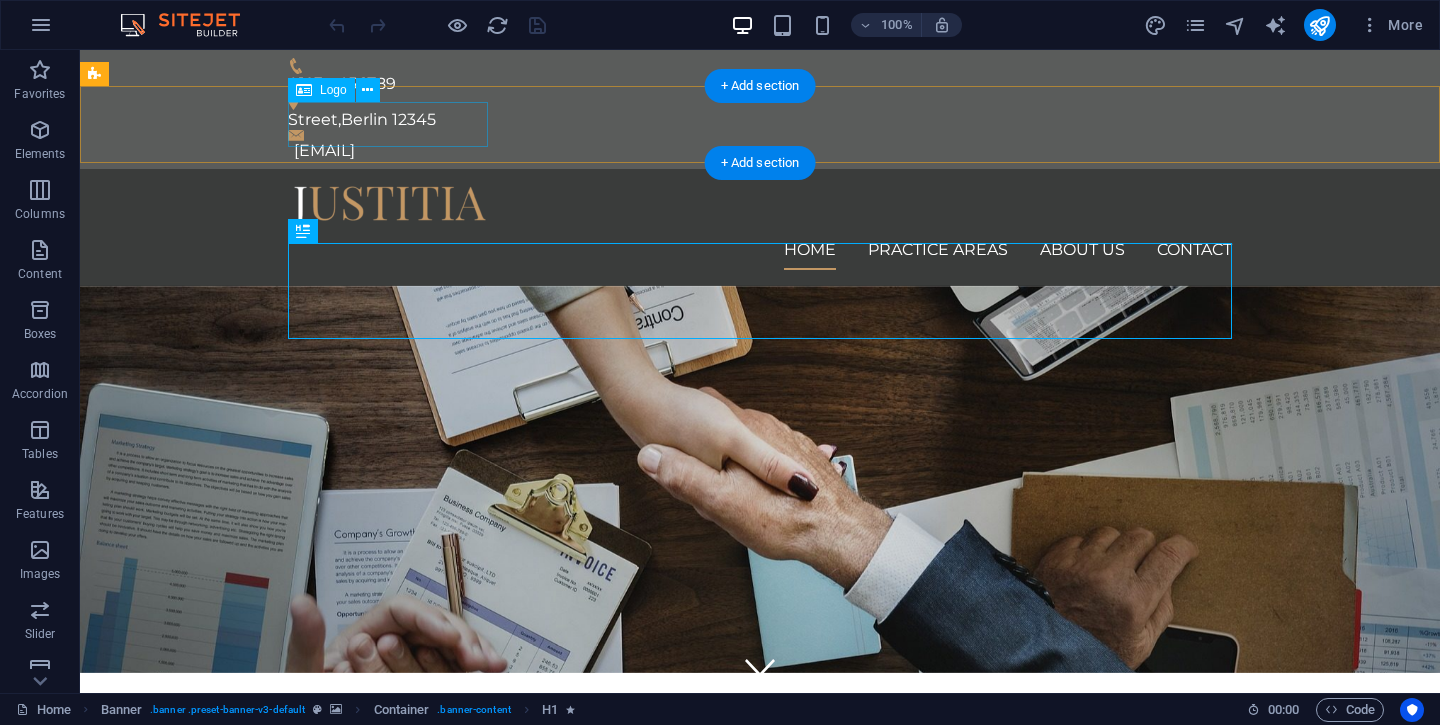 click at bounding box center [760, 207] 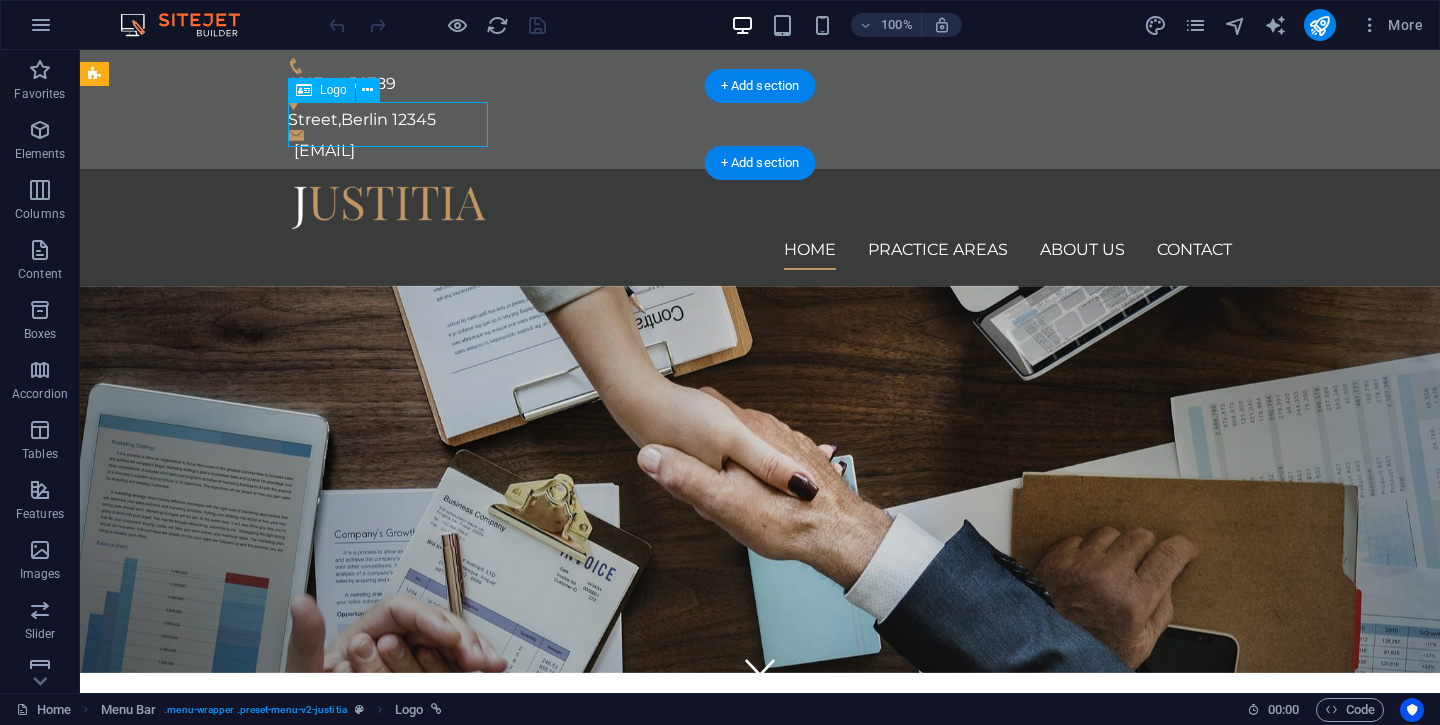 click at bounding box center (760, 207) 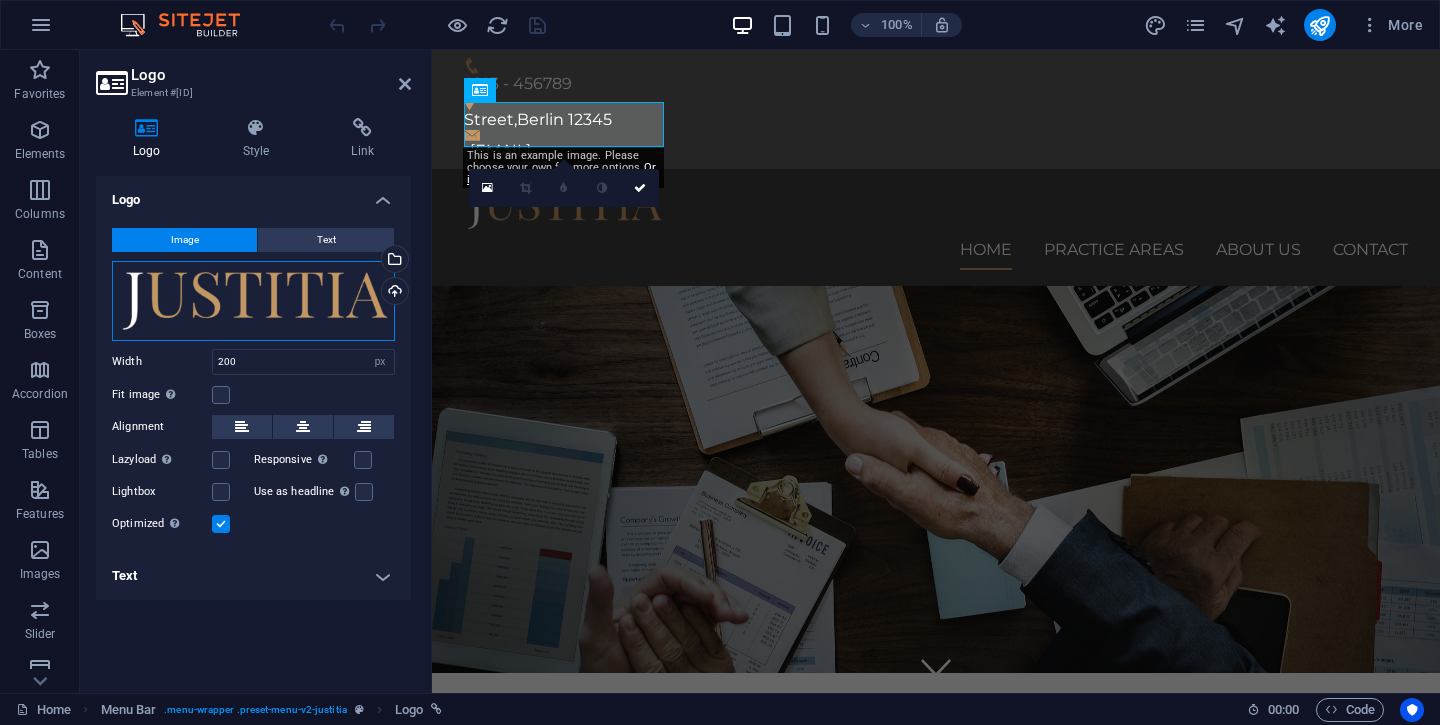 click on "Drag files here, click to choose files or select files from Files or our free stock photos & videos" at bounding box center [253, 301] 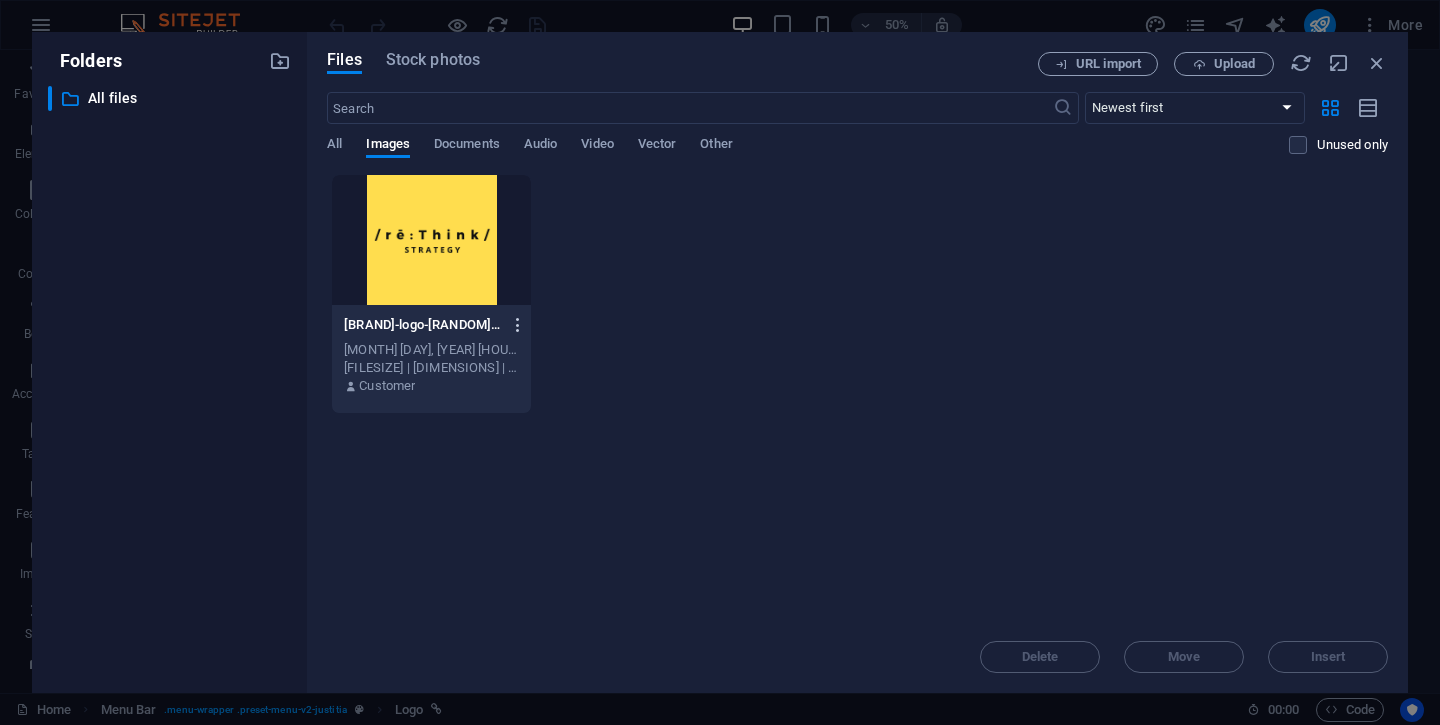 click at bounding box center [514, 325] 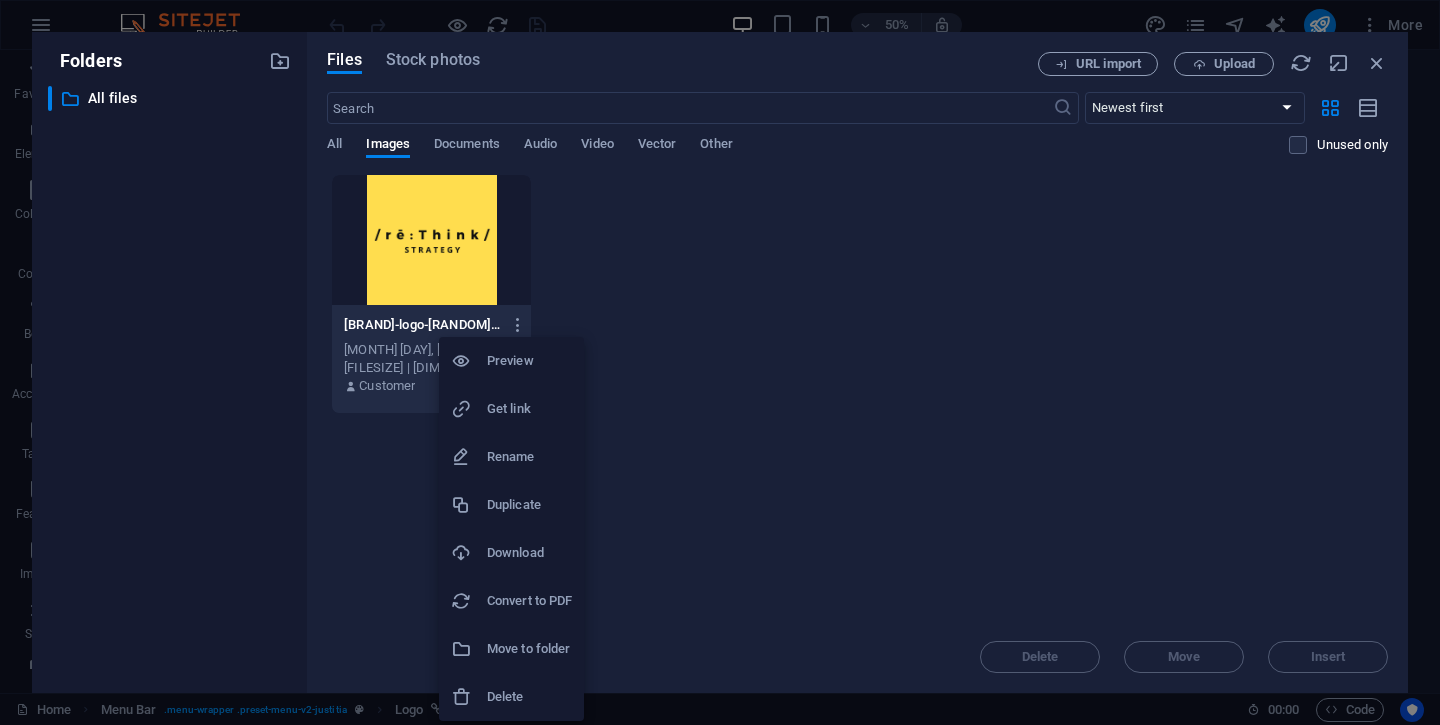click at bounding box center (720, 362) 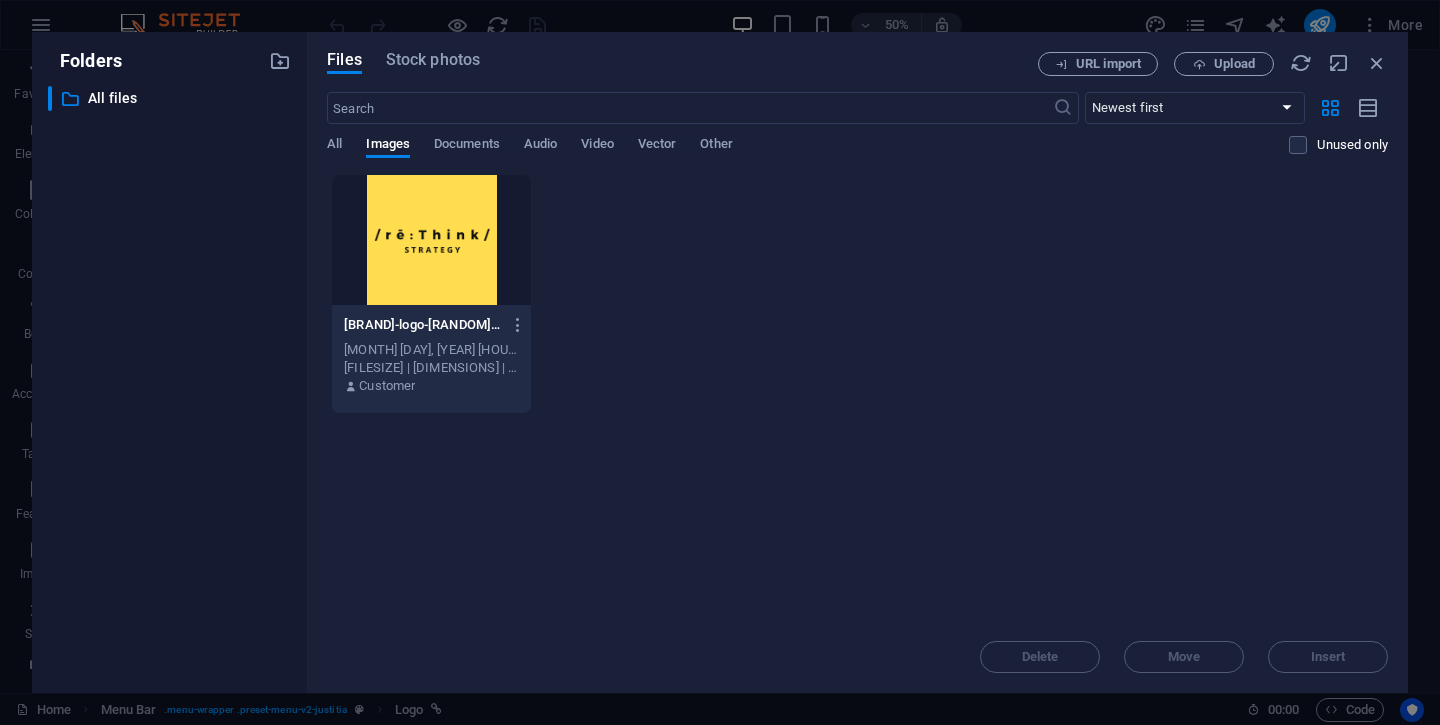 click at bounding box center (431, 240) 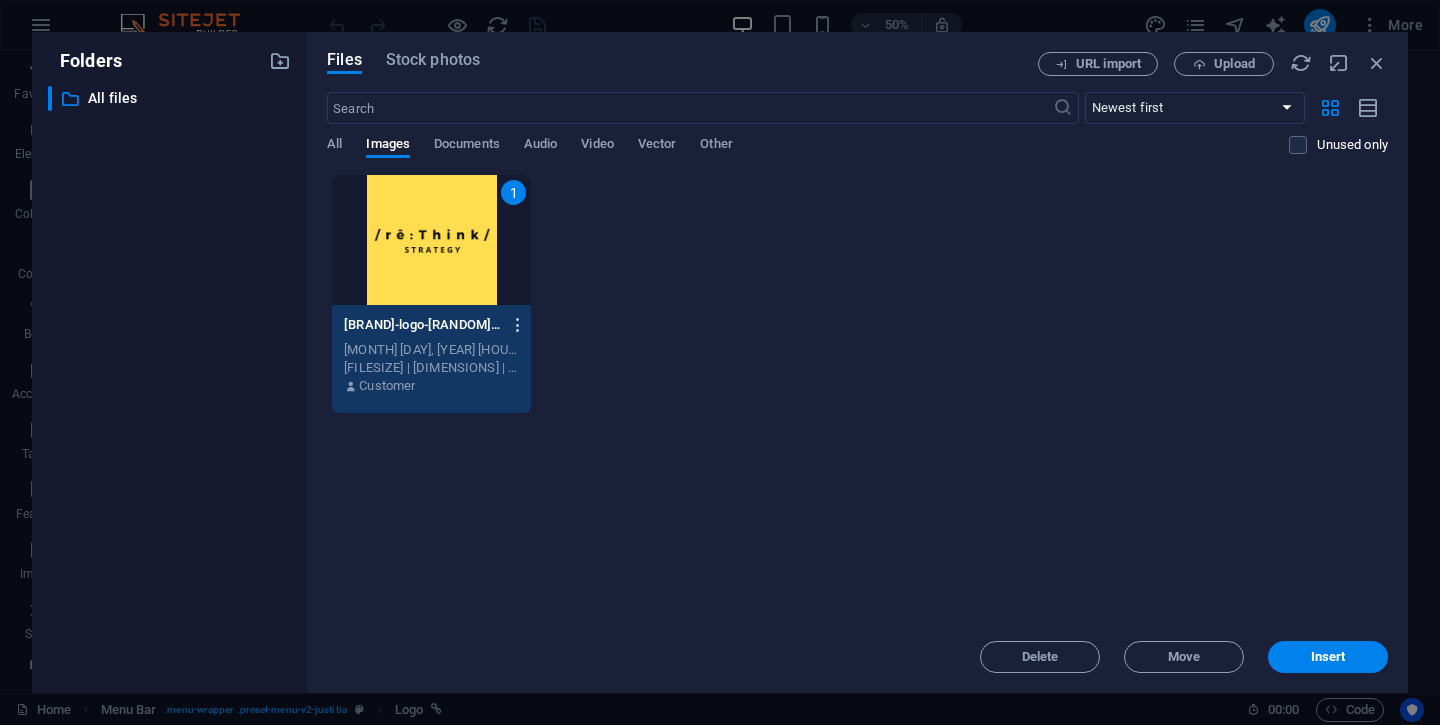 click at bounding box center (514, 325) 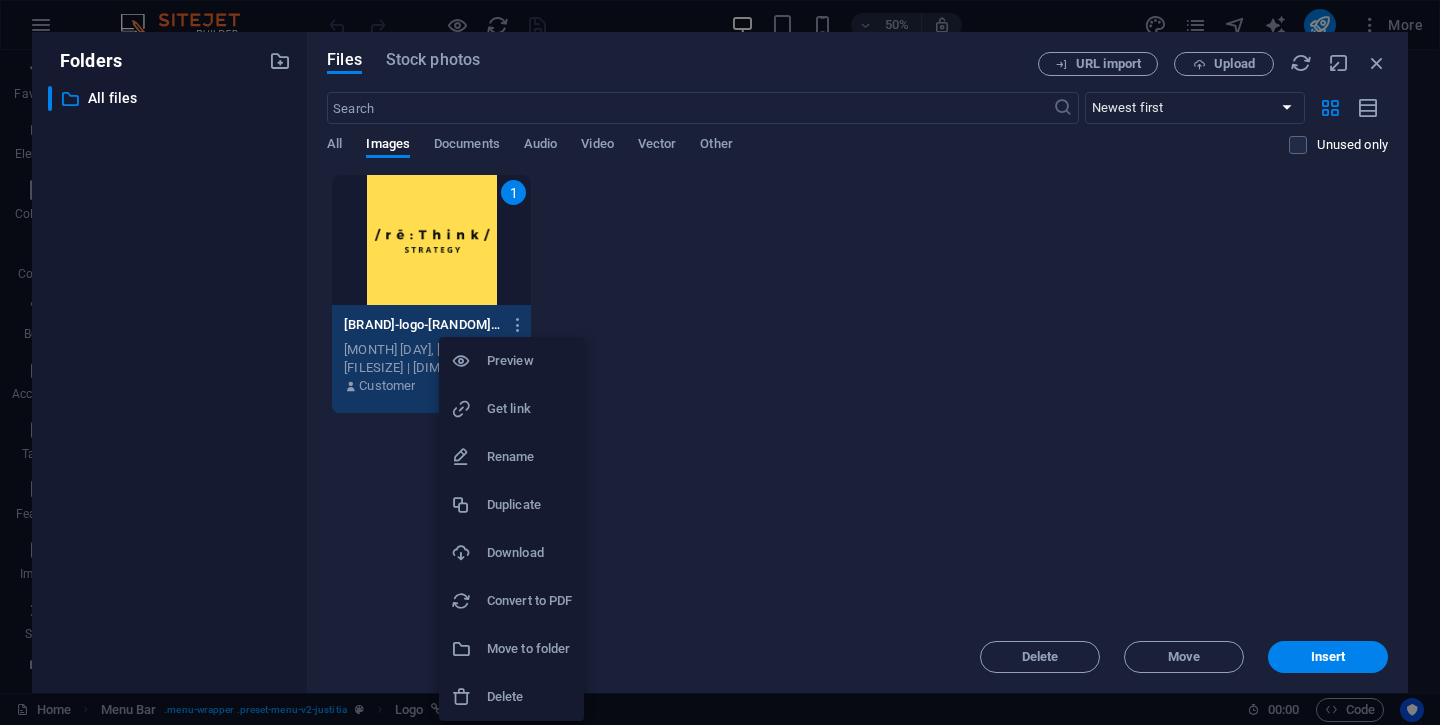 click at bounding box center (720, 362) 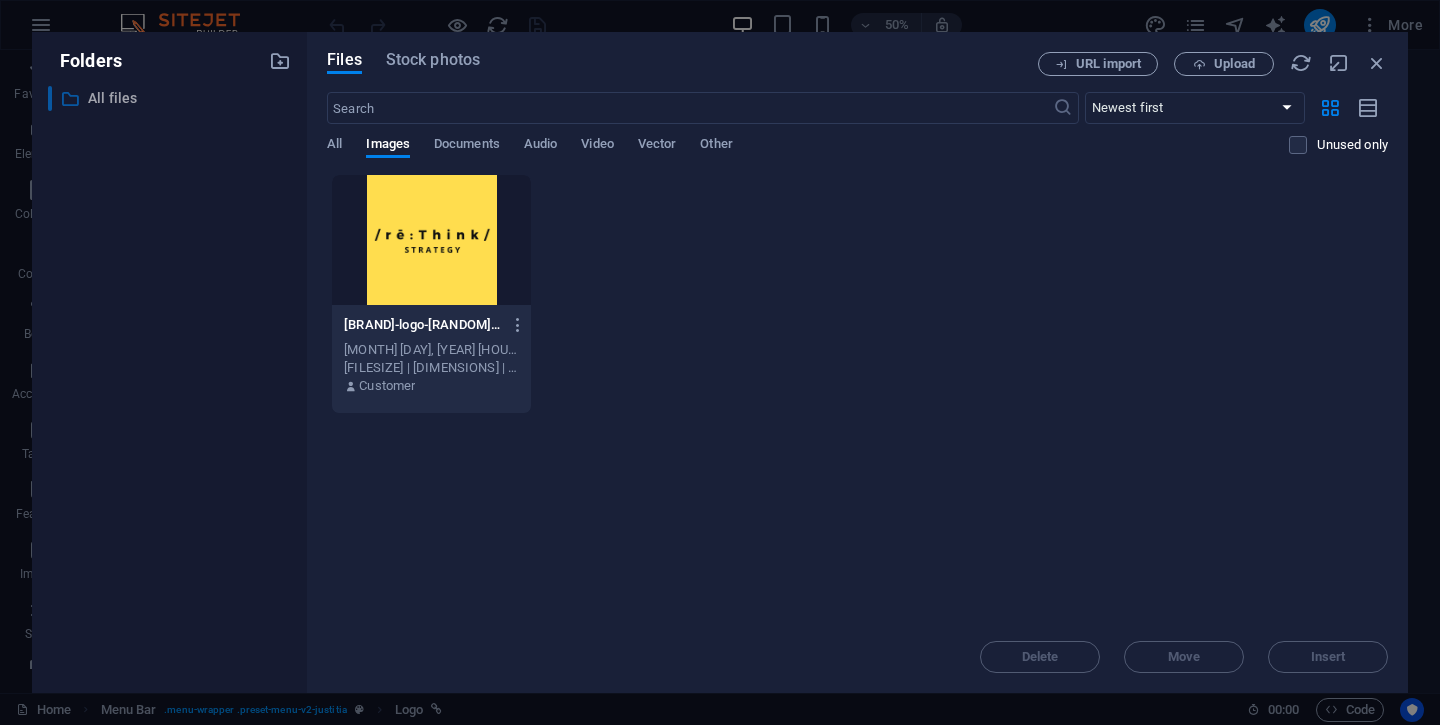 click on "All files" at bounding box center (171, 98) 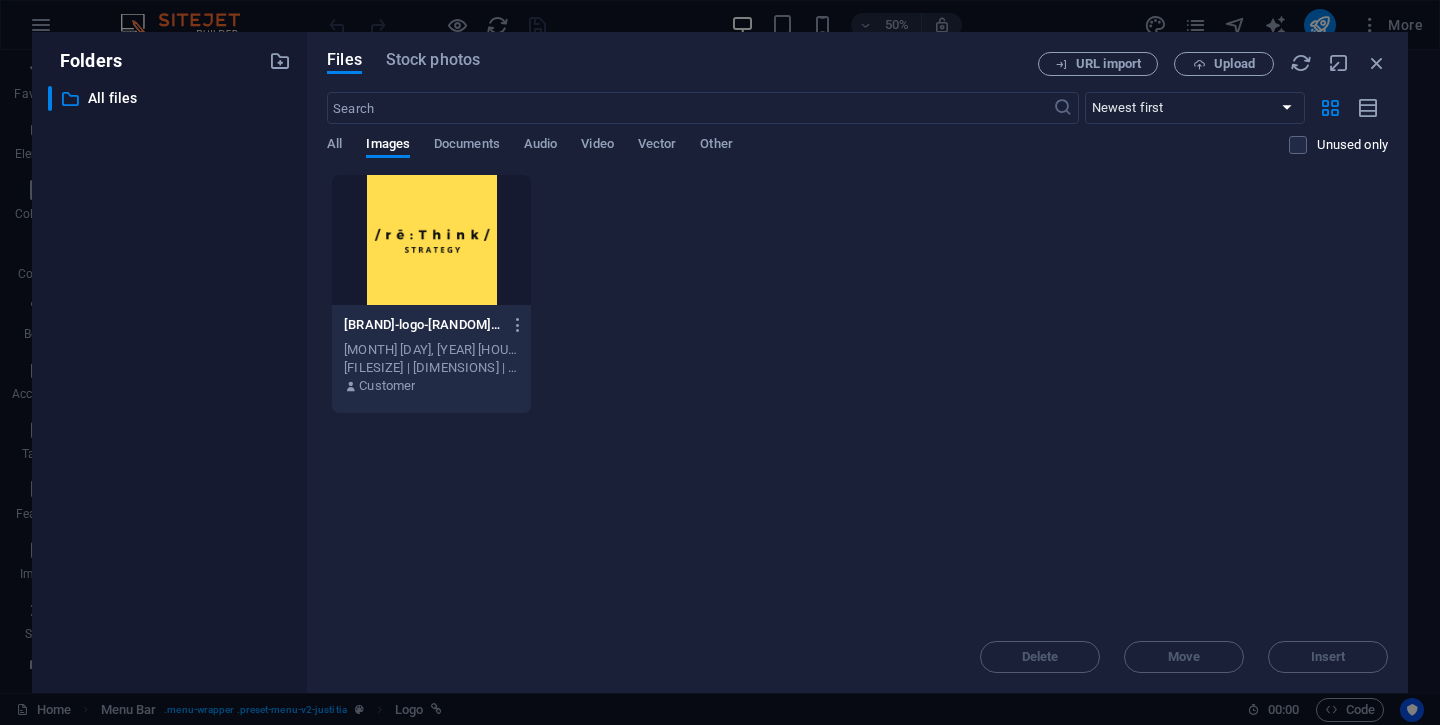 click on "Files Stock photos URL import Upload ​ Newest first Oldest first Name (A-Z) Name (Z-A) Size (0-9) Size (9-0) Resolution (0-9) Resolution (9-0) All Images Documents Audio Video Vector Other Unused only Drop files here to upload them instantly [BRAND]-logo-[RANDOM].png [BRAND]-logo-[RANDOM].png [MONTH] [DAY], [YEAR] [HOUR]:[MINUTE] [AM/PM] [FILESIZE] | [DIMENSIONS] | [FILETYPE] Customer Delete Move Insert" at bounding box center (857, 362) 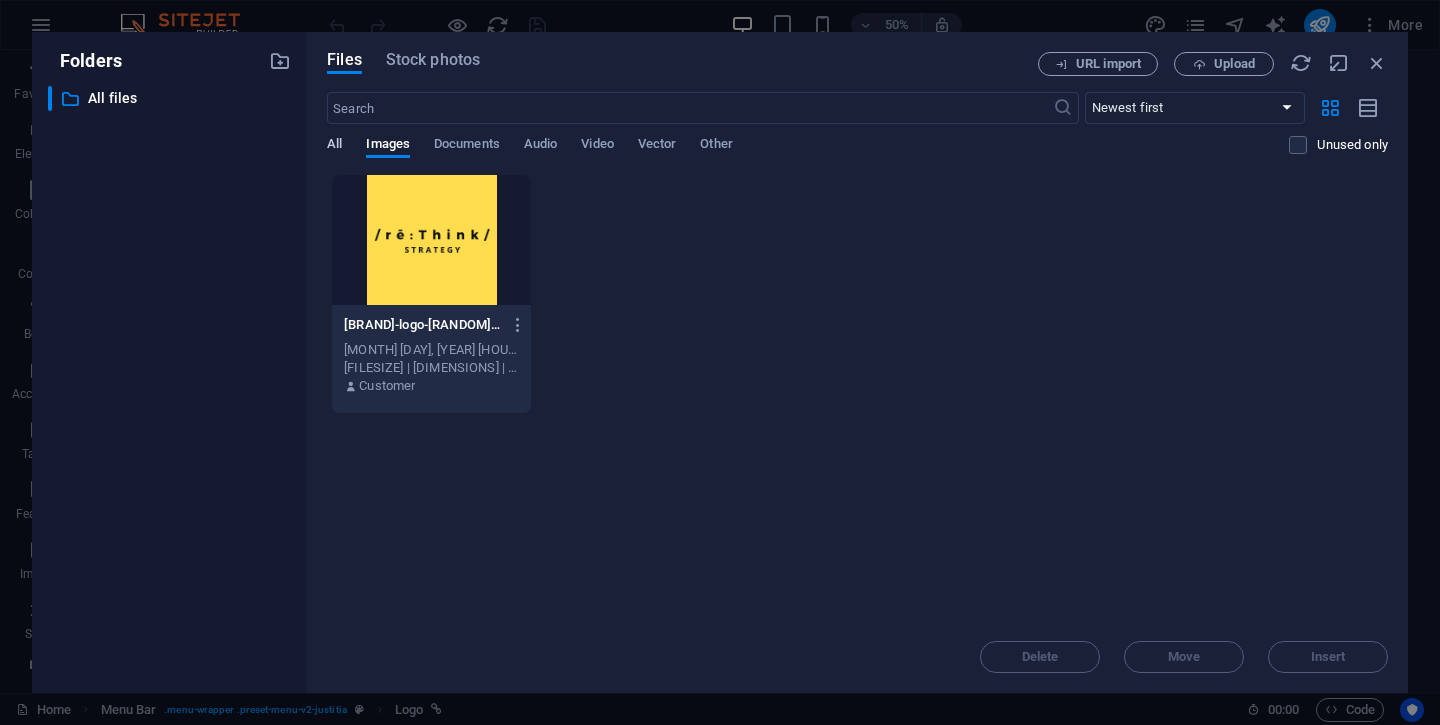 click on "All" at bounding box center [334, 146] 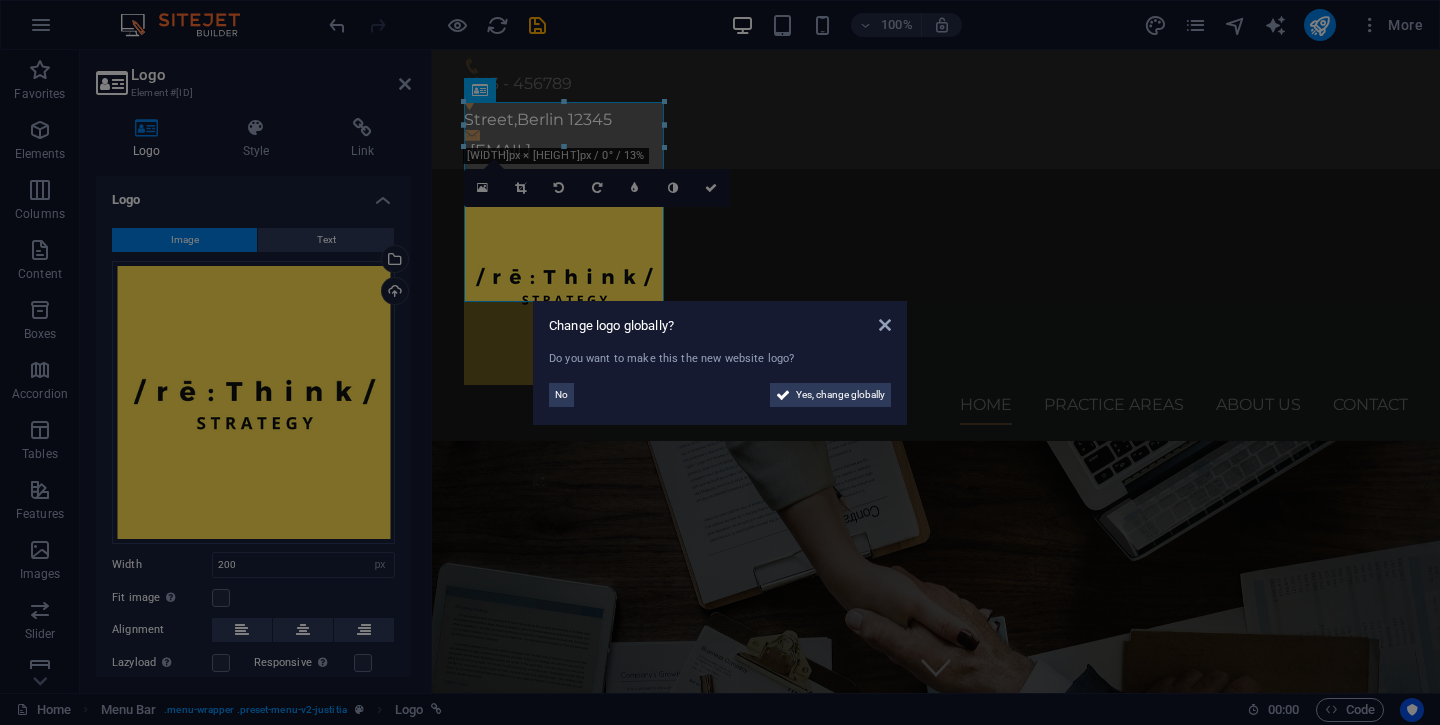 drag, startPoint x: 565, startPoint y: 103, endPoint x: 565, endPoint y: 148, distance: 45 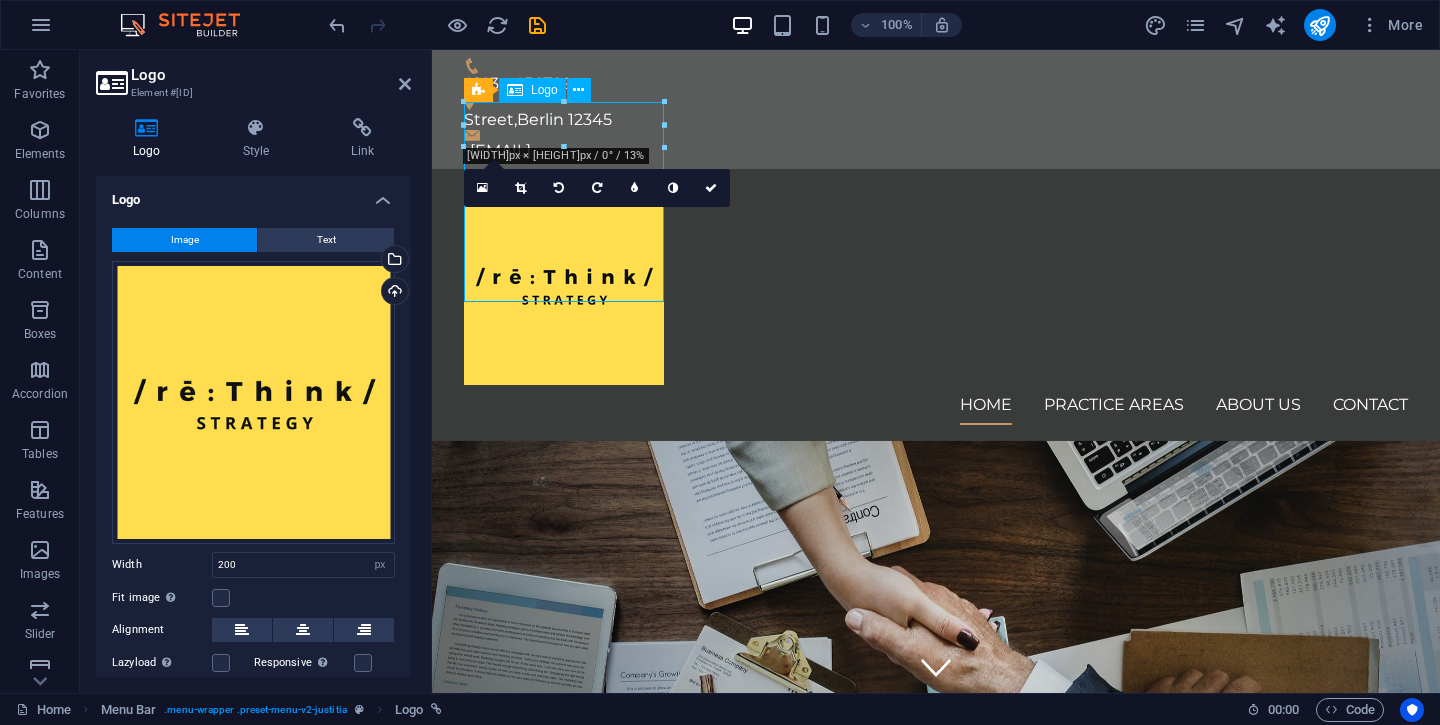 drag, startPoint x: 562, startPoint y: 106, endPoint x: 563, endPoint y: 150, distance: 44.011364 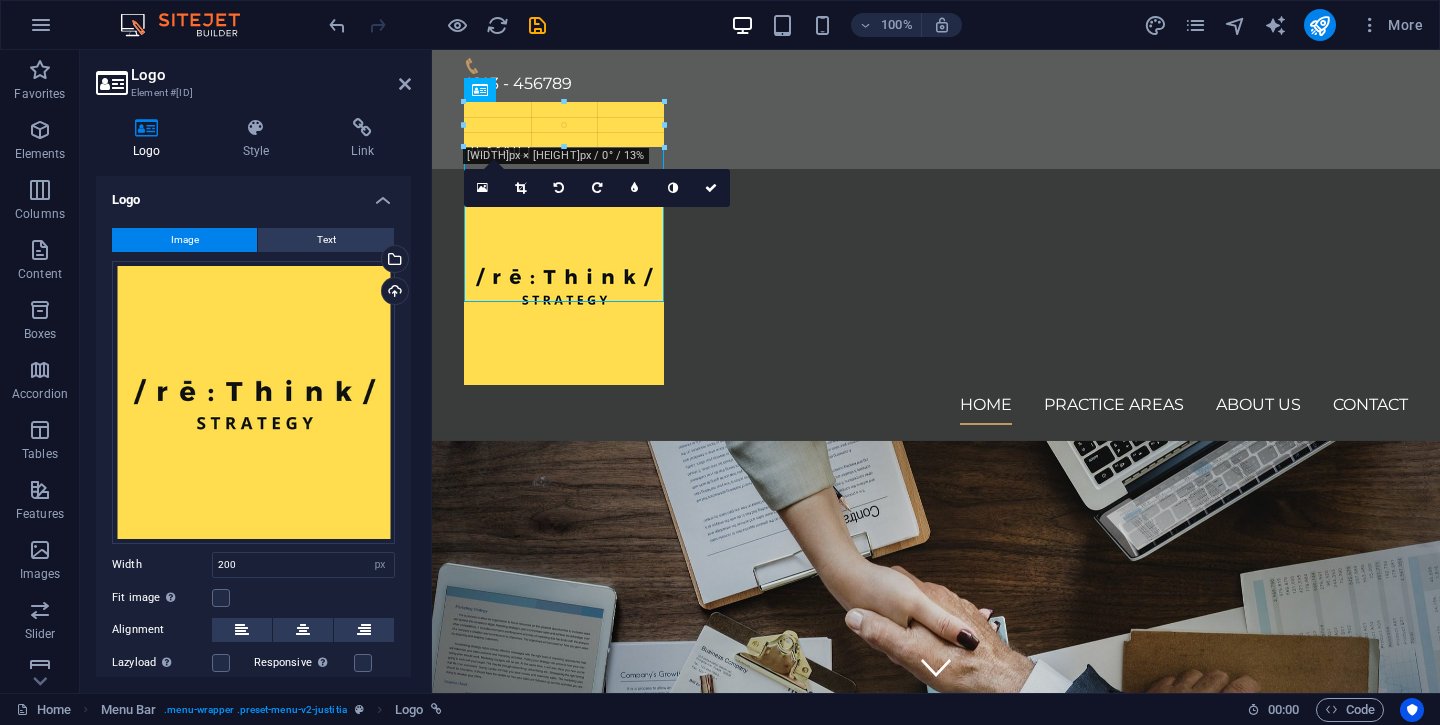 click on "180 170 160 150 140 130 120 110 100 90 80 70 60 50 40 30 20 10 0 -10 -20 -30 -40 -50 -60 -70 -80 -90 -100 -110 -120 -130 -140 -150 -160 -170 [WIDTH]px × [HEIGHT]px / 0° / 12% 16:10 16:9 4:3 1:1 1:2 0" at bounding box center (564, 124) 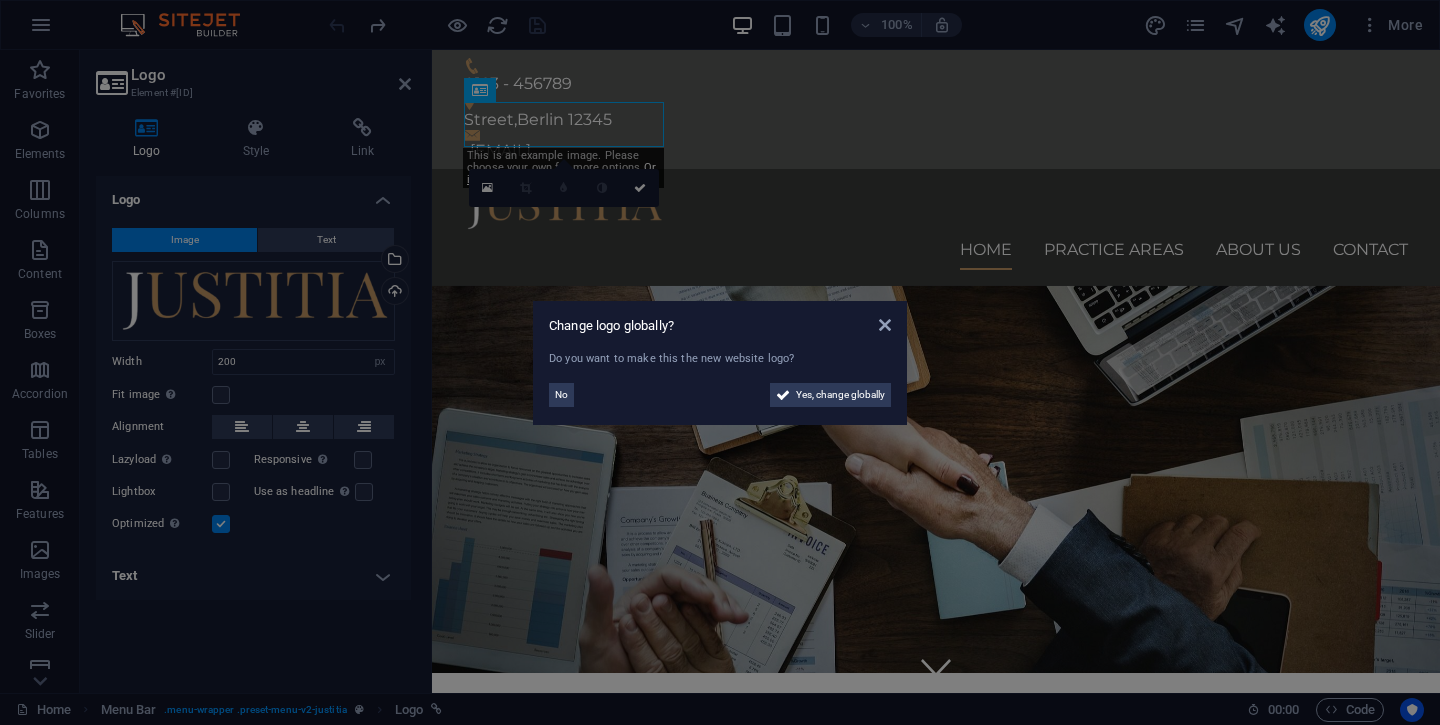 click on "Change logo globally? Do you want to make this the new website logo? No Yes, change globally" at bounding box center (720, 362) 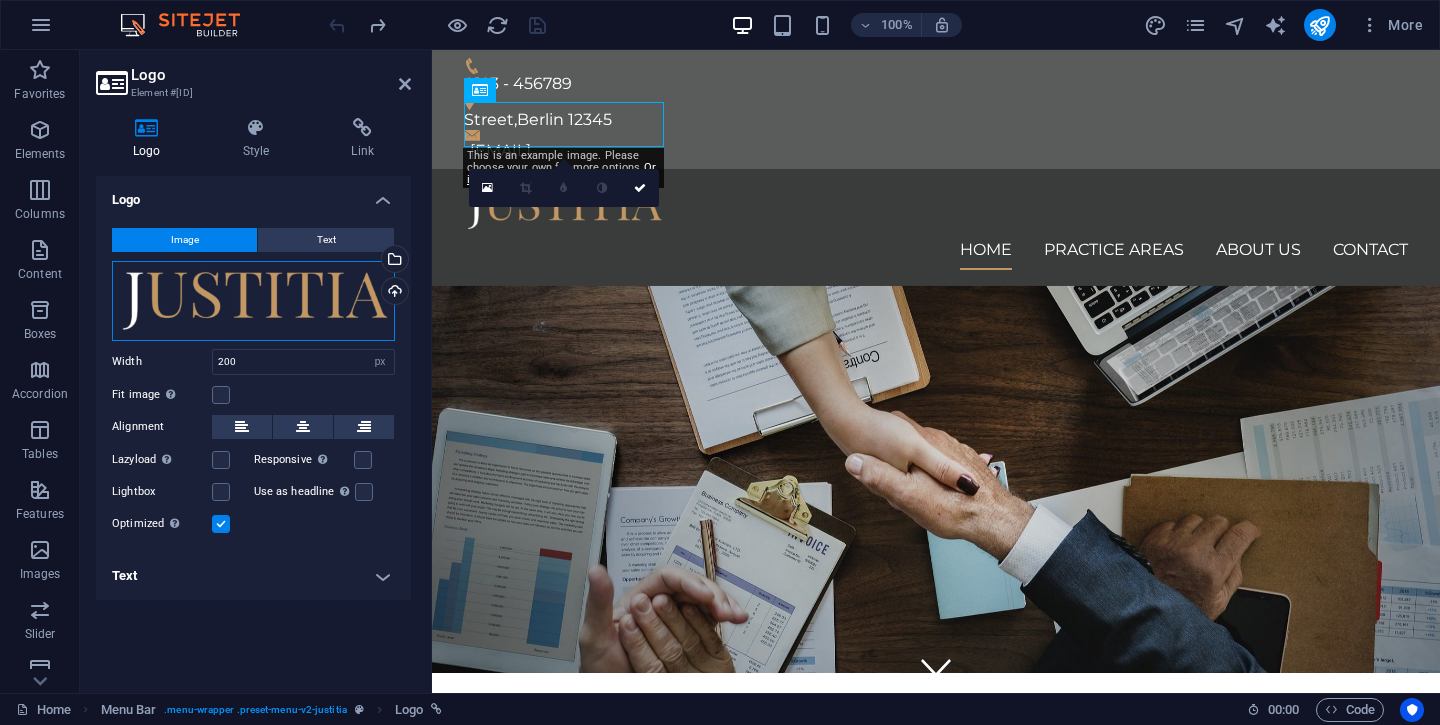 click on "Drag files here, click to choose files or select files from Files or our free stock photos & videos" at bounding box center (253, 301) 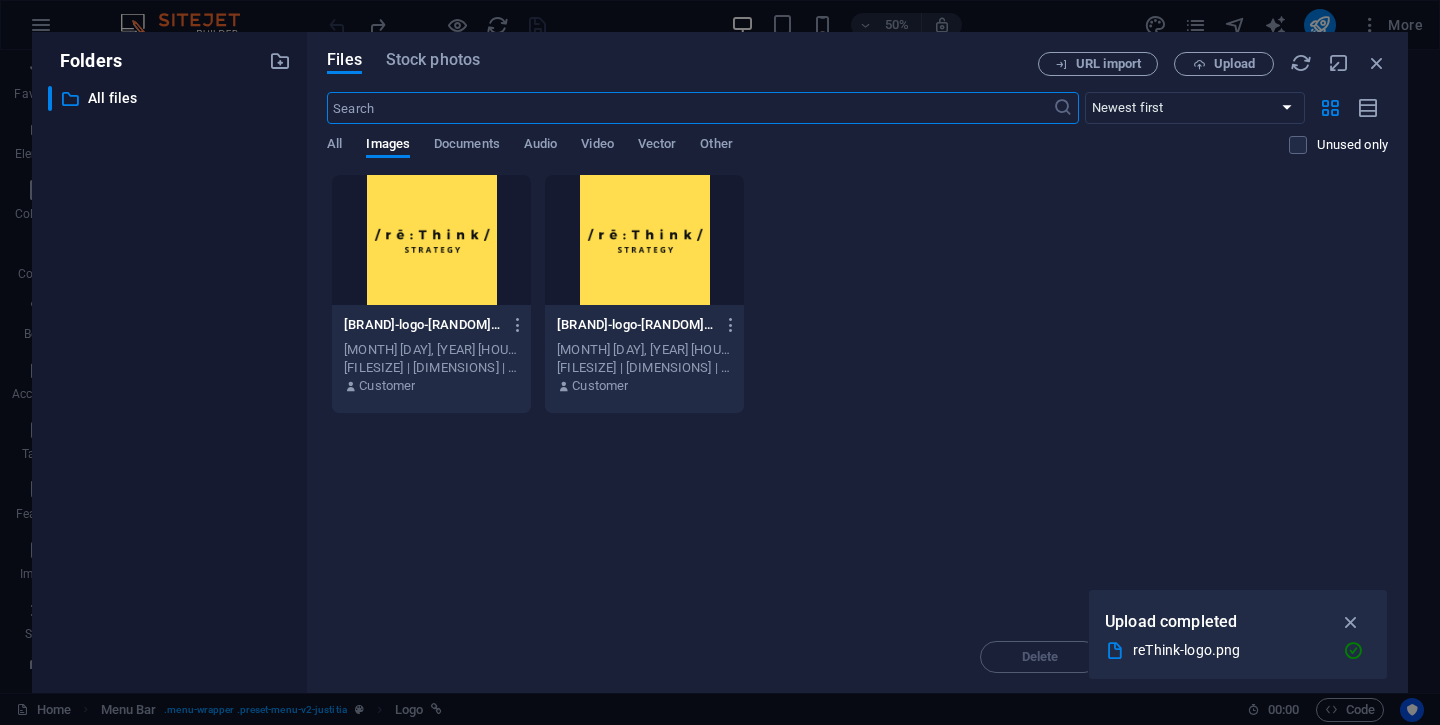 click at bounding box center (431, 240) 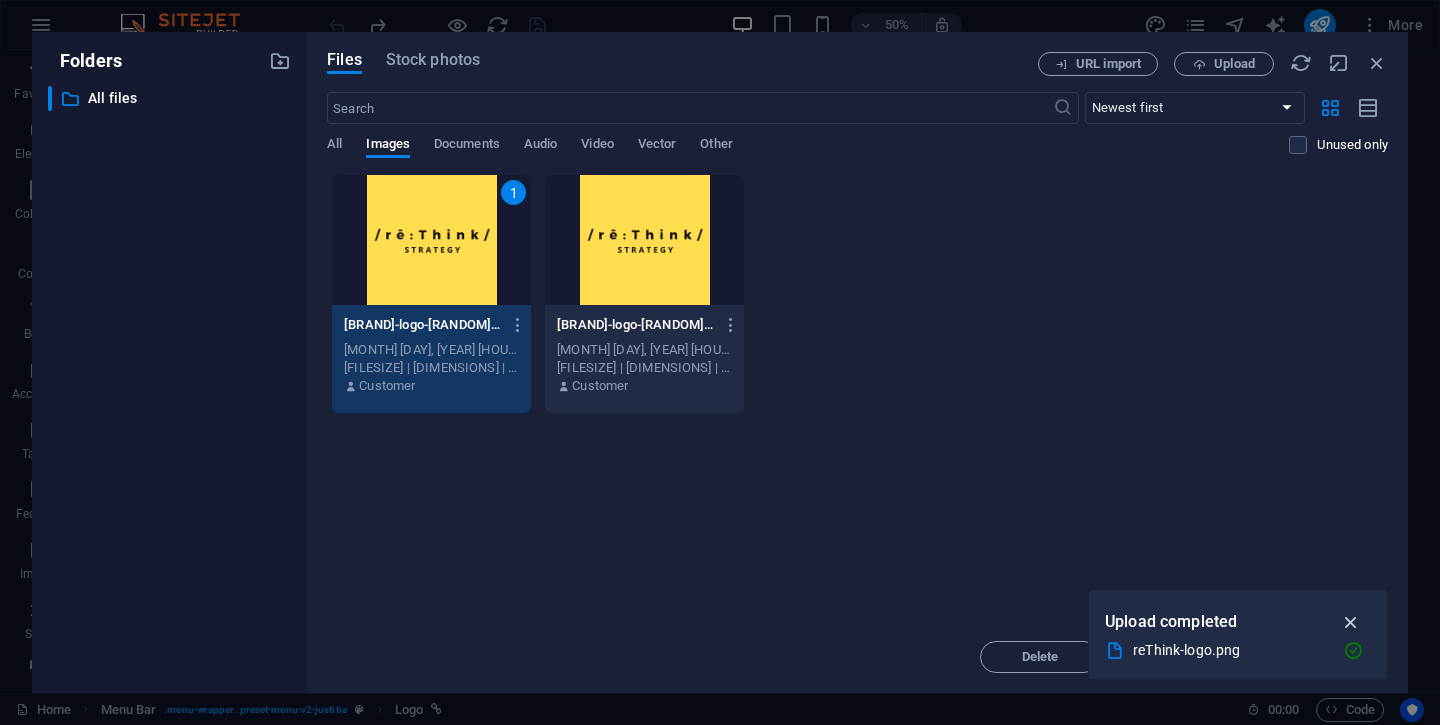 click at bounding box center [1351, 622] 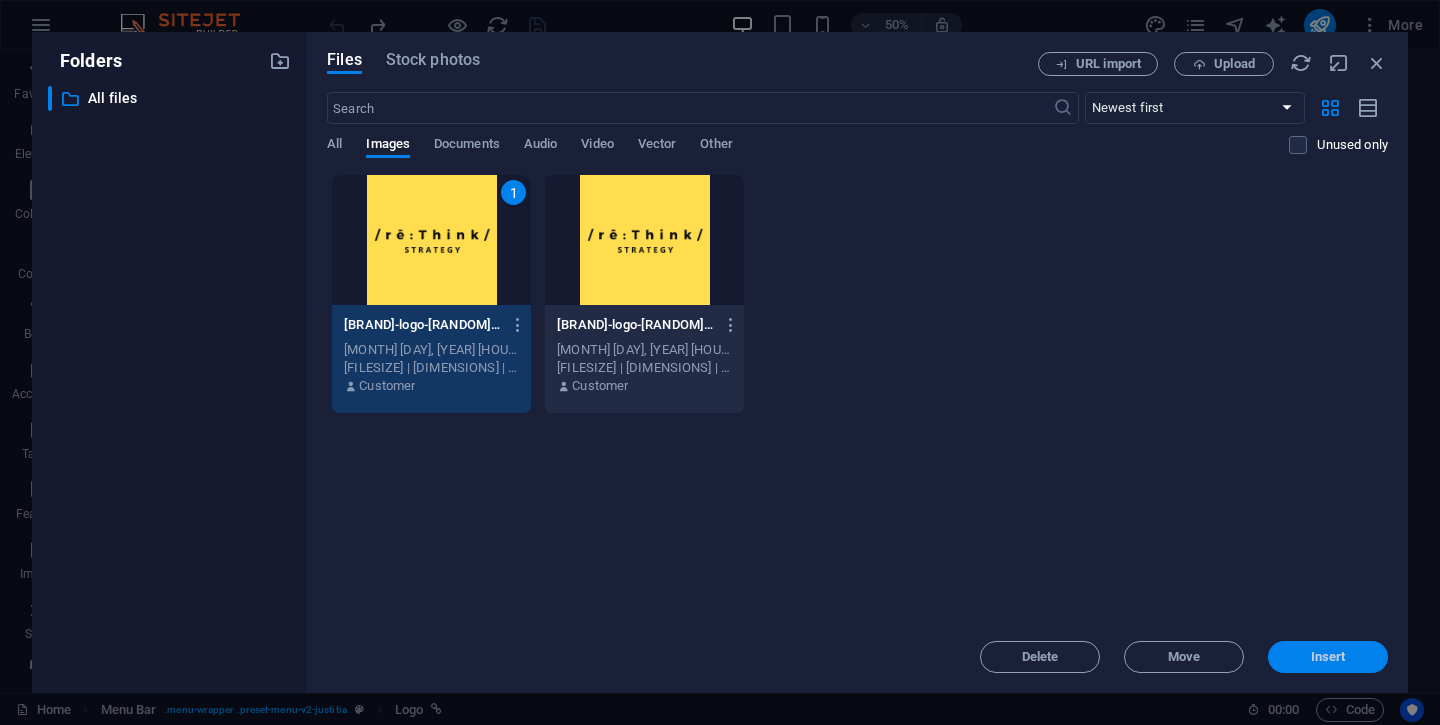click on "Insert" at bounding box center [1328, 657] 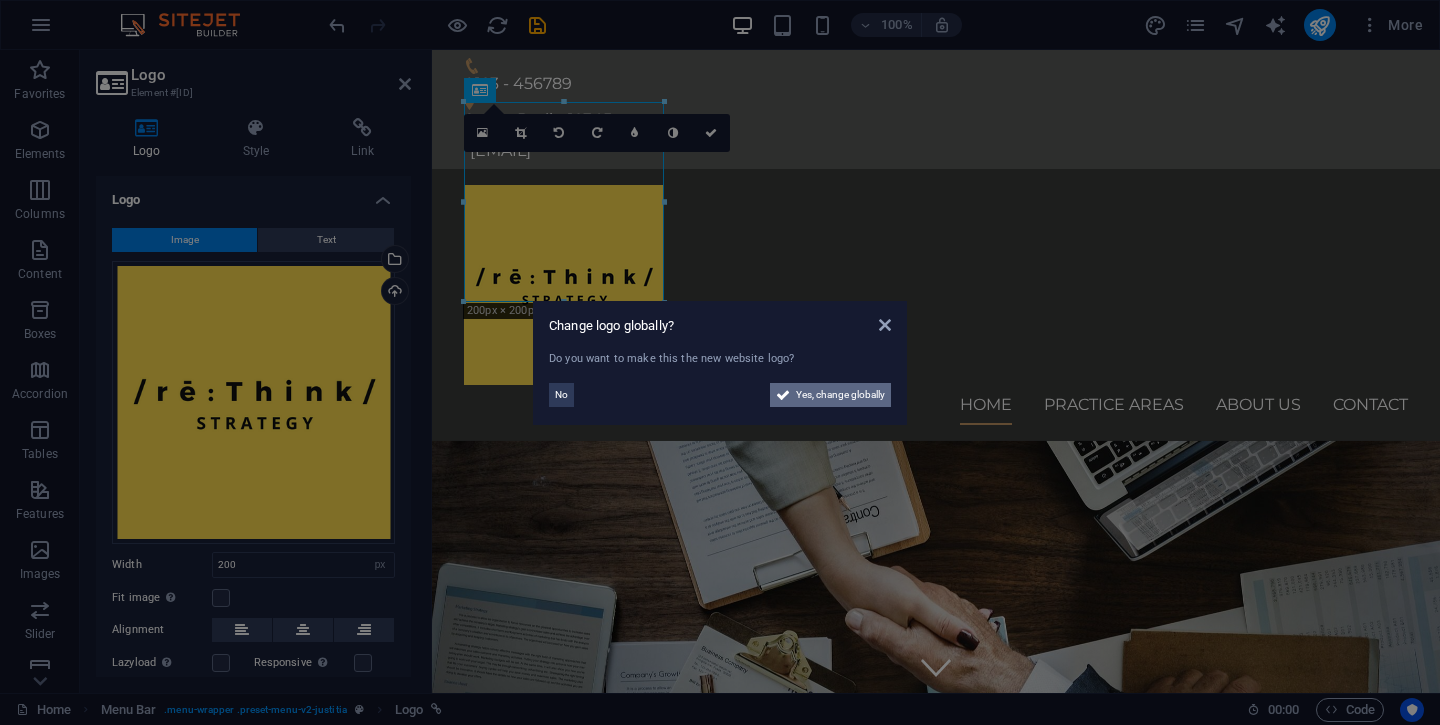 click on "Yes, change globally" at bounding box center (840, 395) 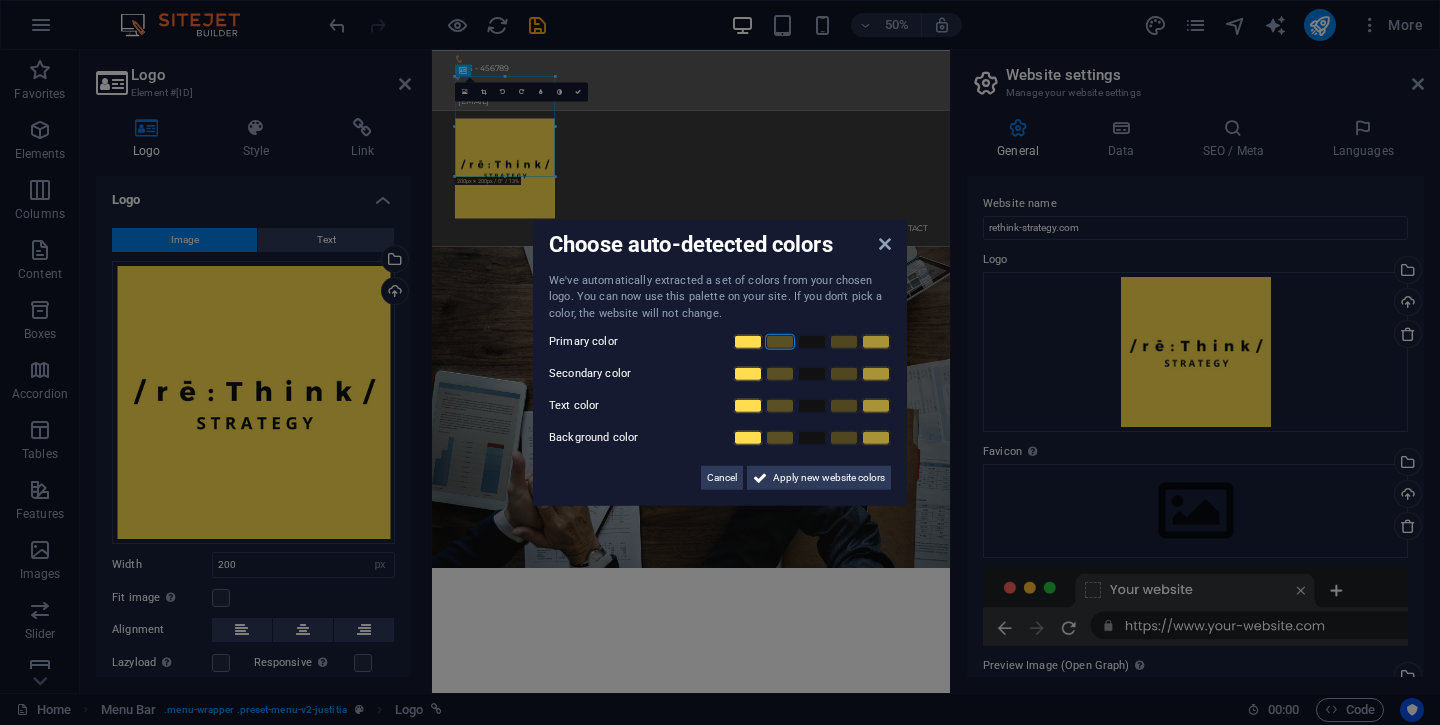click at bounding box center [780, 342] 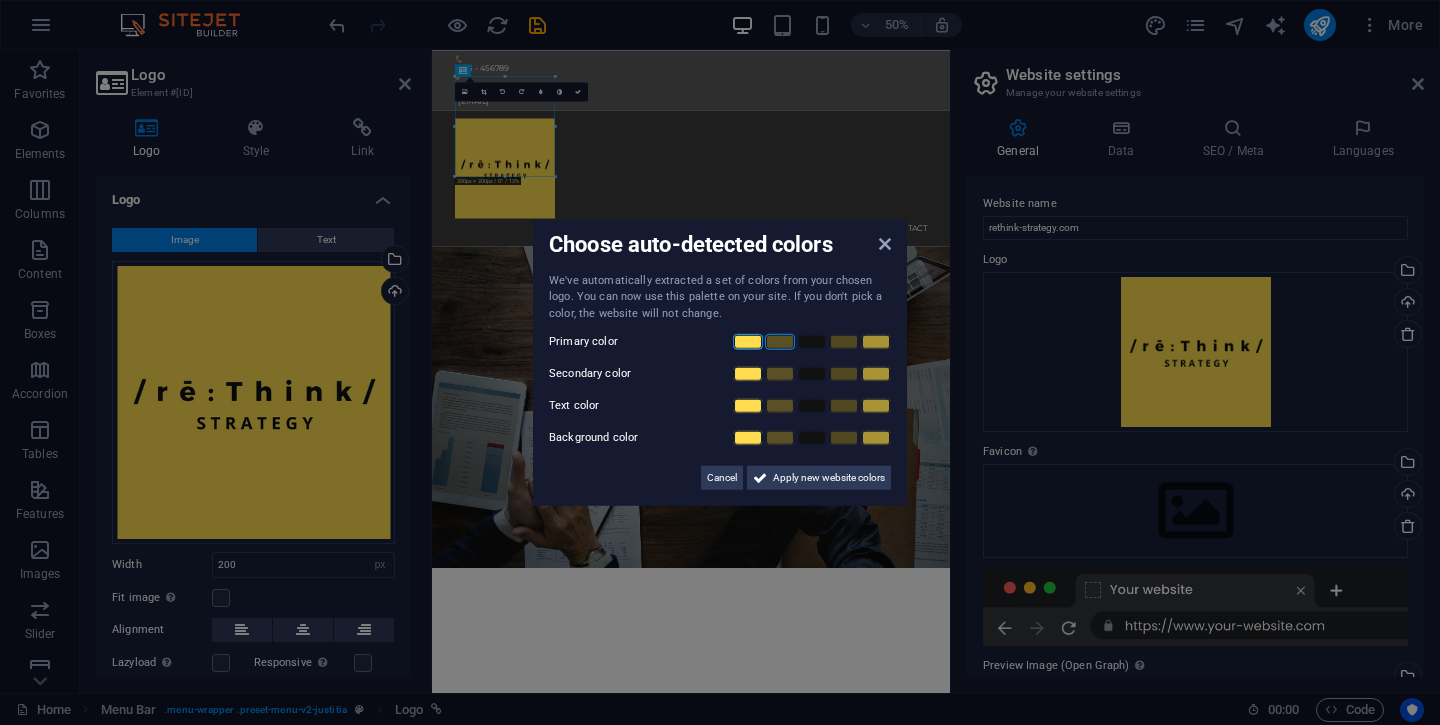 click at bounding box center (748, 342) 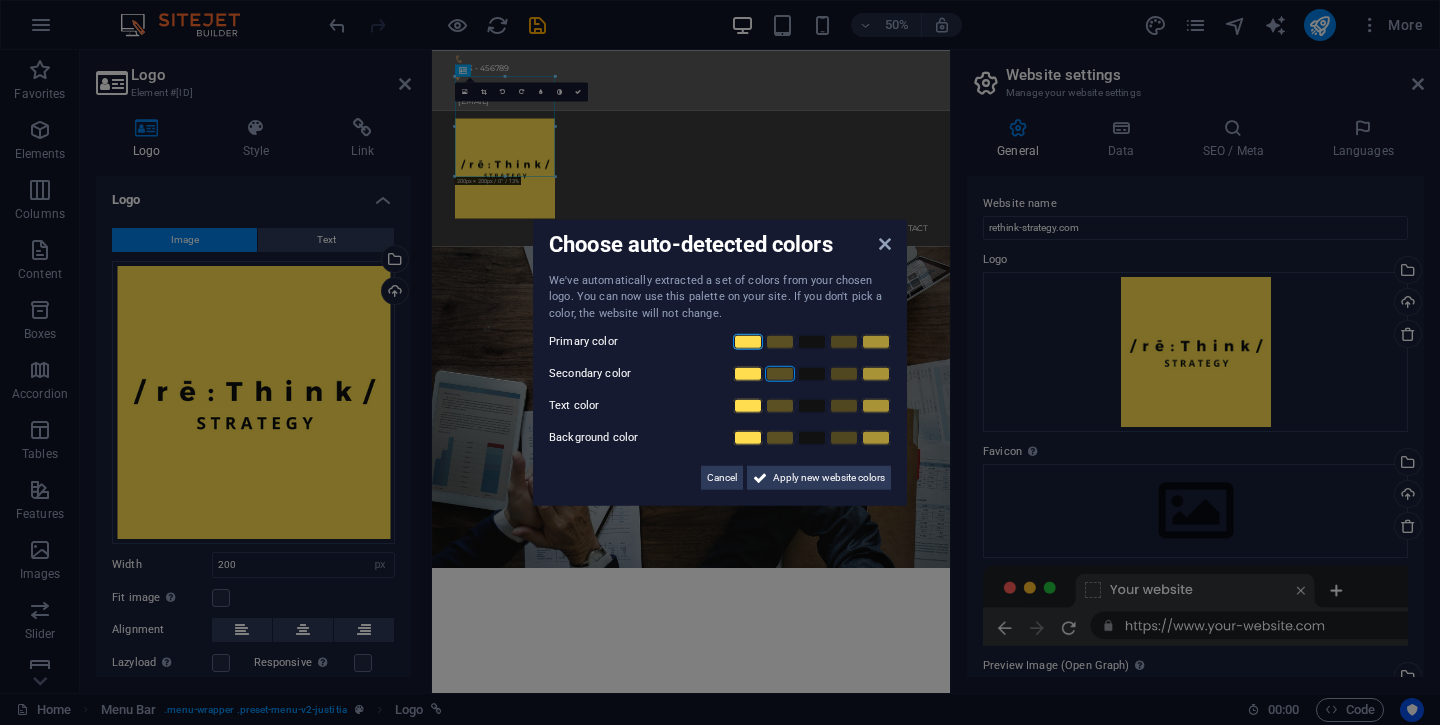 click at bounding box center [780, 374] 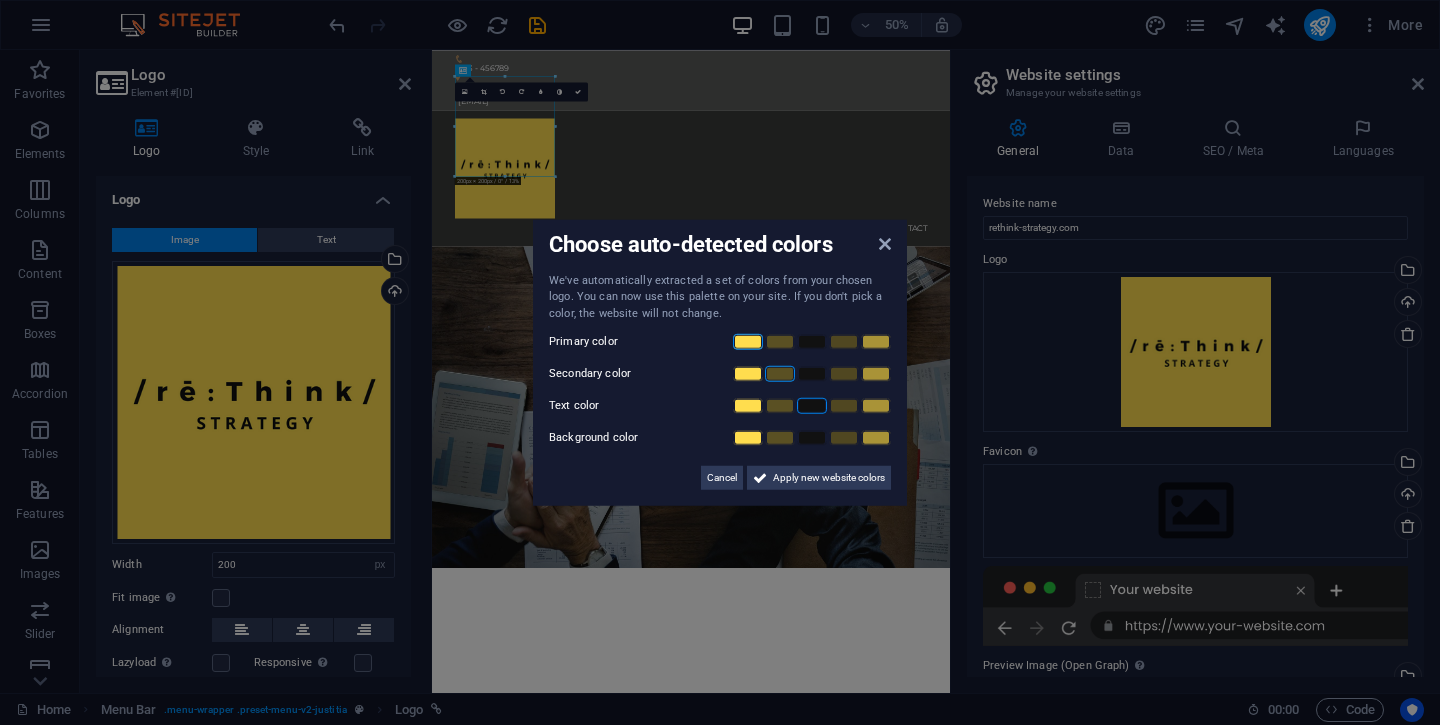 click at bounding box center [812, 406] 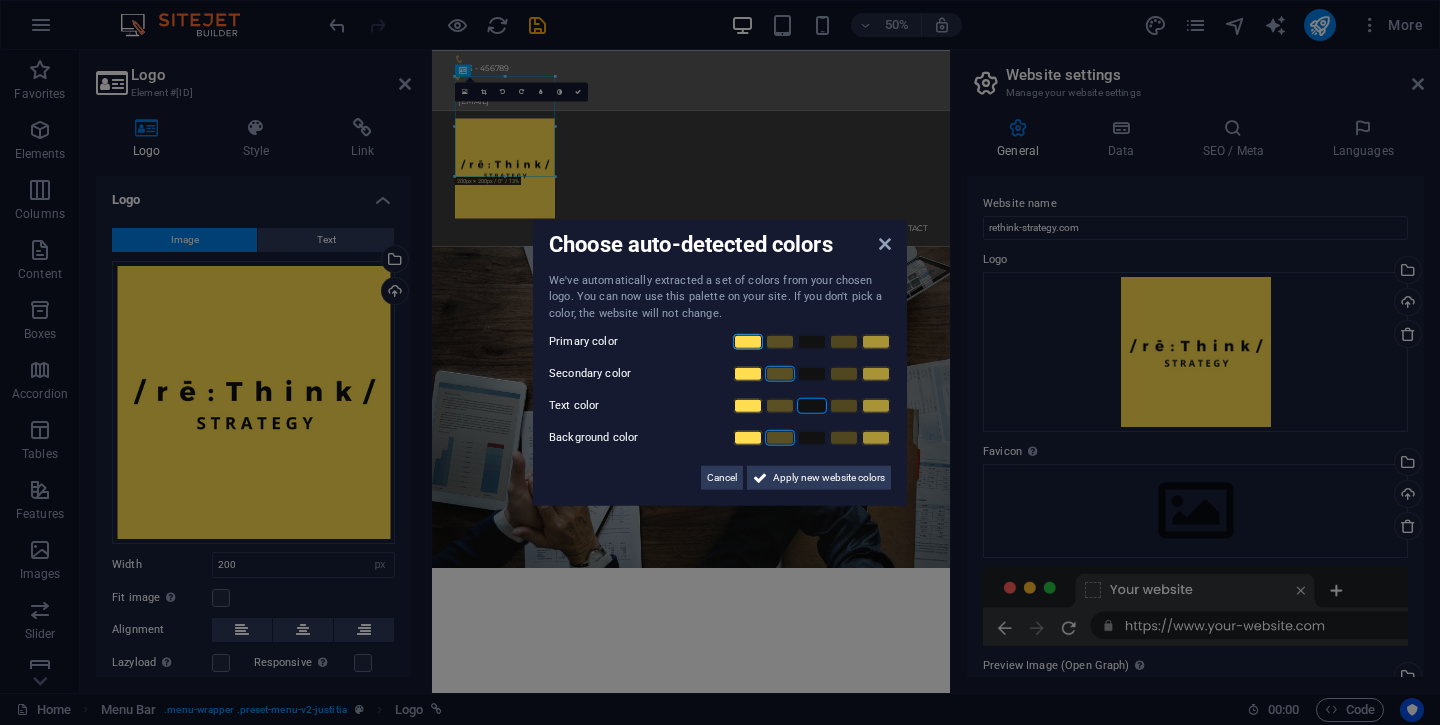 click at bounding box center [780, 438] 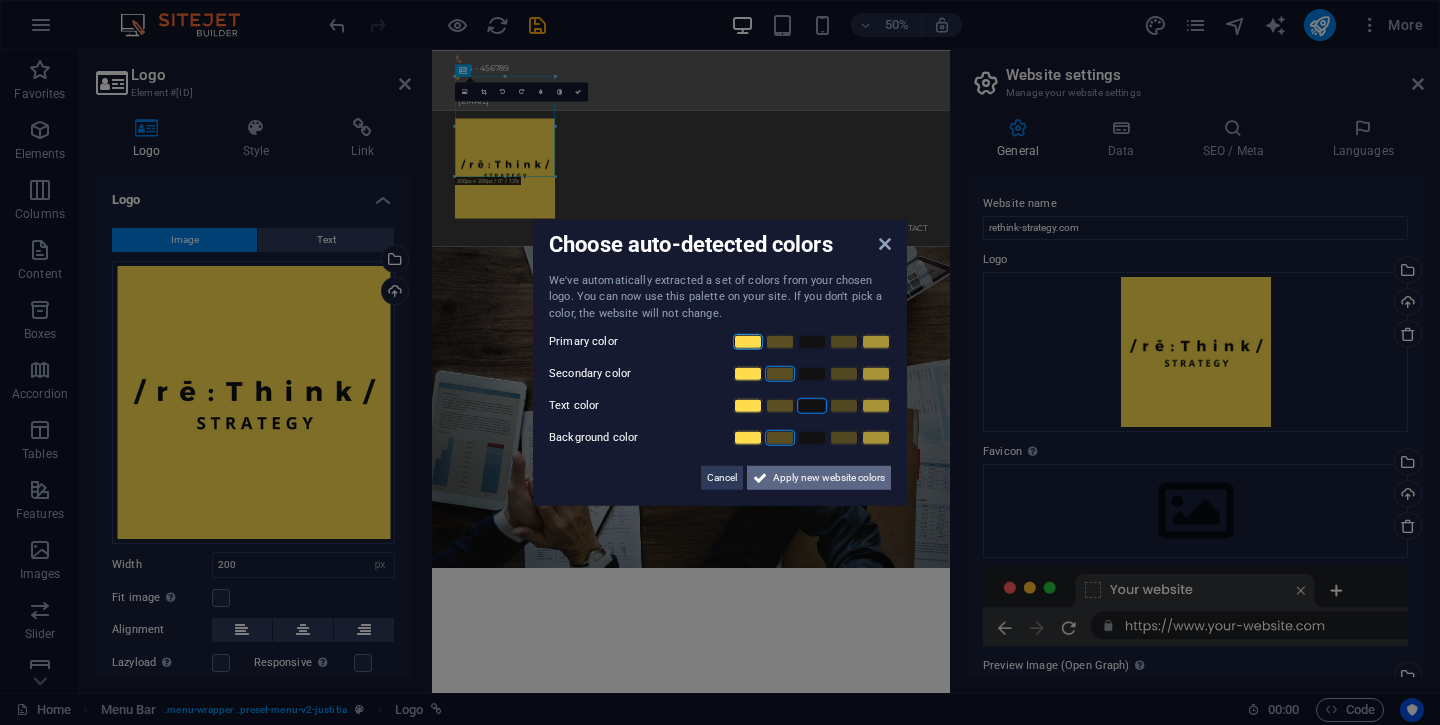 click on "Apply new website colors" at bounding box center (829, 478) 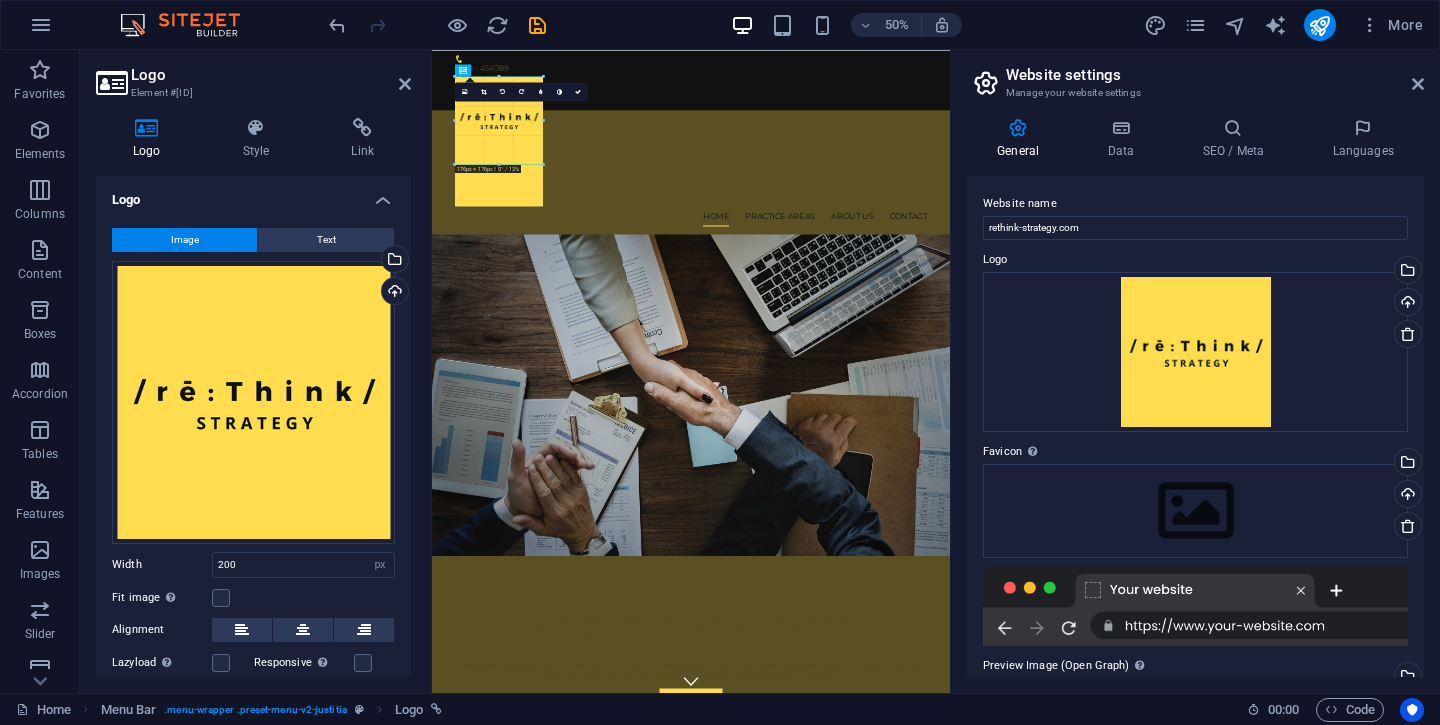 drag, startPoint x: 504, startPoint y: 175, endPoint x: 519, endPoint y: 157, distance: 23.43075 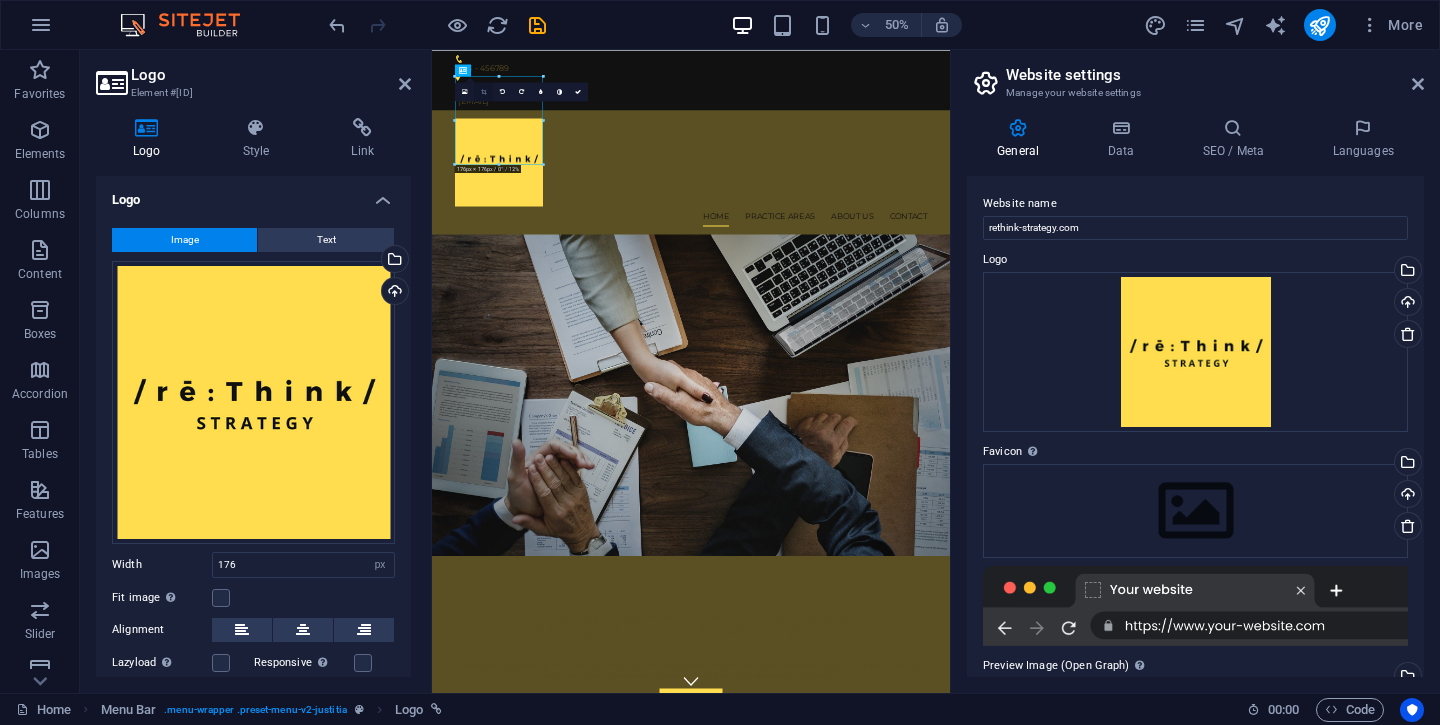 click at bounding box center (484, 92) 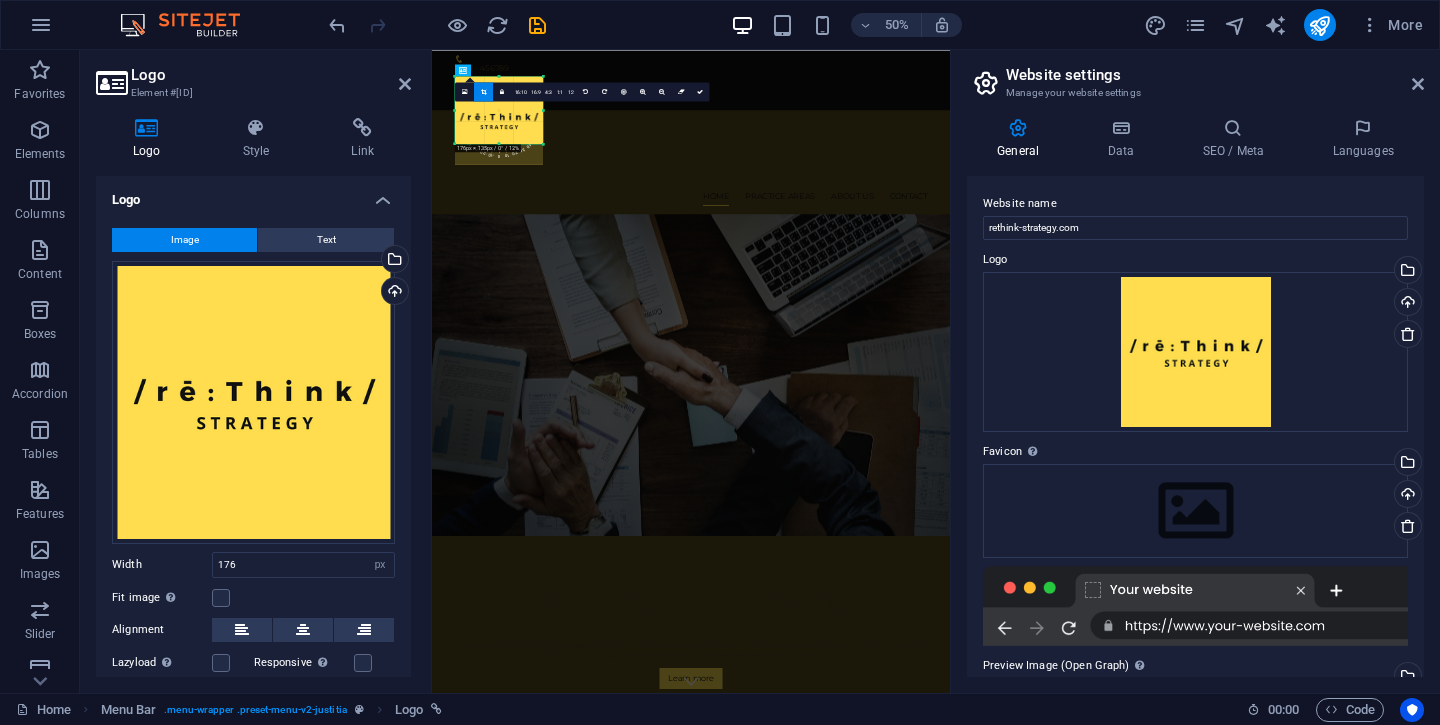 drag, startPoint x: 498, startPoint y: 165, endPoint x: 501, endPoint y: 124, distance: 41.109608 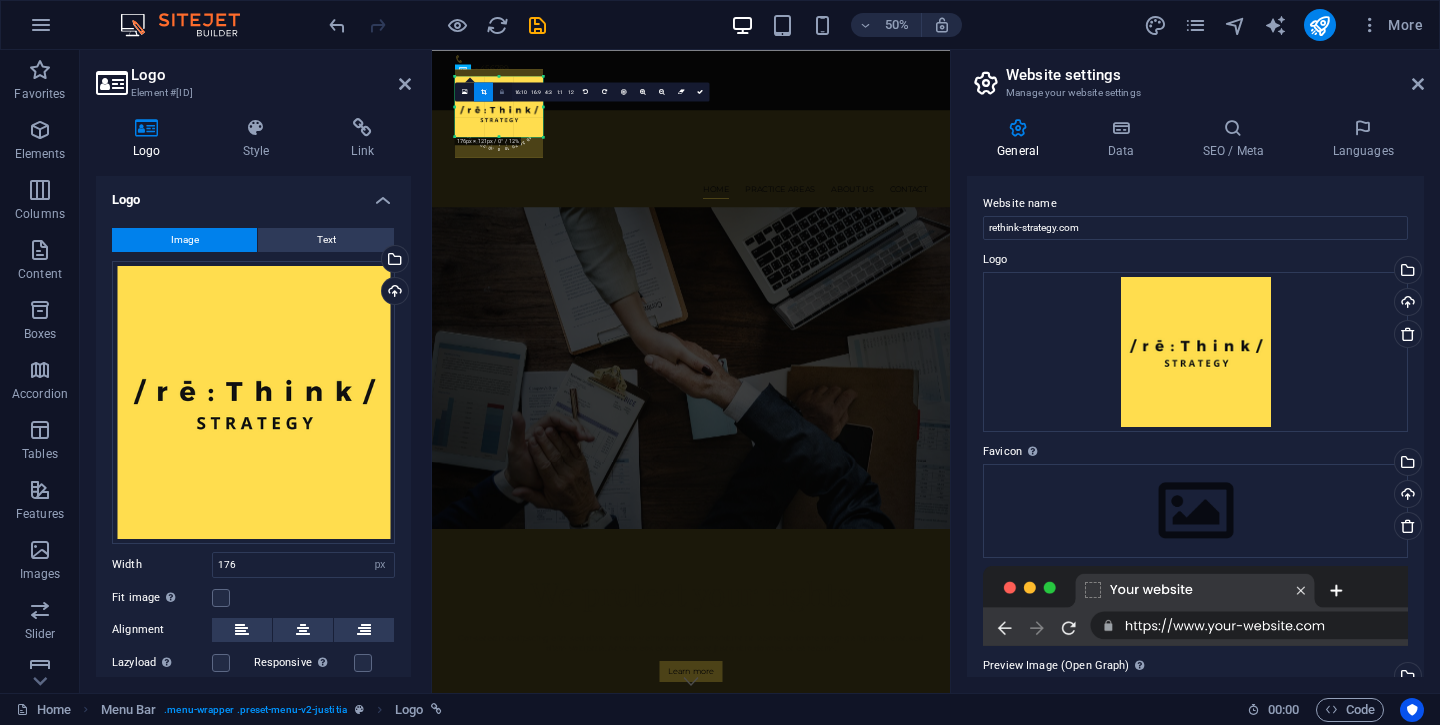 drag, startPoint x: 500, startPoint y: 76, endPoint x: 500, endPoint y: 90, distance: 14 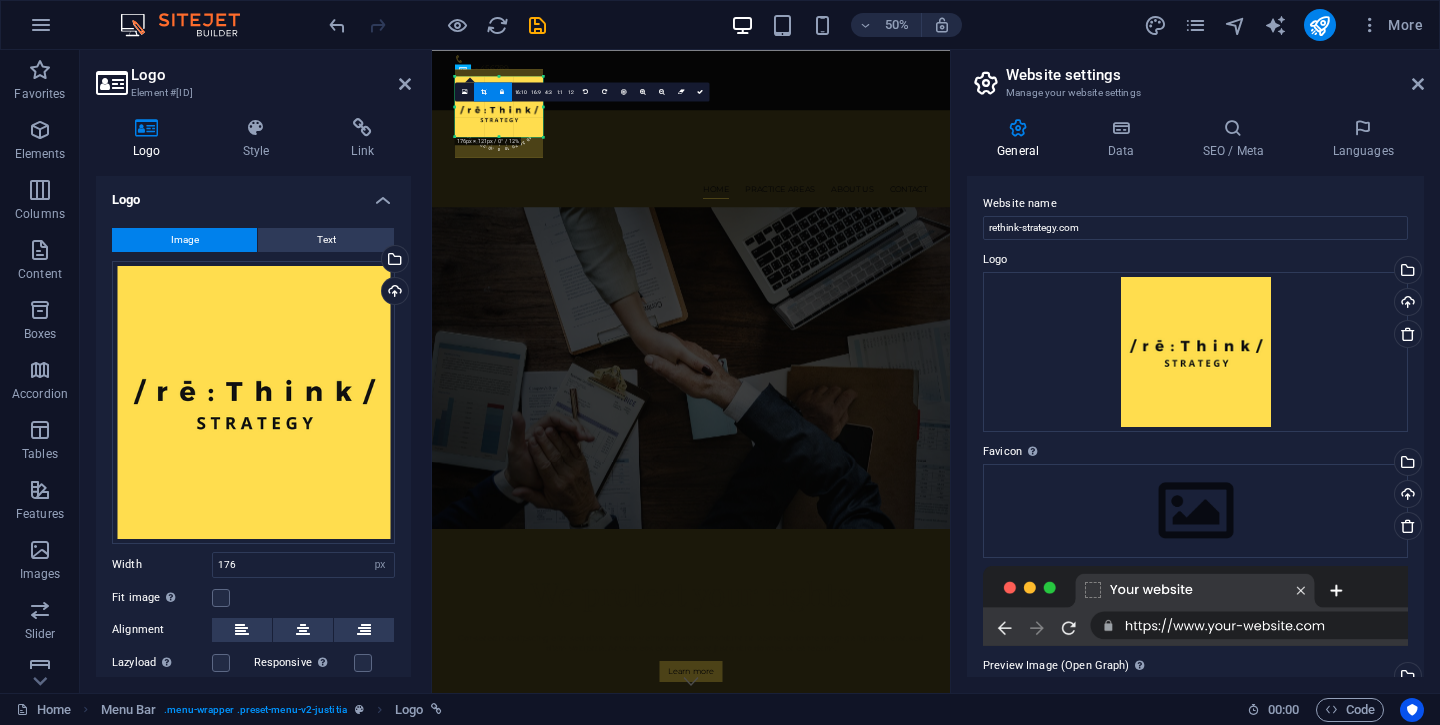 click at bounding box center (502, 91) 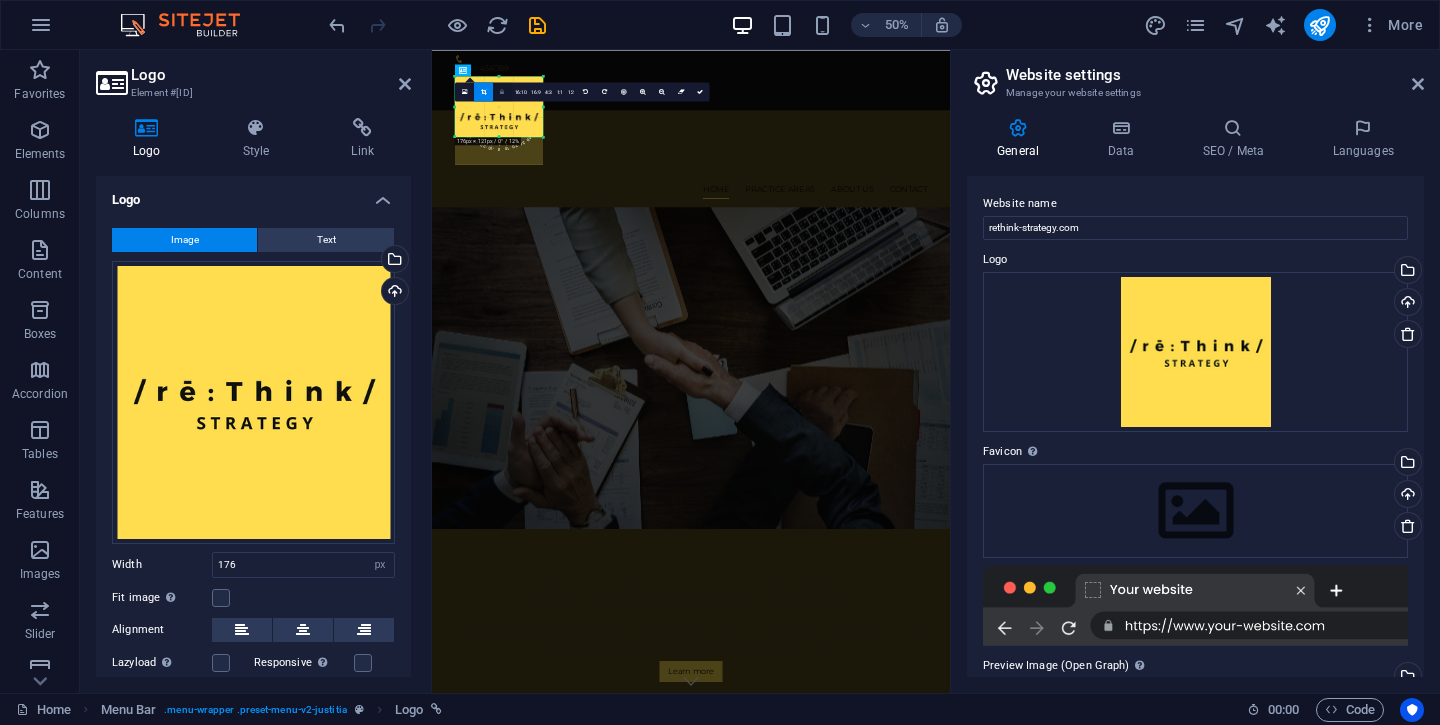 click on "180 170 160 150 140 130 120 110 100 90 80 70 60 50 40 30 20 10 0 -10 -20 -30 -40 -50 -60 -70 -80 -90 -100 -110 -120 -130 -140 -150 -160 -170 [WIDTH] × [HEIGHT] / 0° / 12% 16:10 16:9 4:3 1:1 1:2 0" at bounding box center [499, 106] 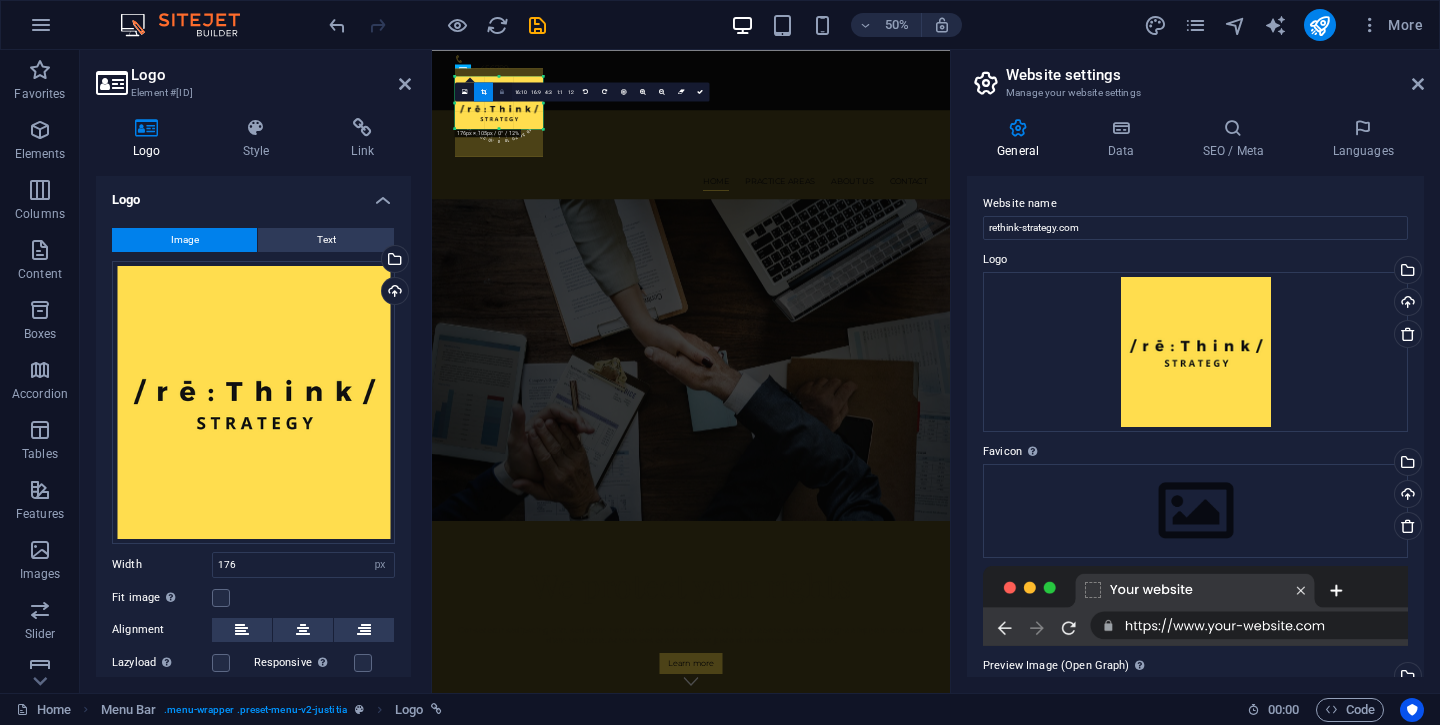 drag, startPoint x: 501, startPoint y: 76, endPoint x: 504, endPoint y: 92, distance: 16.27882 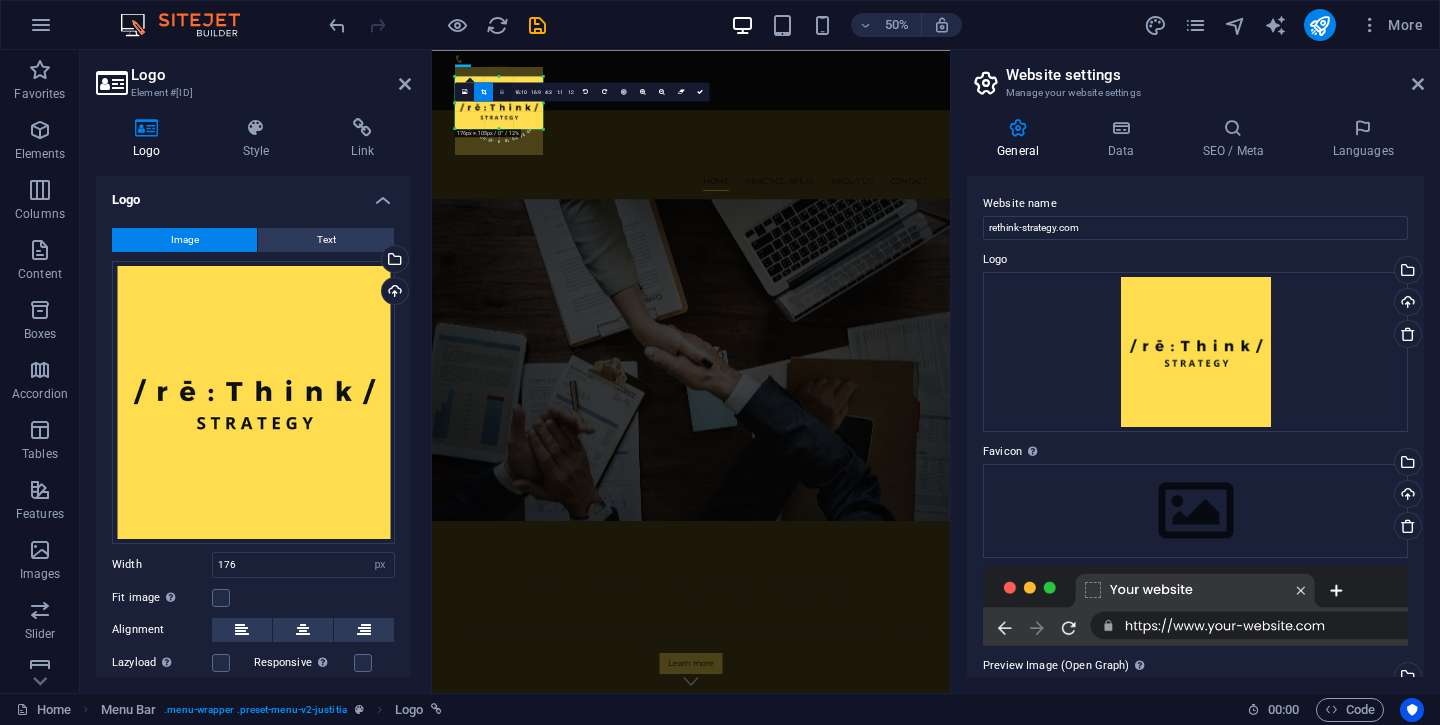 drag, startPoint x: 505, startPoint y: 102, endPoint x: 505, endPoint y: 89, distance: 13 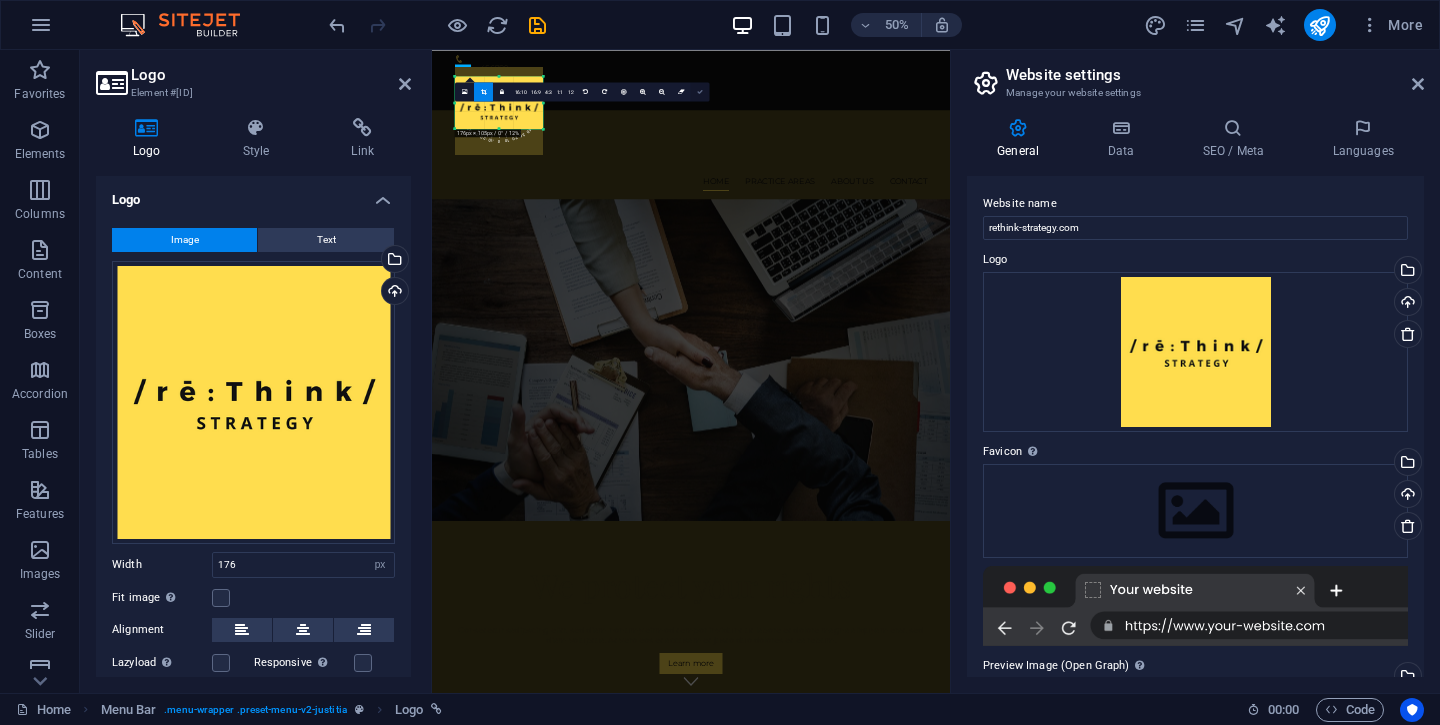 click at bounding box center (700, 91) 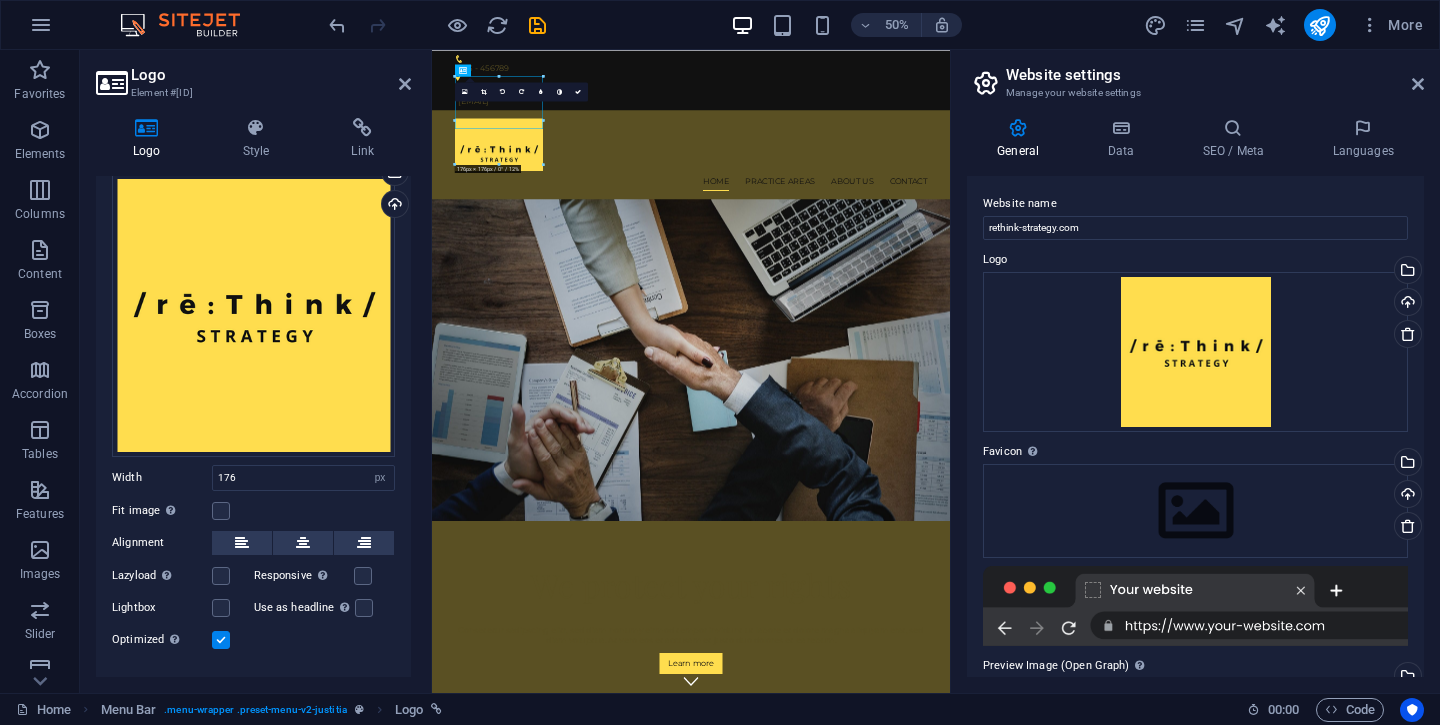 scroll, scrollTop: 91, scrollLeft: 0, axis: vertical 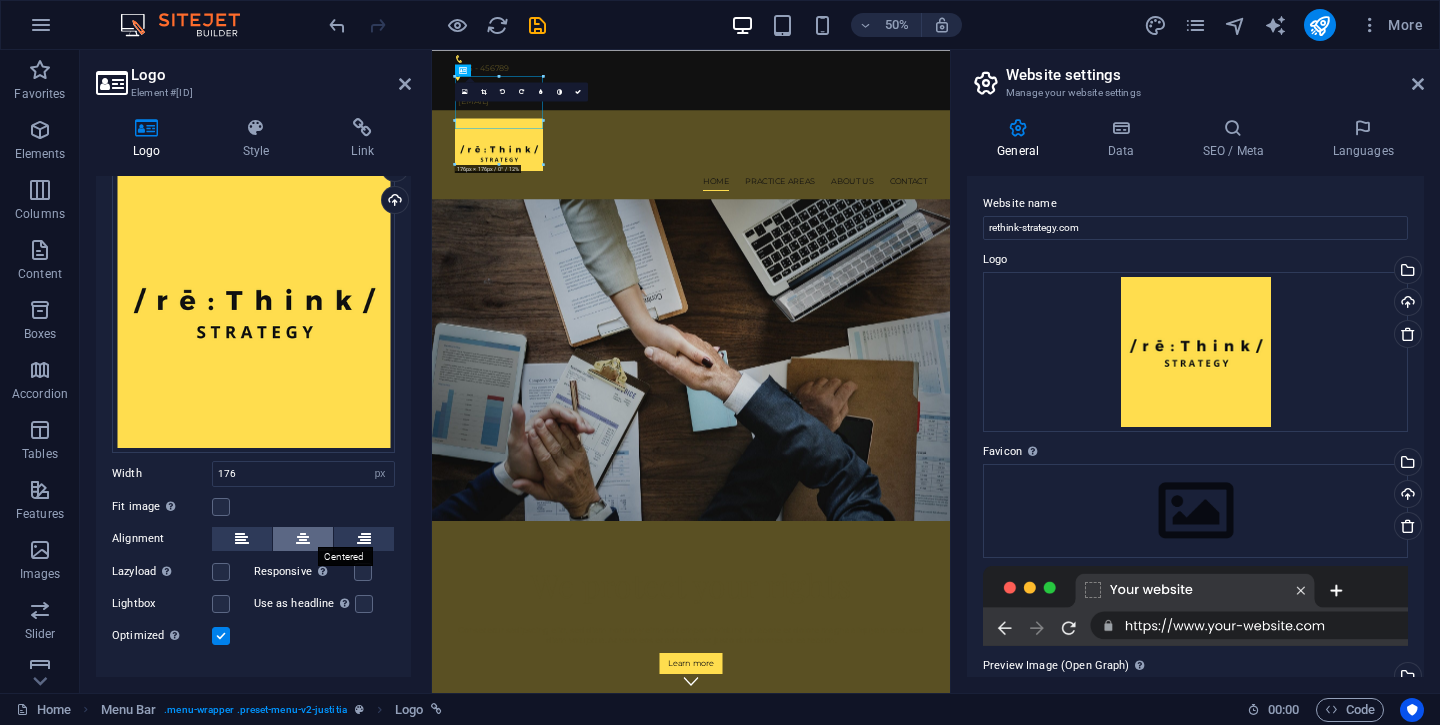 click at bounding box center (303, 539) 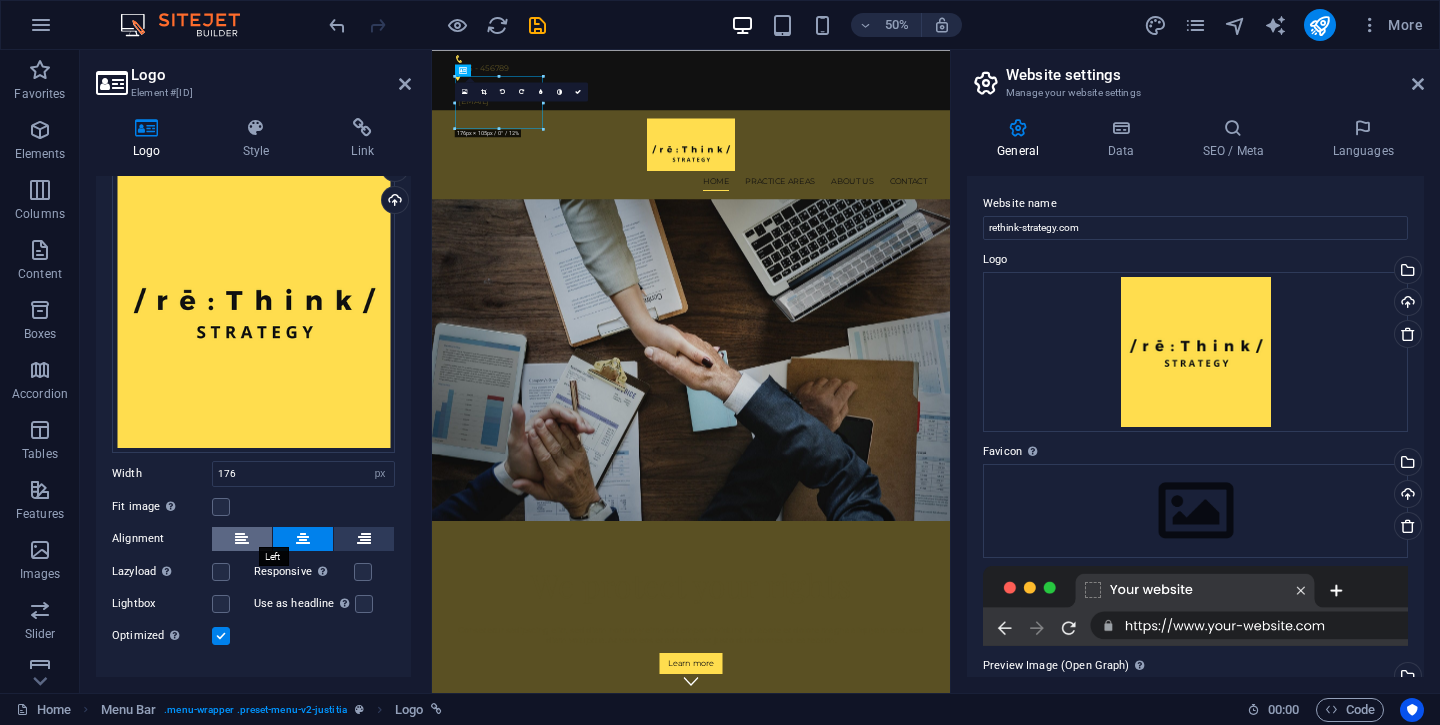 click at bounding box center [242, 539] 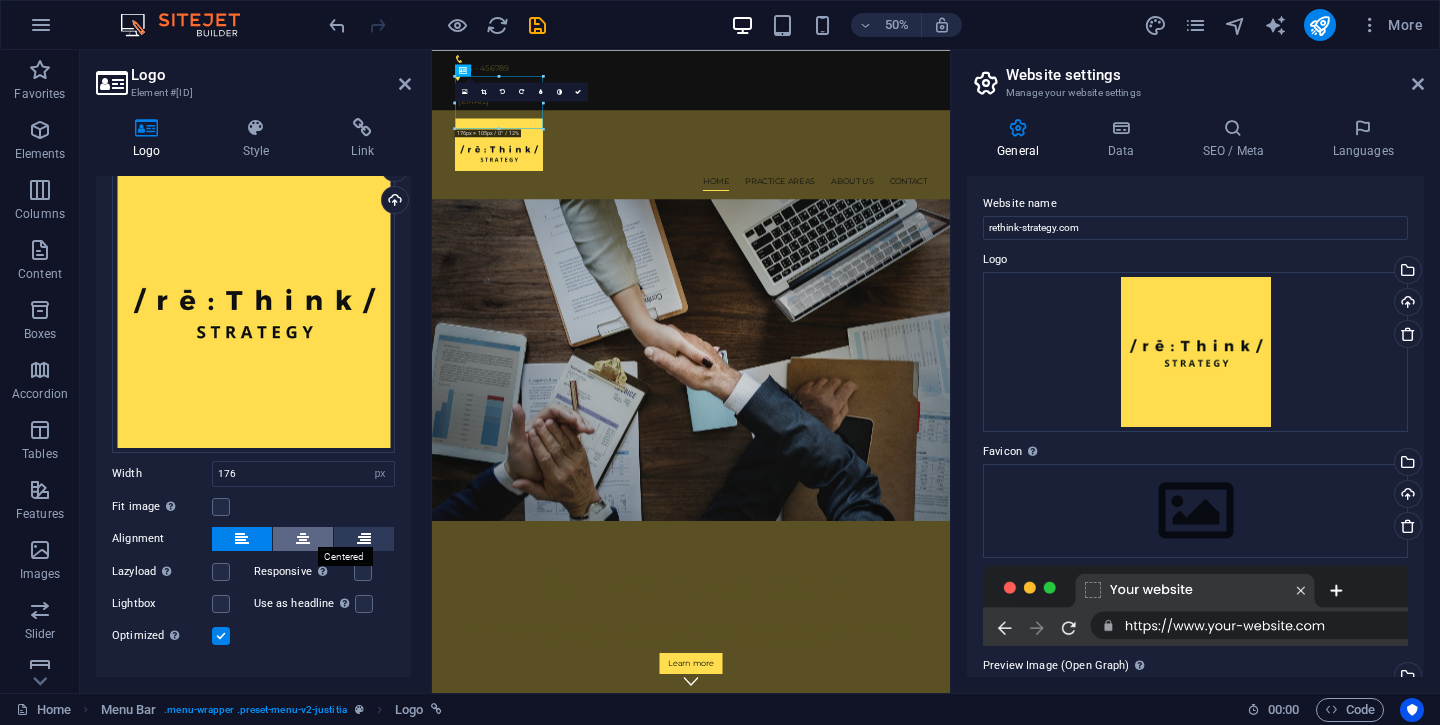 click at bounding box center (303, 539) 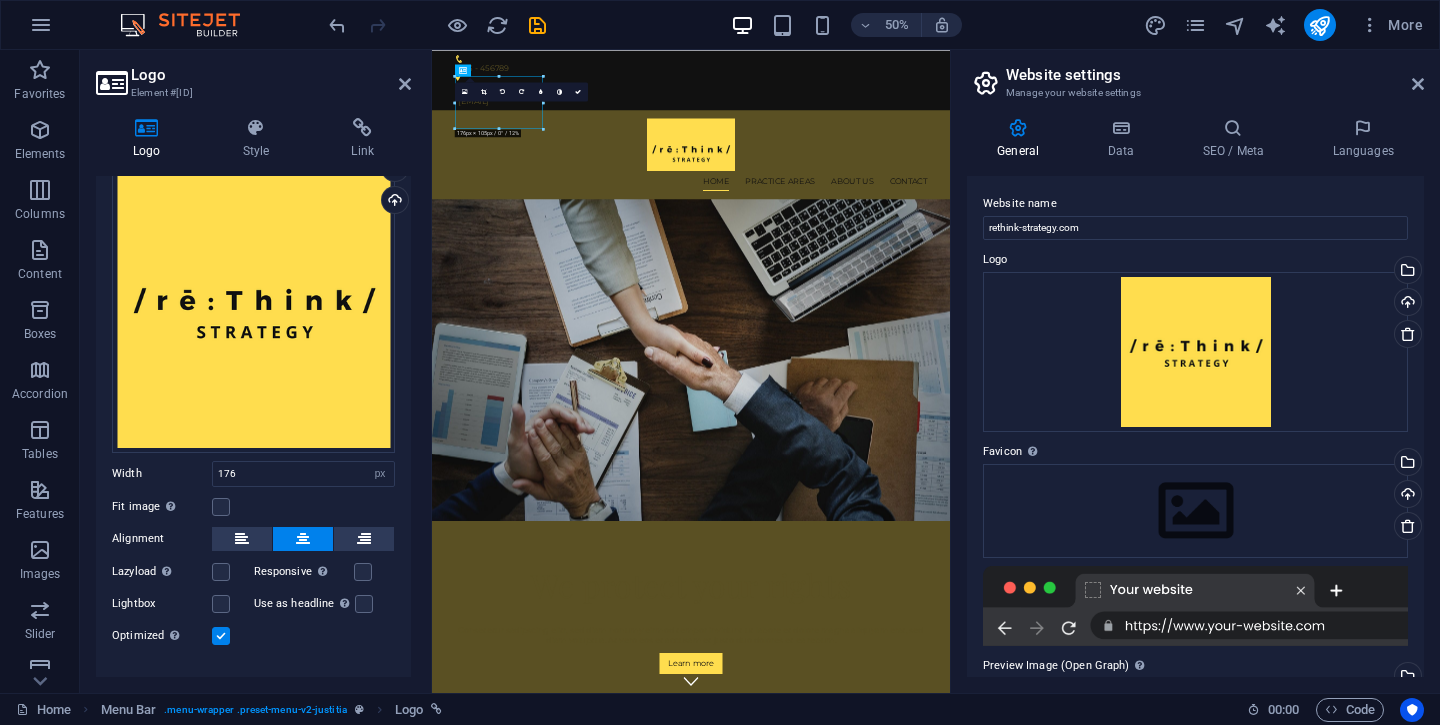 scroll, scrollTop: 121, scrollLeft: 0, axis: vertical 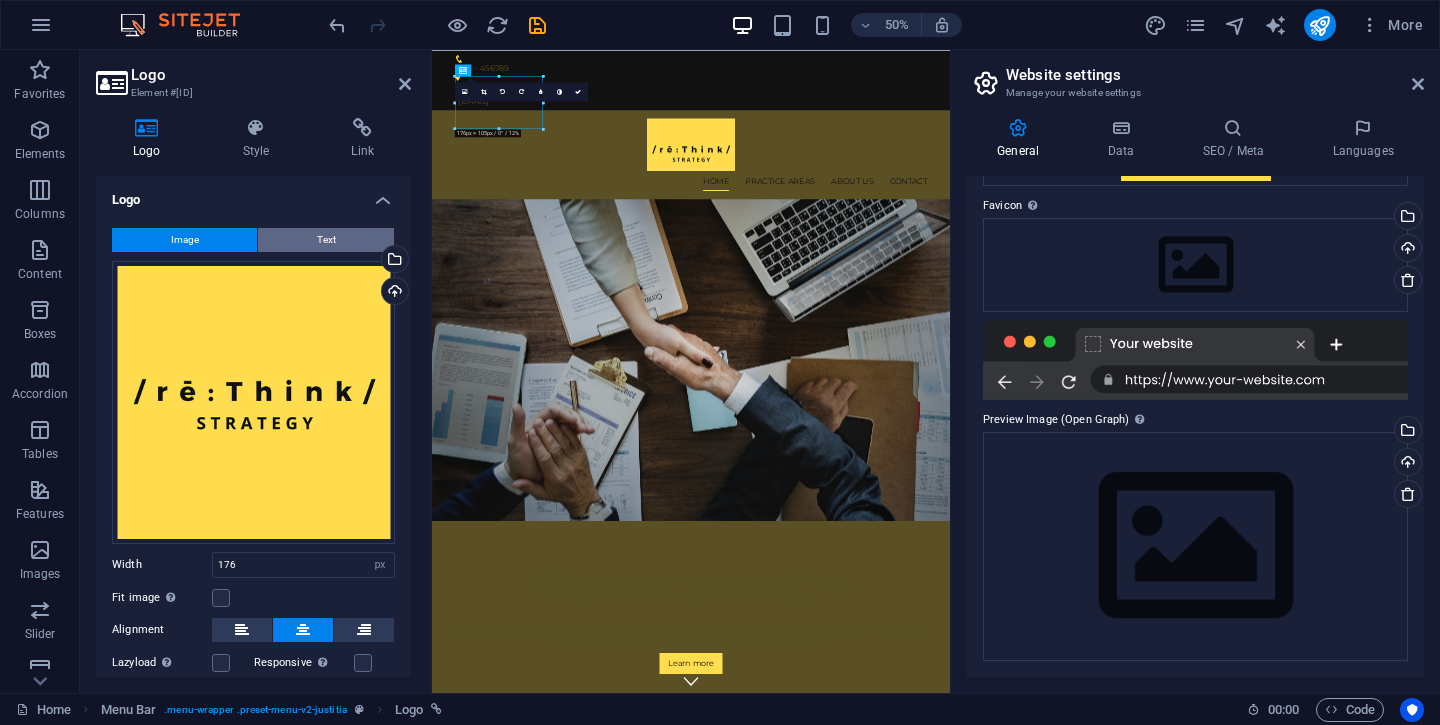 click on "Text" at bounding box center [326, 240] 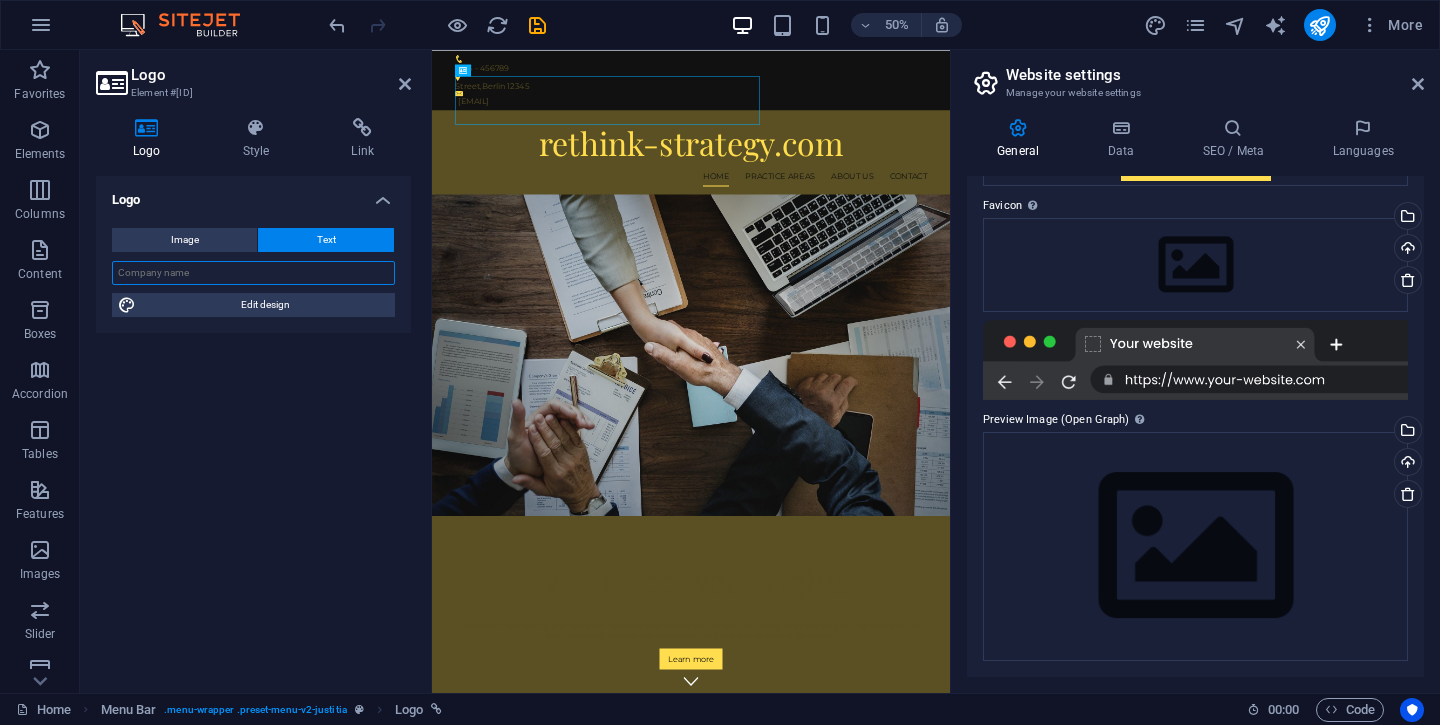 click at bounding box center (253, 273) 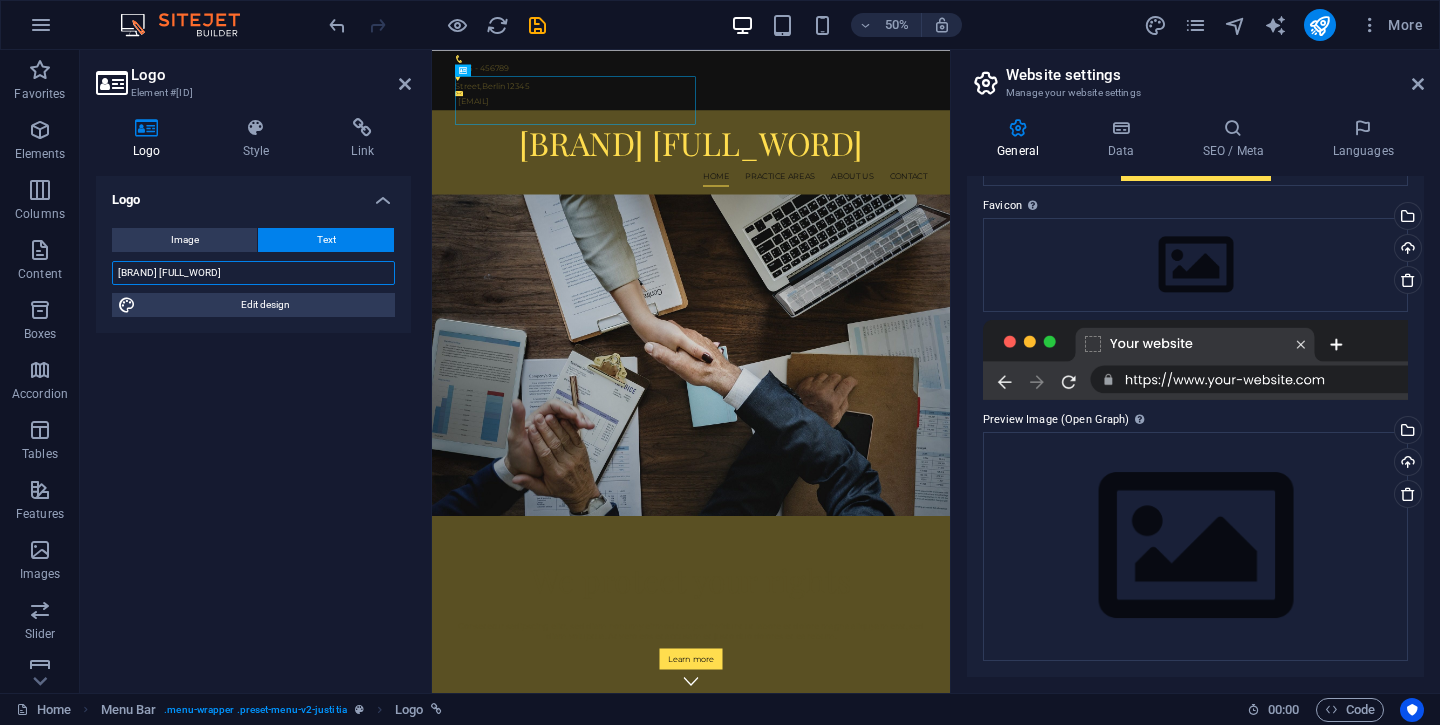 click on "[BRAND] [FULL_WORD]" at bounding box center [253, 273] 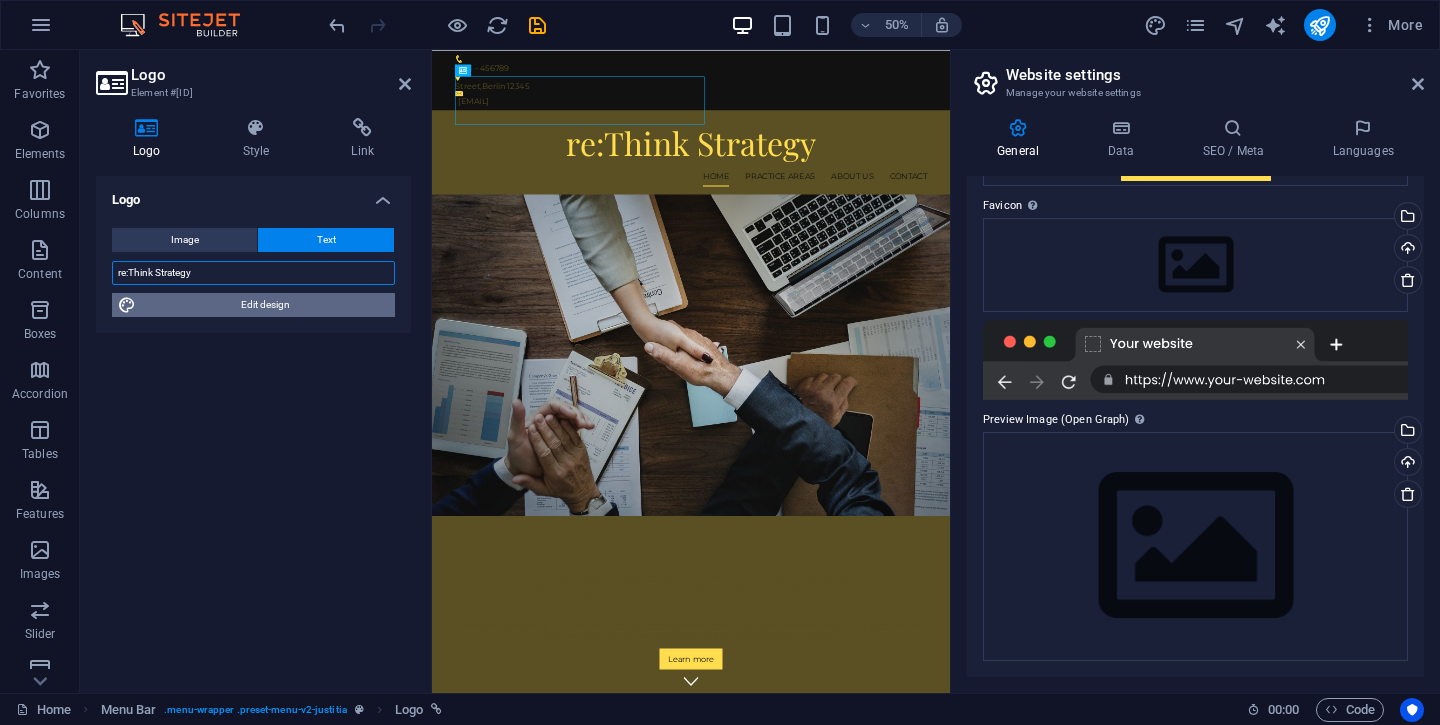 type on "re:Think Strategy" 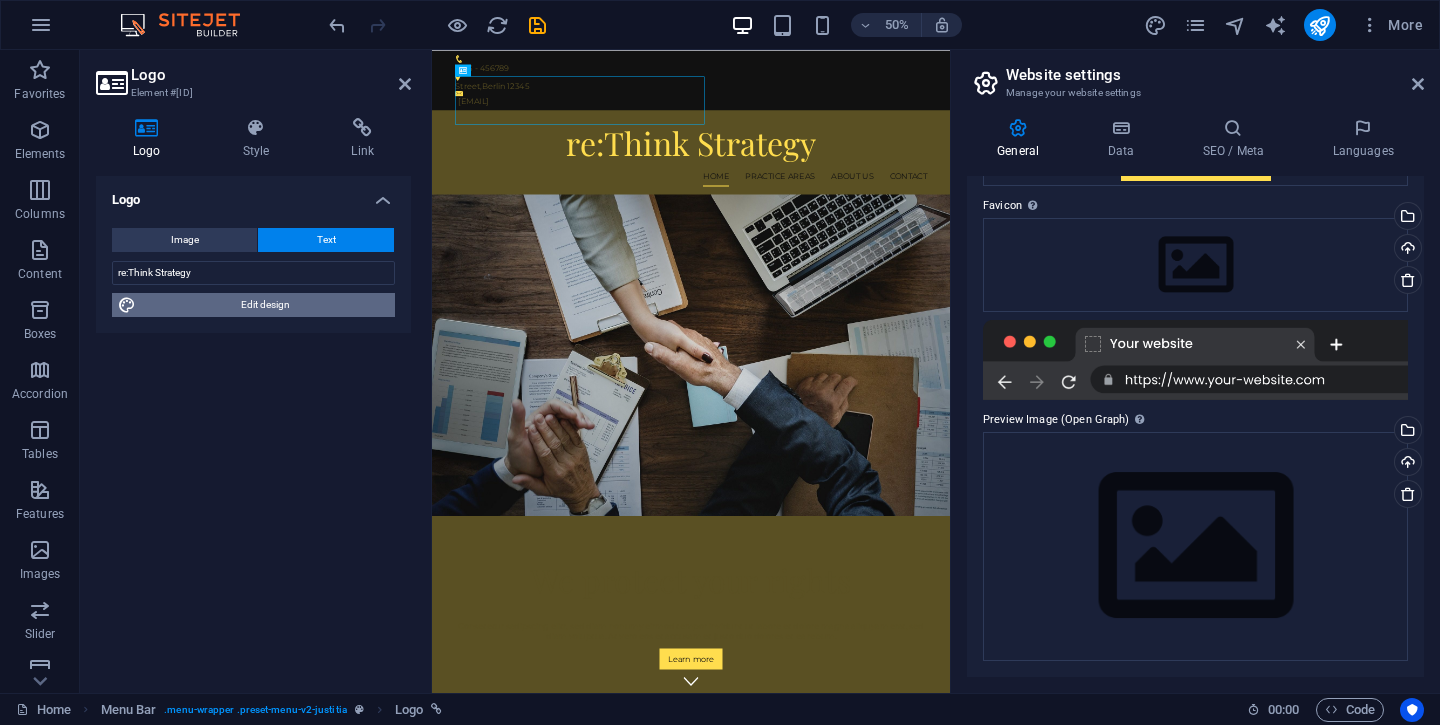 click on "Edit design" at bounding box center (265, 305) 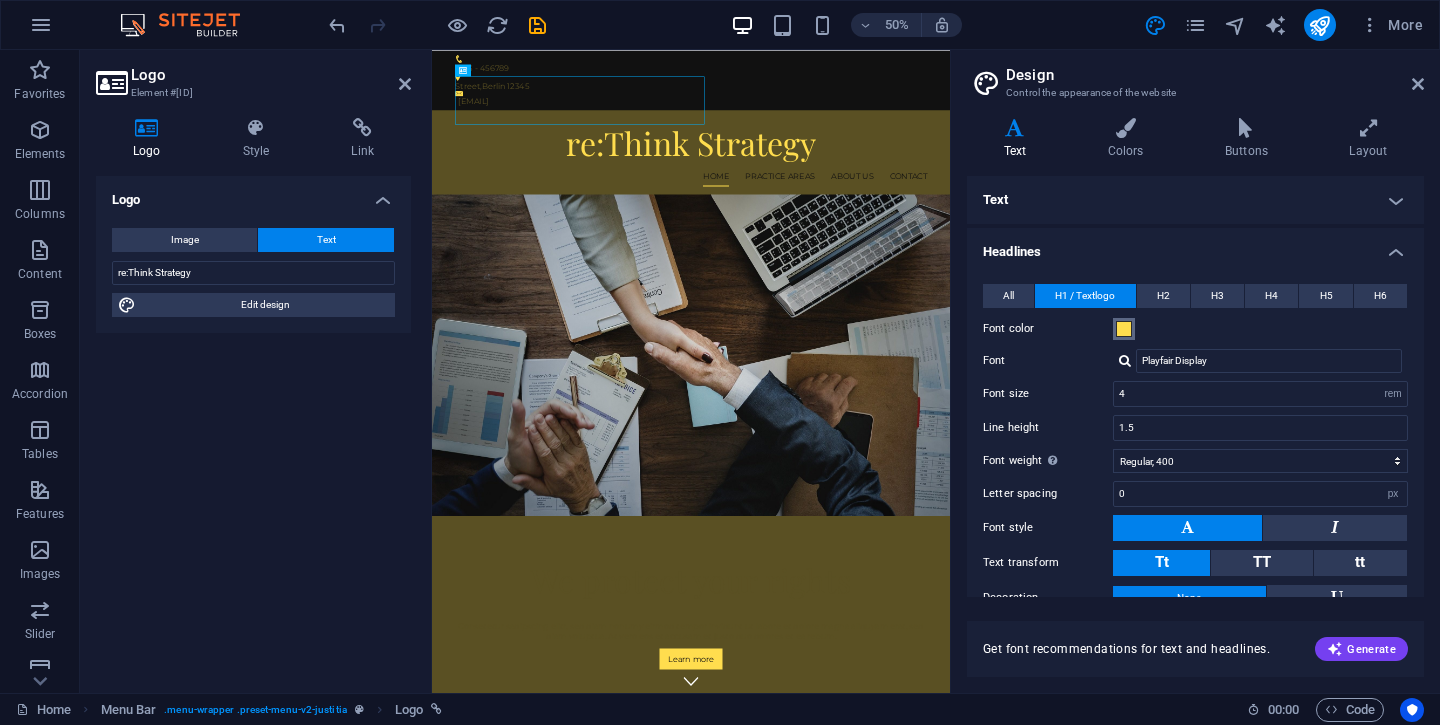 click at bounding box center (1124, 329) 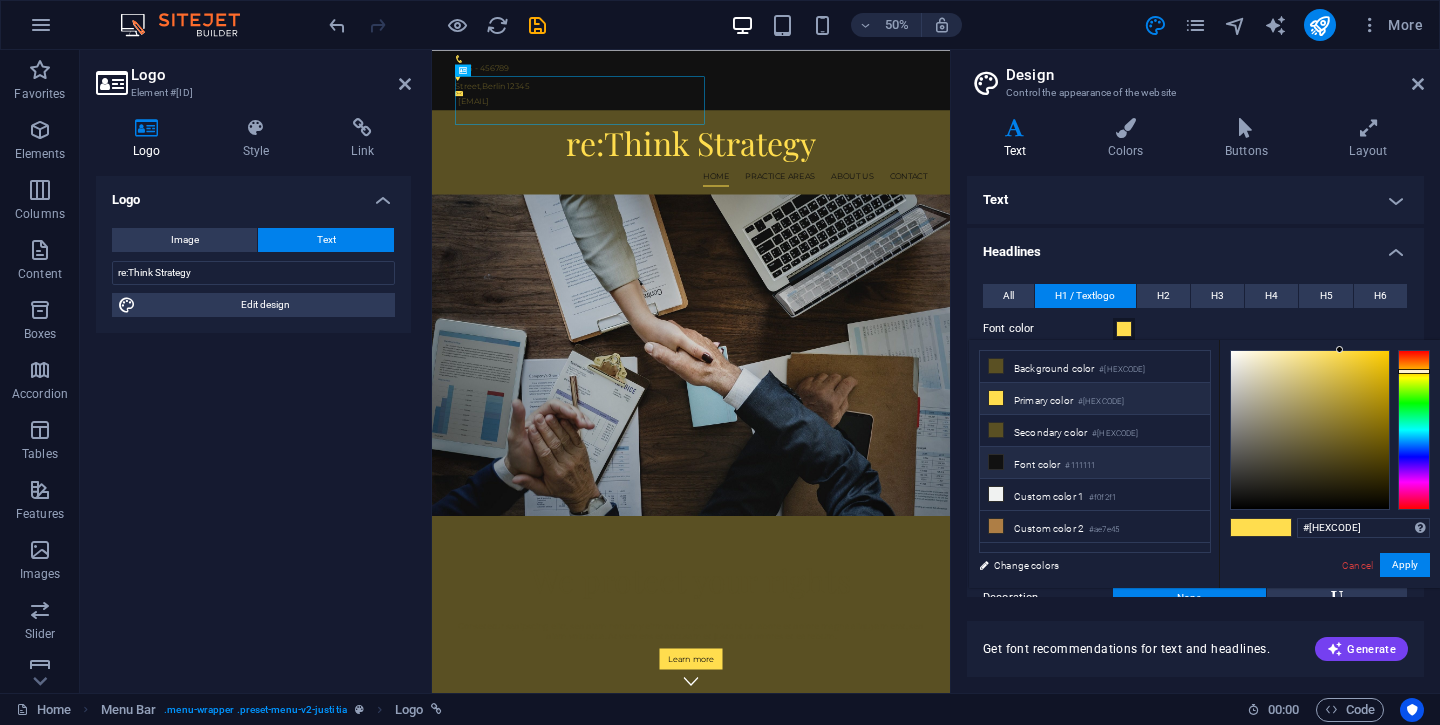 click at bounding box center [996, 462] 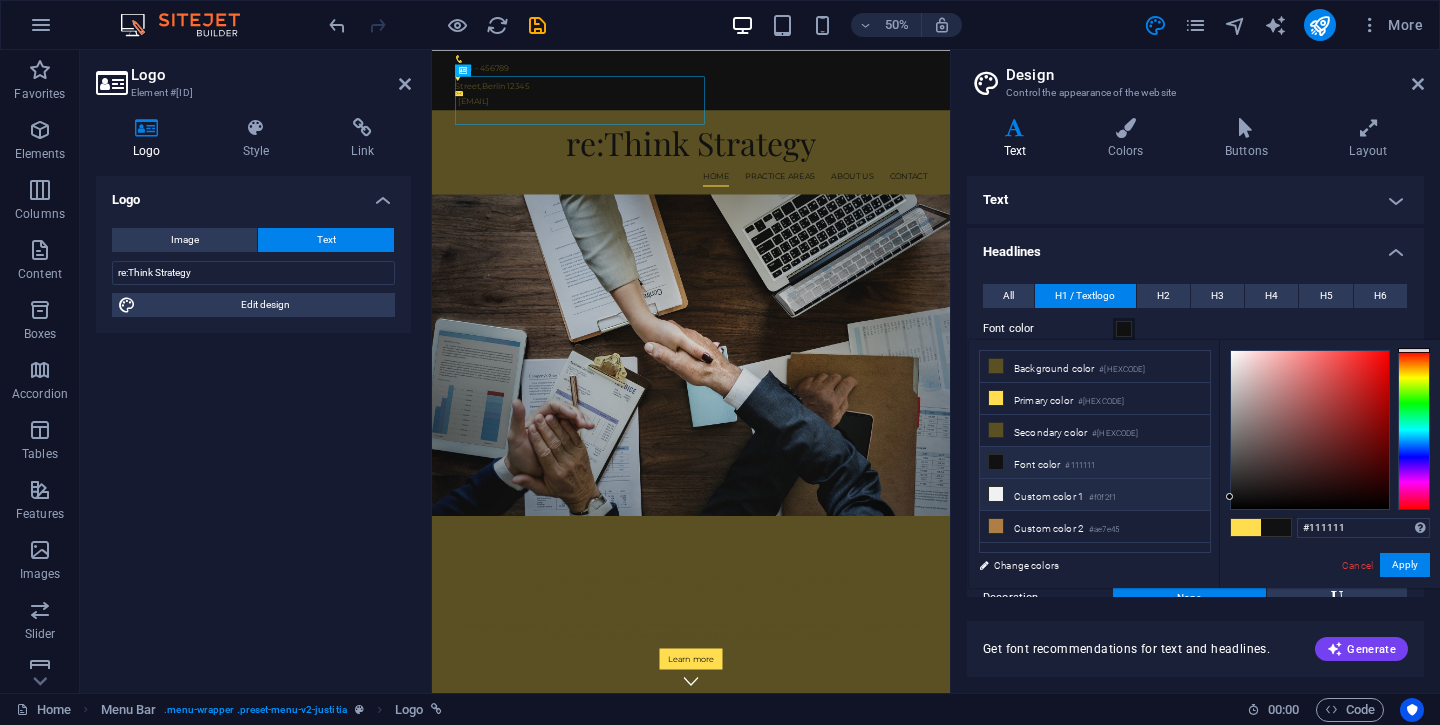 click at bounding box center [996, 494] 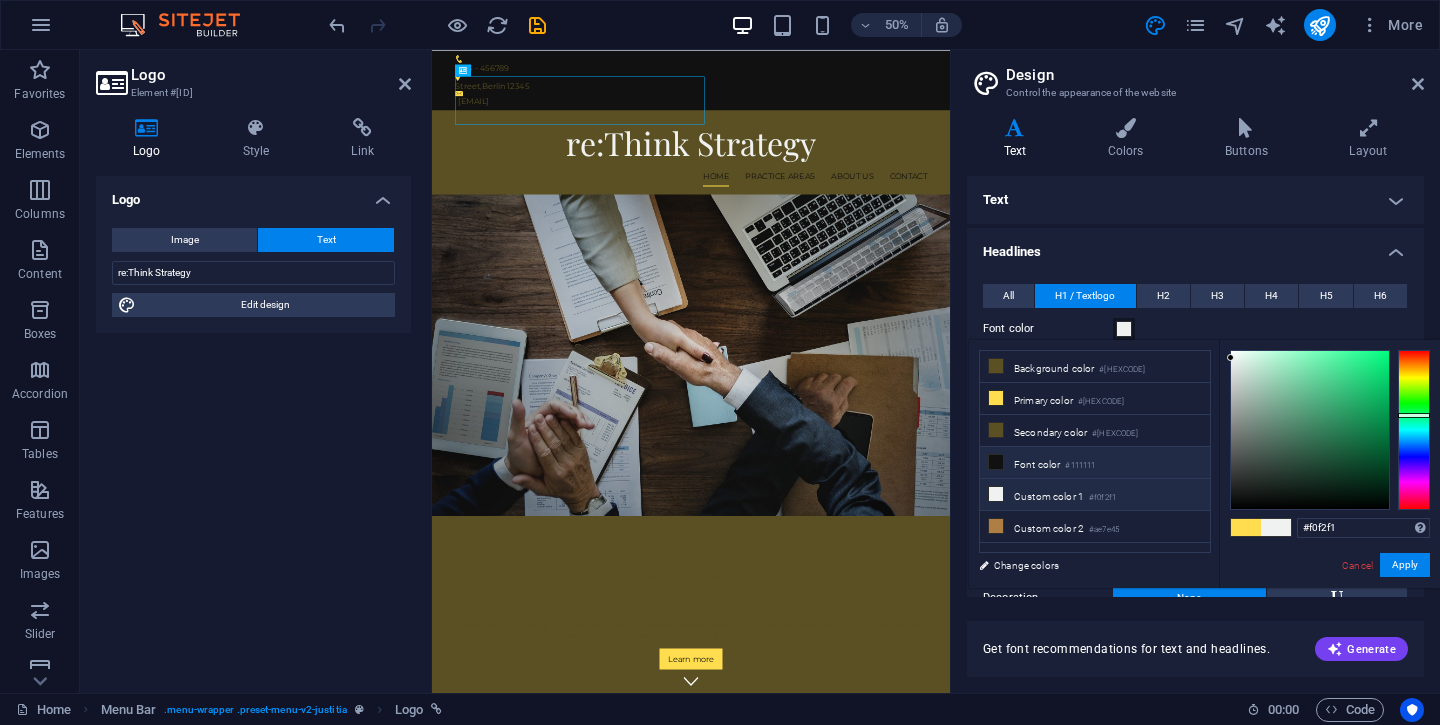 click at bounding box center (996, 462) 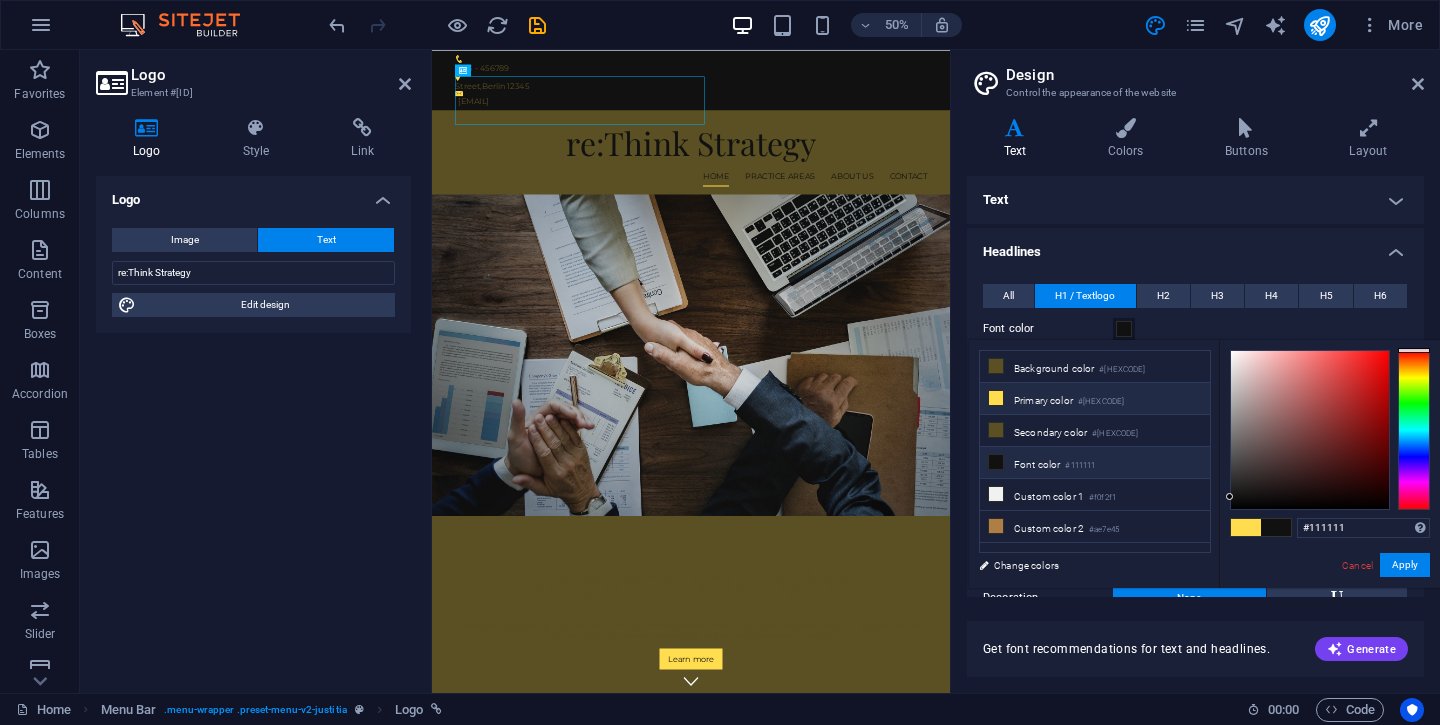 click at bounding box center [996, 398] 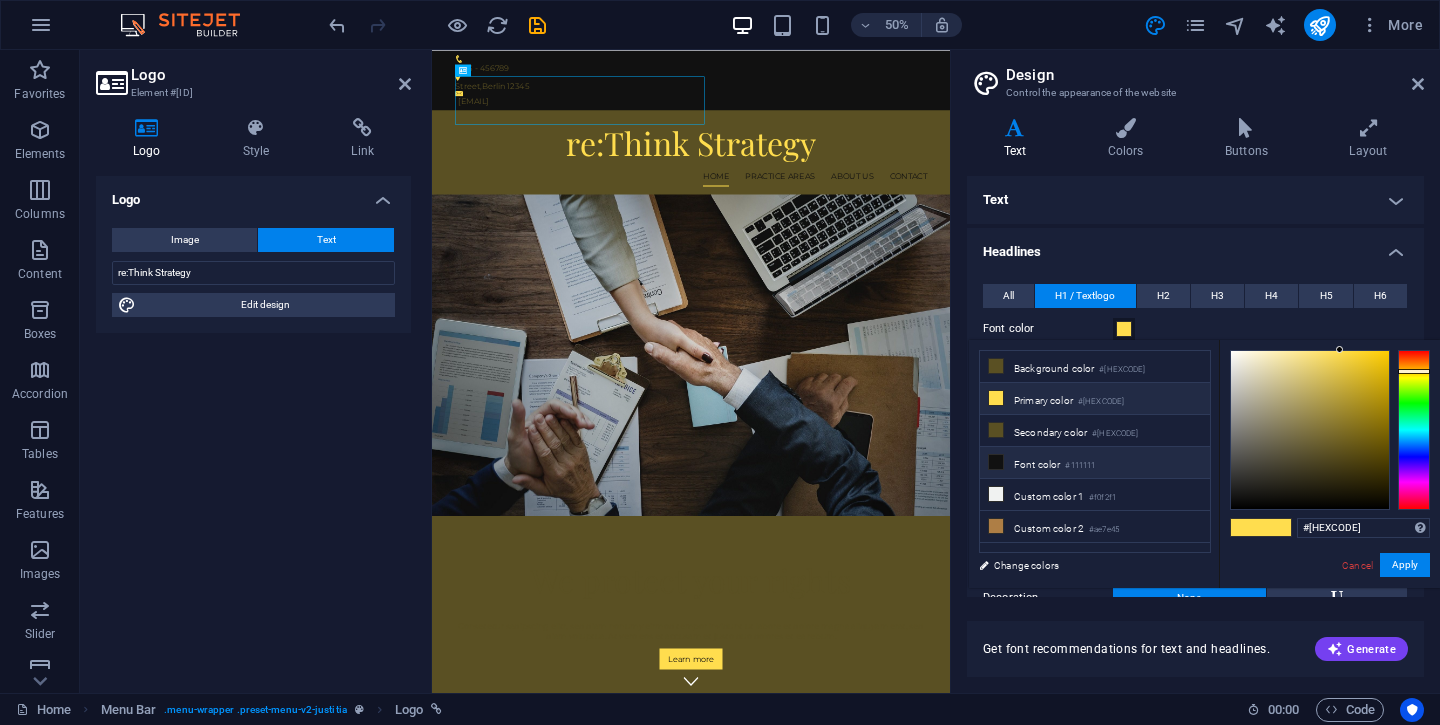 click at bounding box center [996, 462] 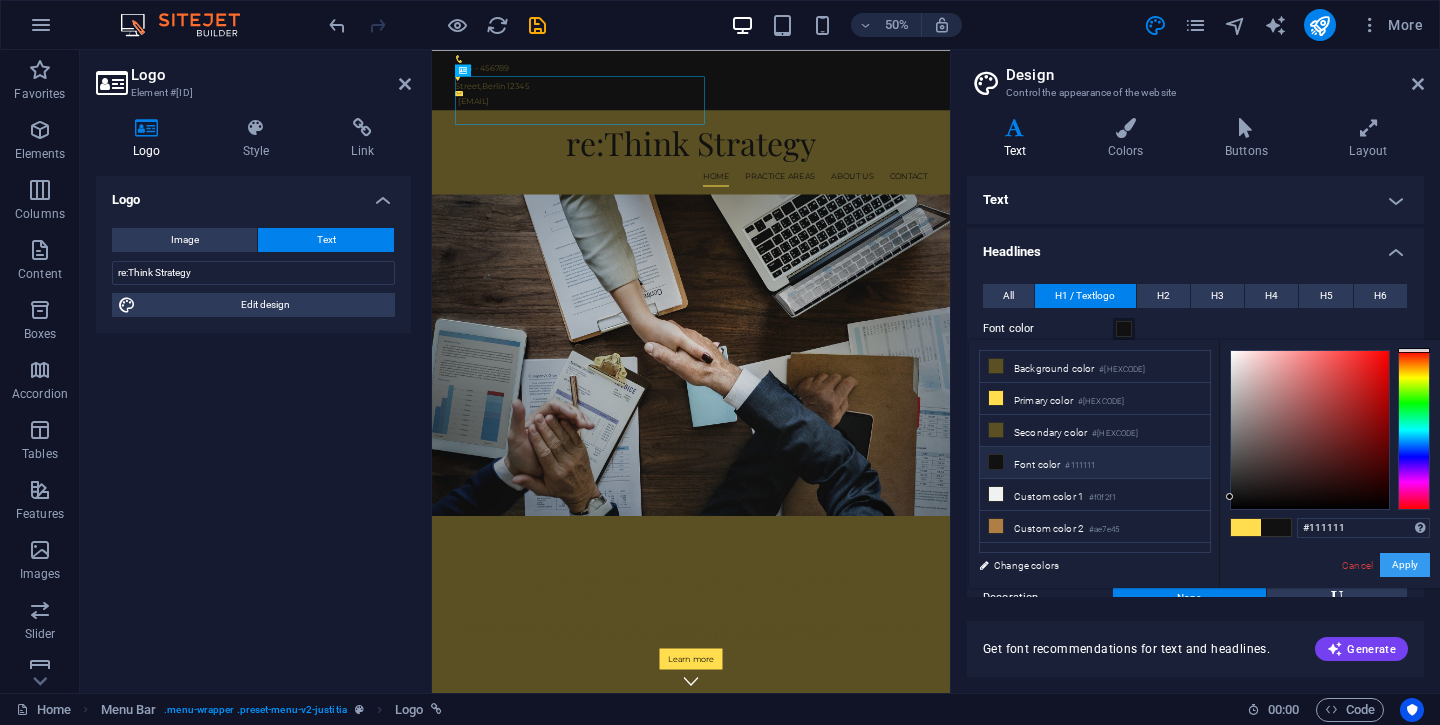 click on "Apply" at bounding box center (1405, 565) 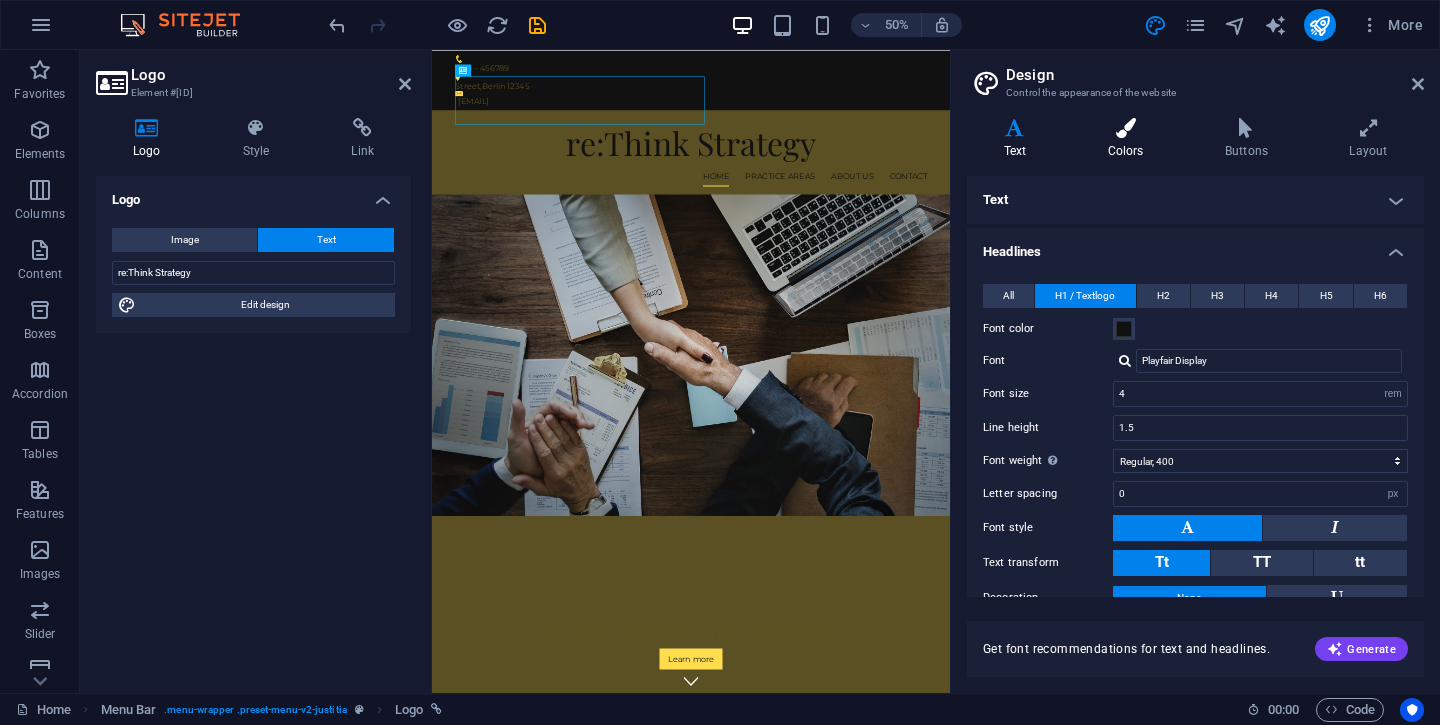 click on "Colors" at bounding box center [1129, 139] 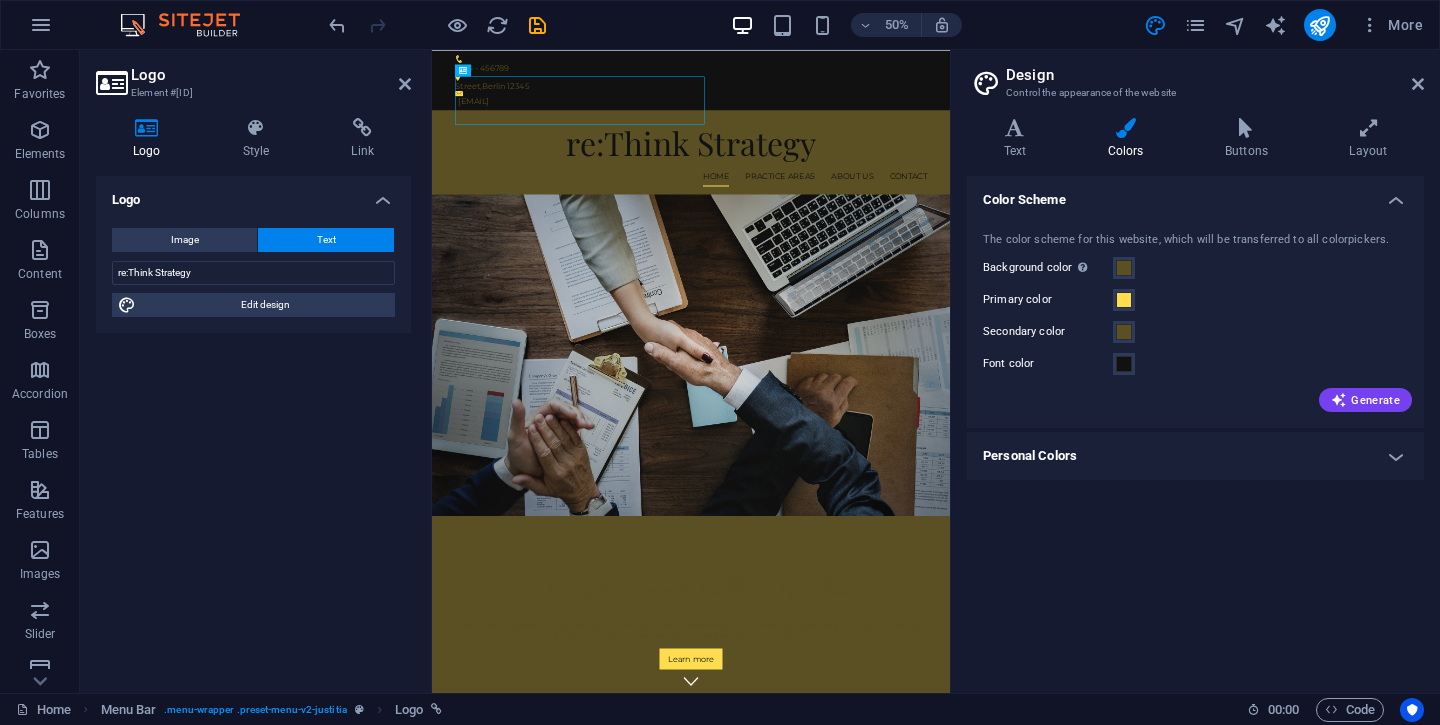 click on "Color Scheme The color scheme for this website, which will be transferred to all colorpickers. Background color Only visible if it is not covered by other backgrounds. Primary color Secondary color Font color Generate Personal Colors Custom color 1 Custom color 2 Custom color 3 Custom color 4 Custom color 5" at bounding box center [1195, 426] 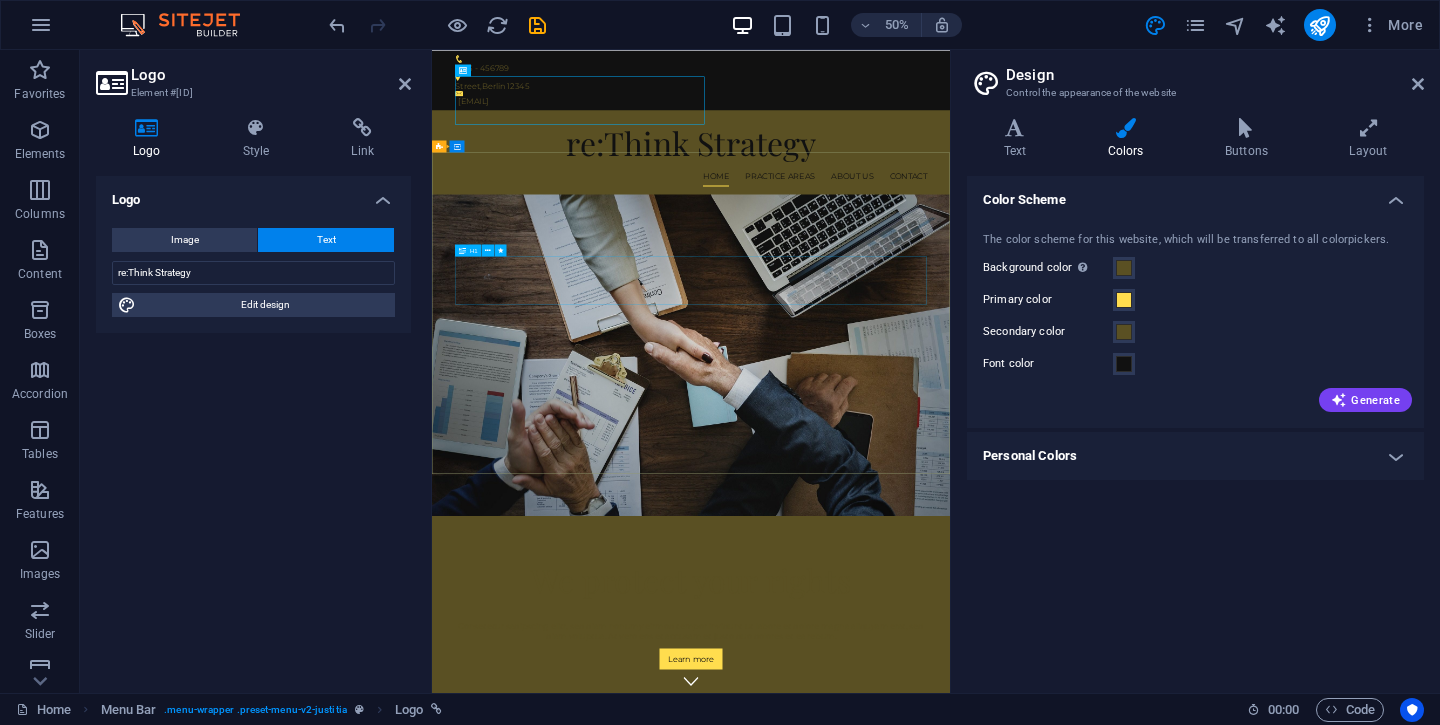 click on "We protect your rights" at bounding box center (950, 1108) 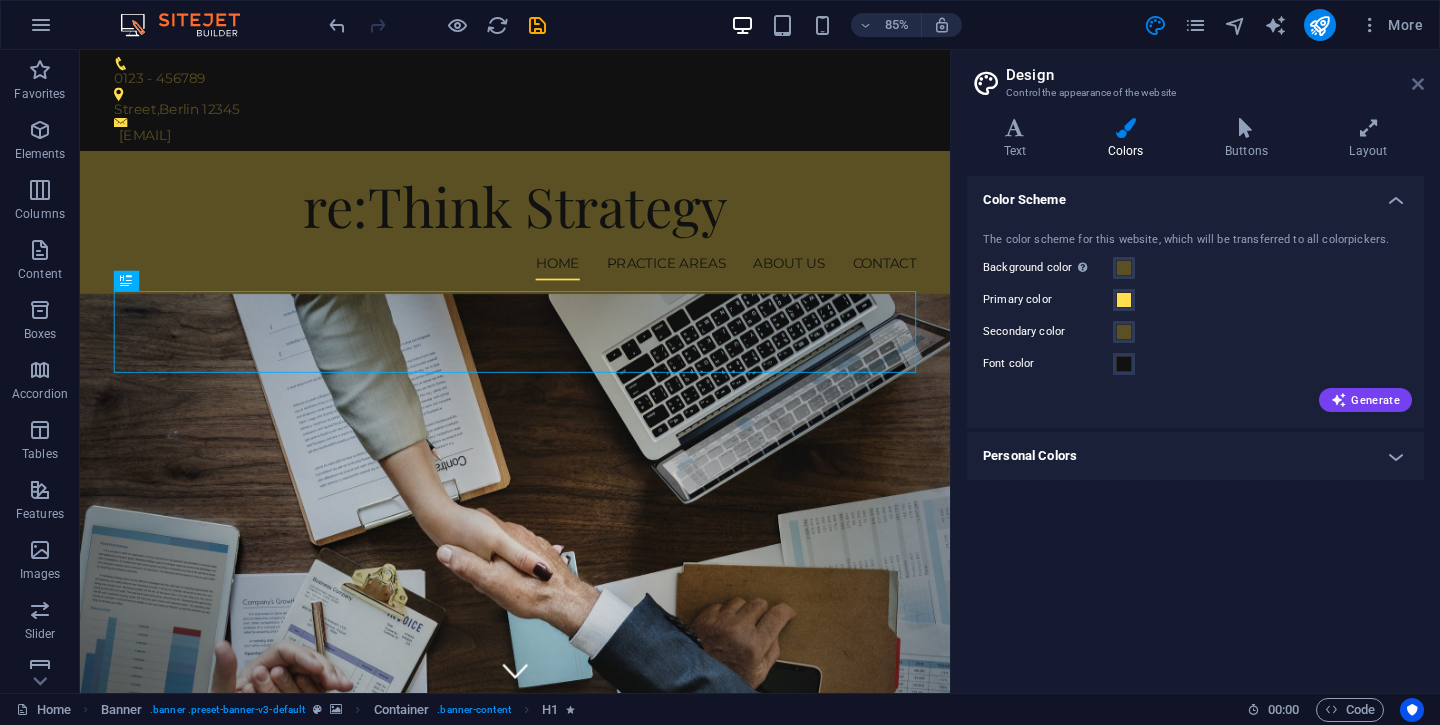 click at bounding box center [1418, 84] 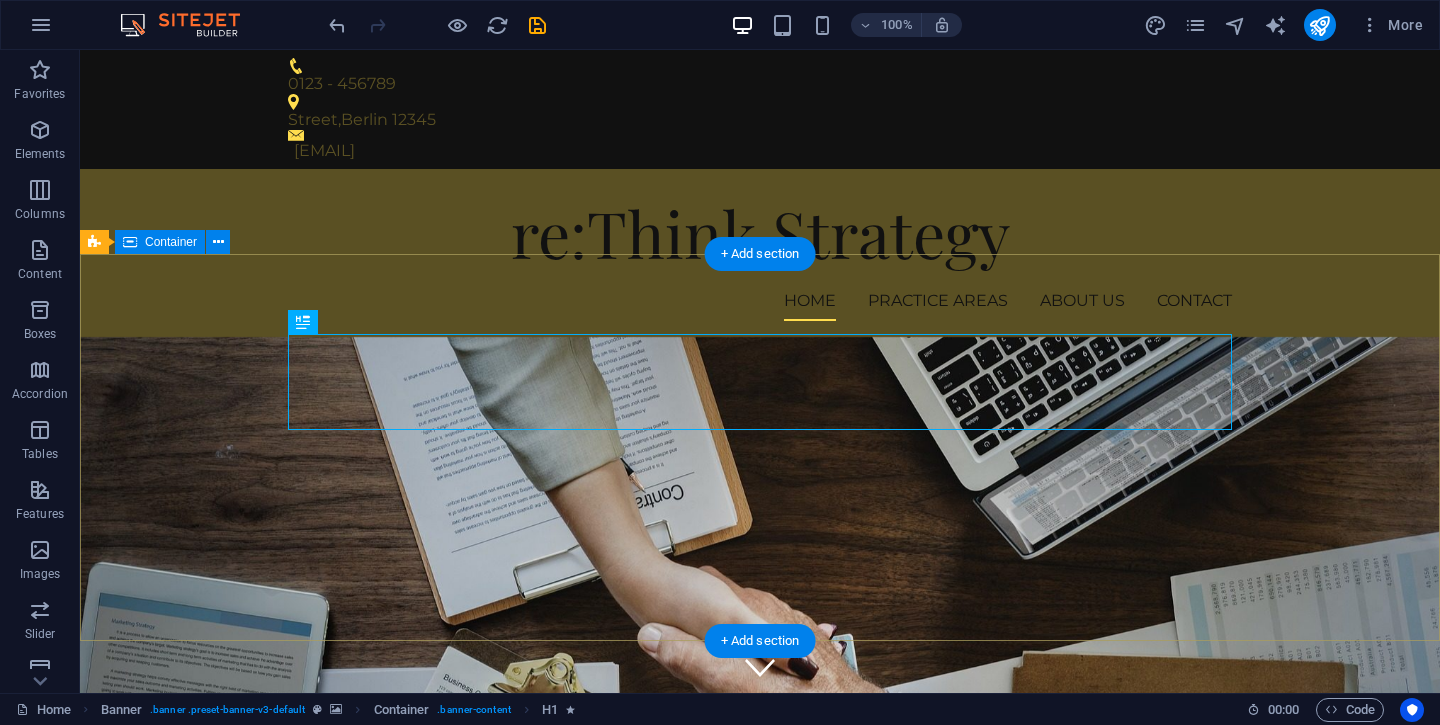 click on "We protect your rights Consetetur sadipscing elitr, sed diam nonumy eirmod tempor invidunt ut labore et dolore magna aliquyam erat, sed diam voluptua. At vero eos et accusam et justo duo dolores et ea rebum. Learn more" at bounding box center (760, 1173) 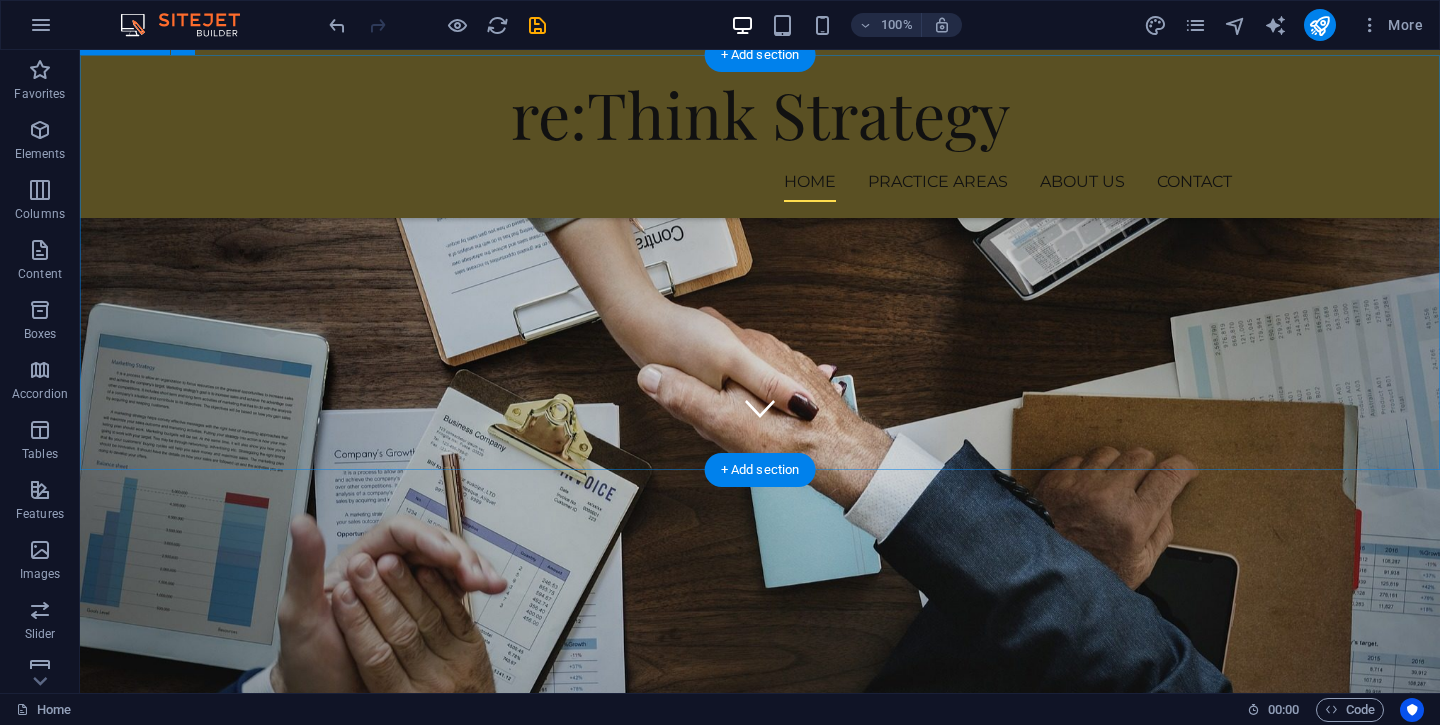 scroll, scrollTop: 0, scrollLeft: 0, axis: both 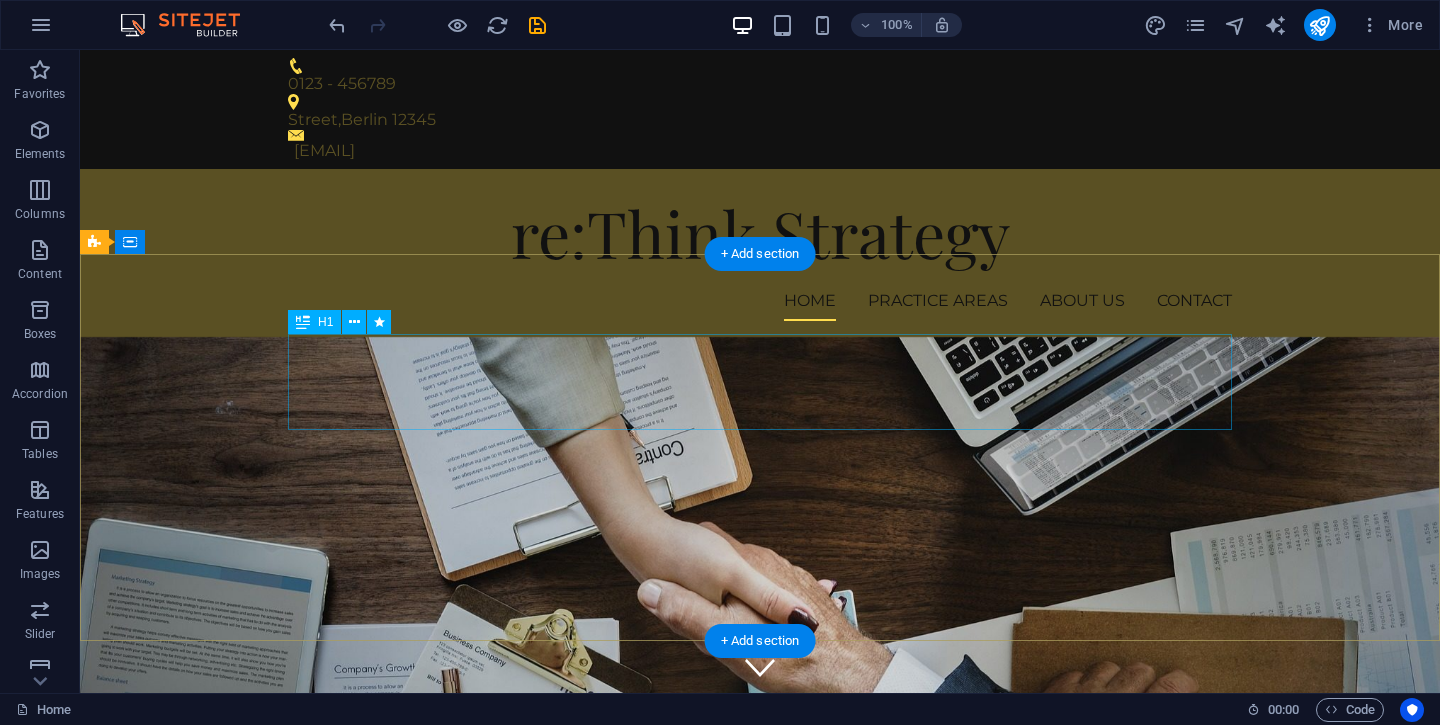 click on "We protect your rights" at bounding box center (760, 1020) 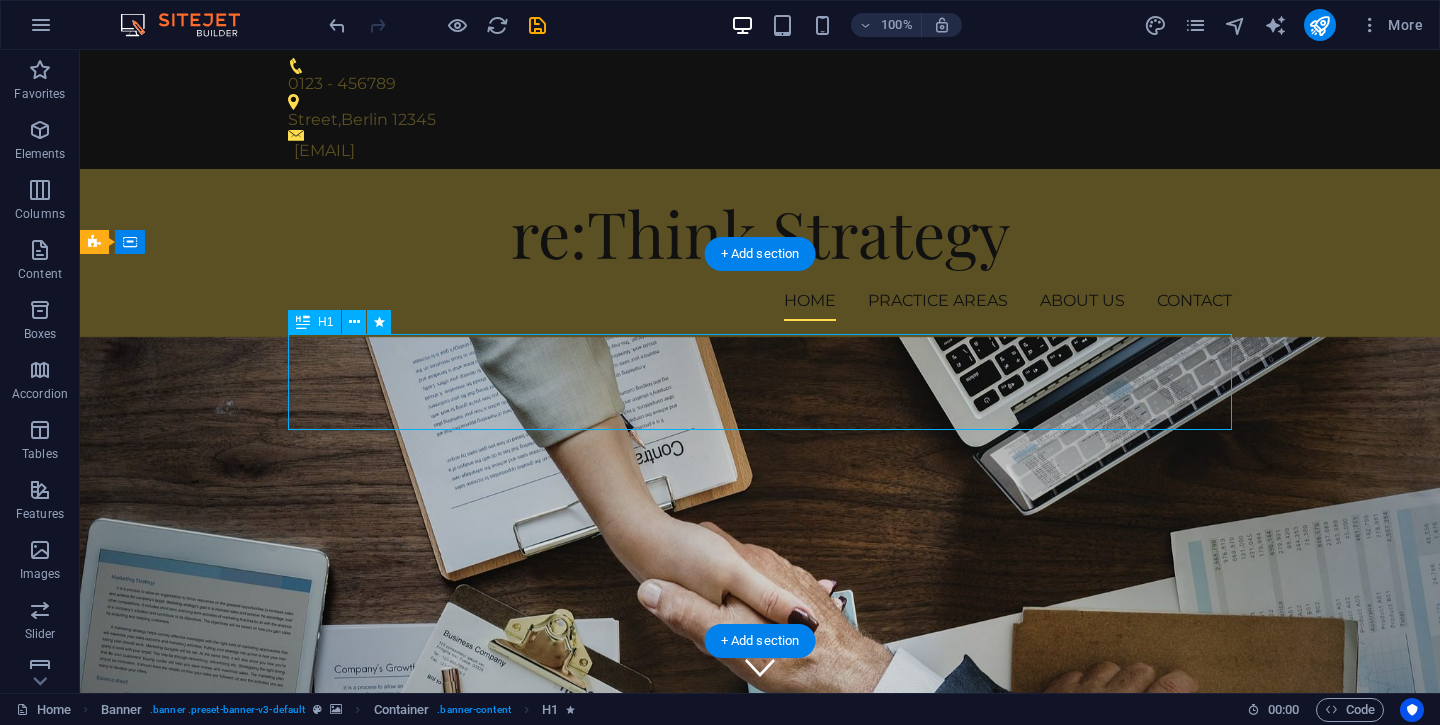 click on "We protect your rights" at bounding box center (760, 1020) 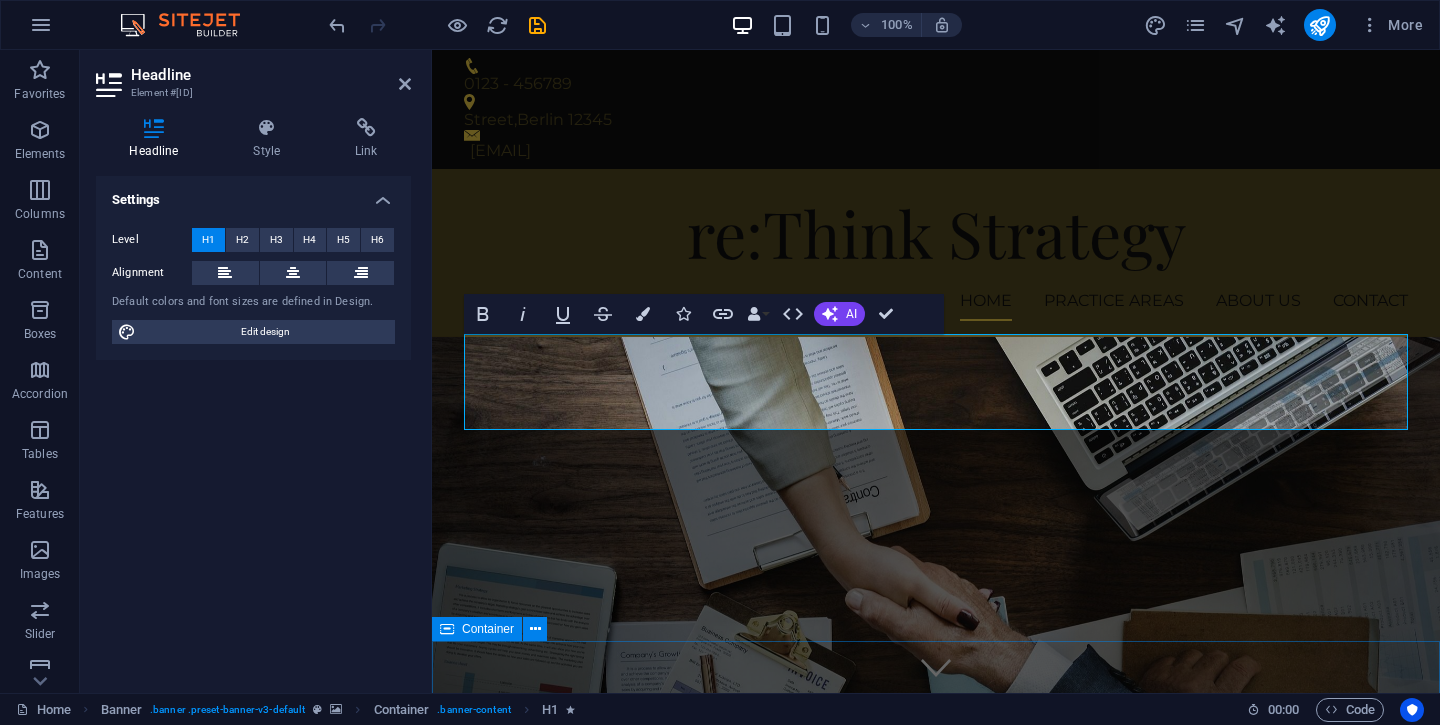 click on "Our services for you Headline Lorem ipsum dolor sit amet, consectetur adipisicing elit. Veritatis, dolorem! Headline Lorem ipsum dolor sit amet, consectetur adipisicing elit. Veritatis, dolorem! Headline Lorem ipsum dolor sit amet, consectetur adipisicing elit. Veritatis, dolorem!" at bounding box center (936, 1622) 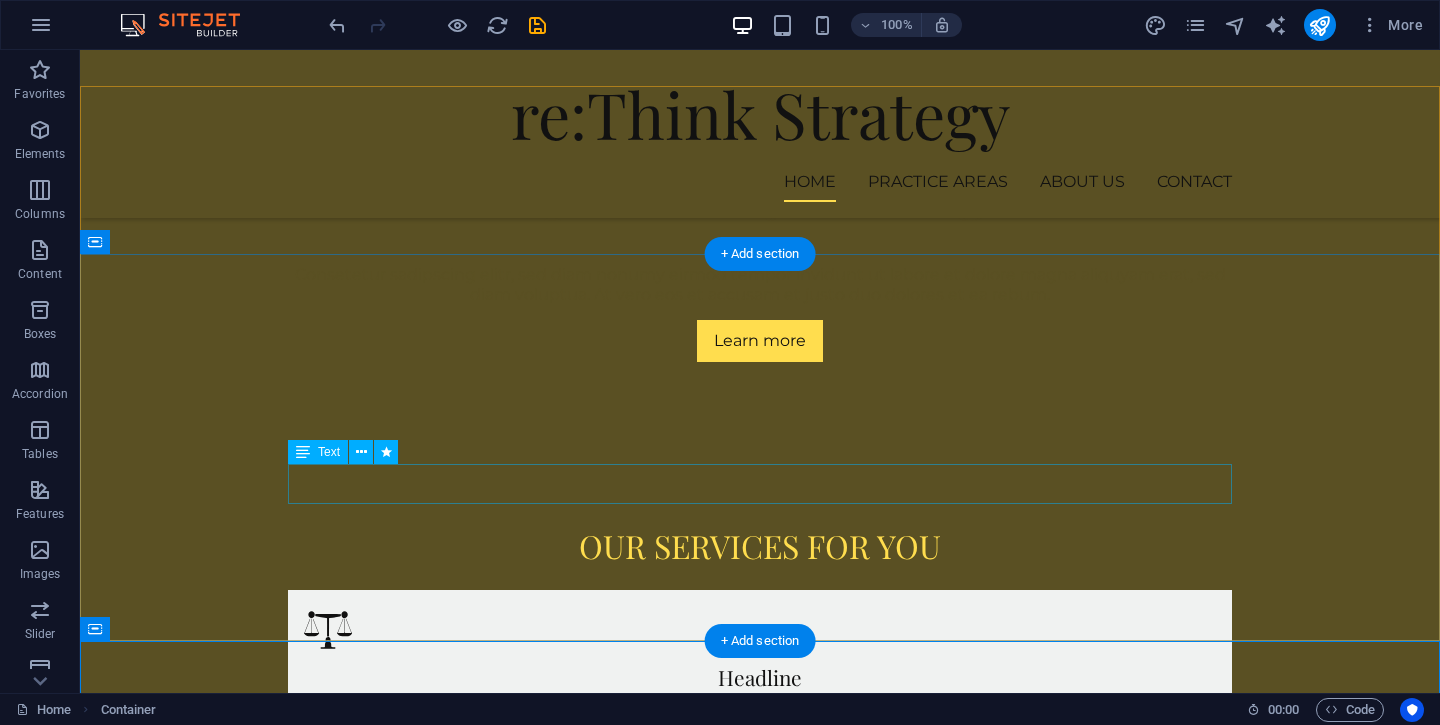 scroll, scrollTop: 0, scrollLeft: 0, axis: both 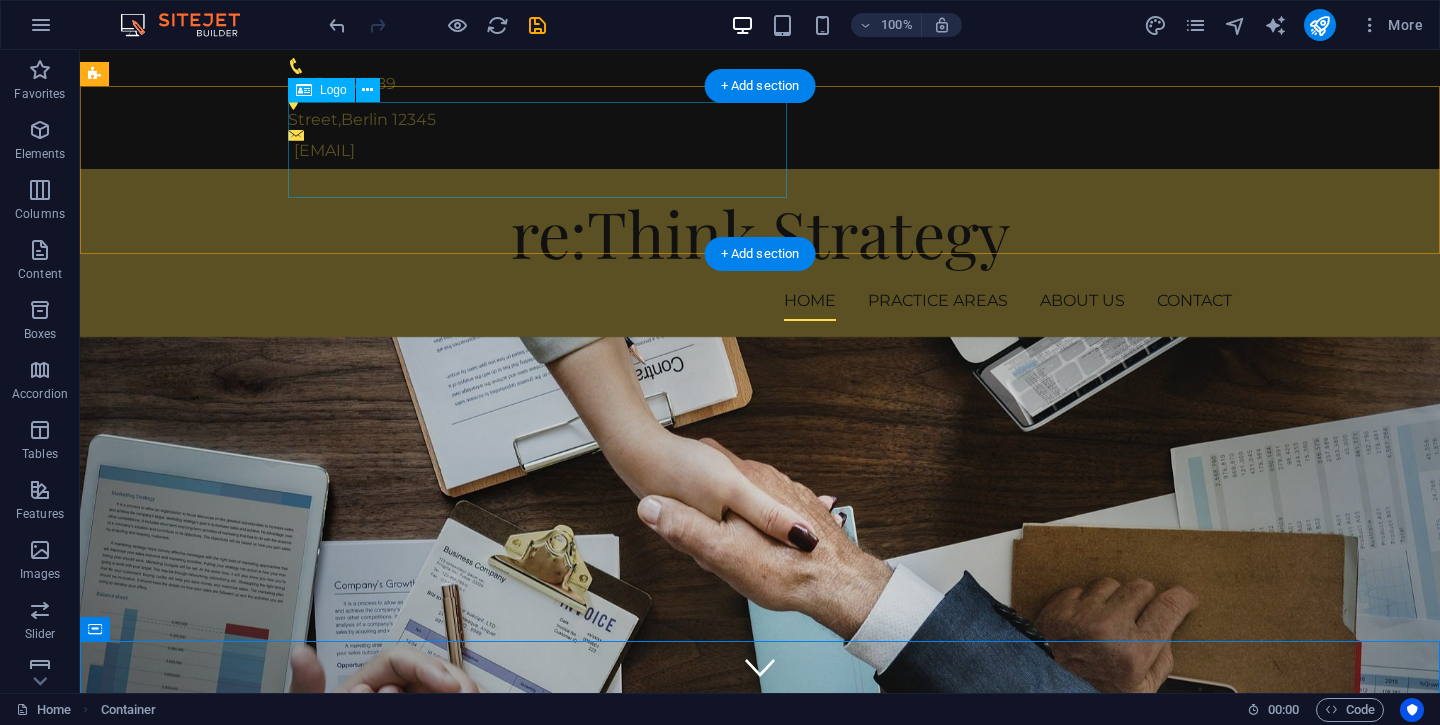 click on "re:Think Strategy" at bounding box center (760, 233) 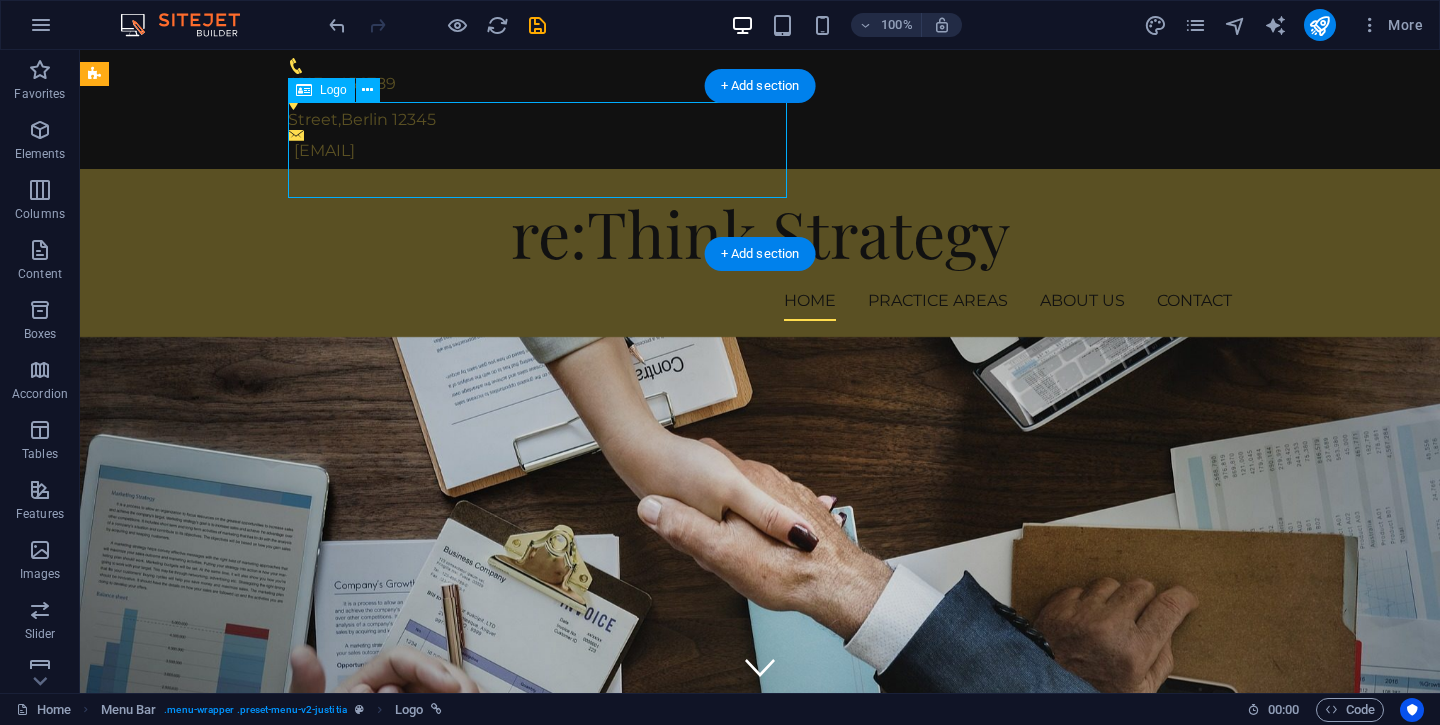 click on "re:Think Strategy" at bounding box center (760, 233) 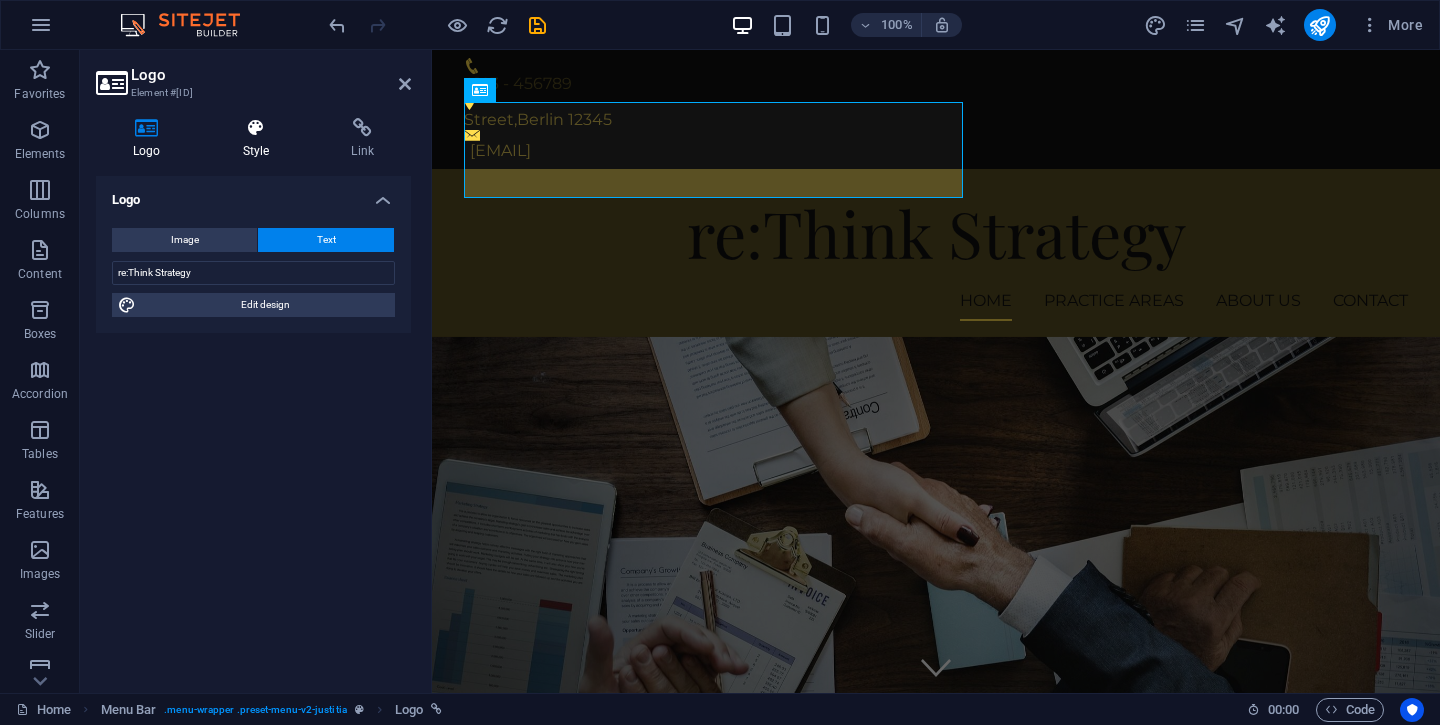 click at bounding box center [256, 128] 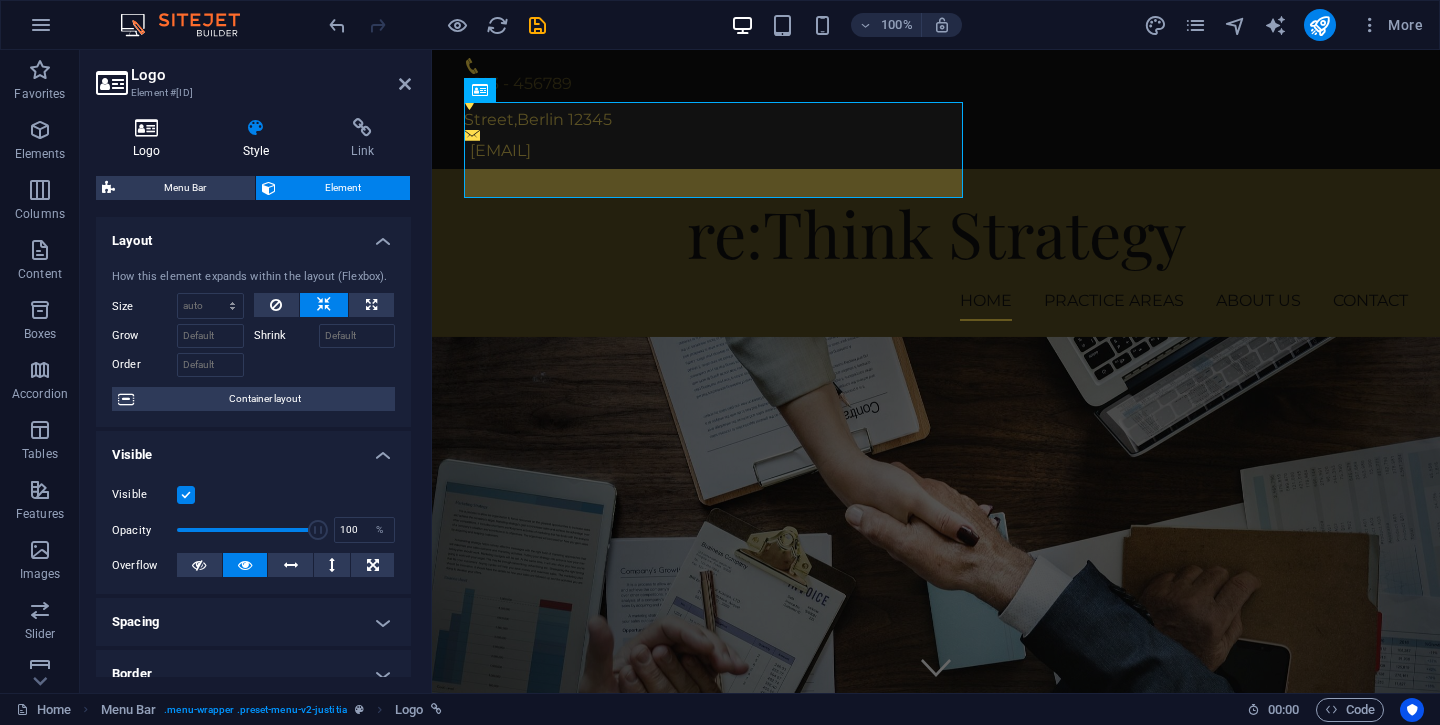 click on "Logo" at bounding box center (151, 139) 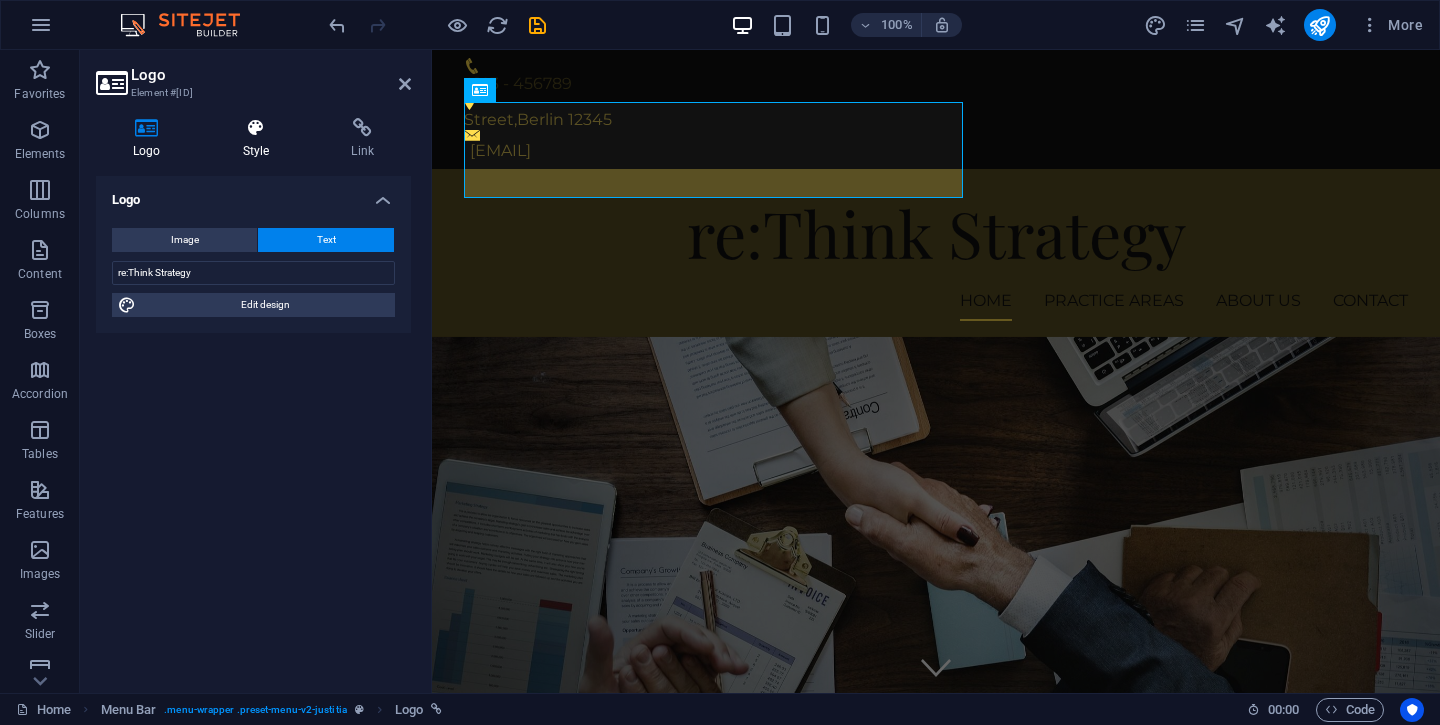 click at bounding box center (256, 128) 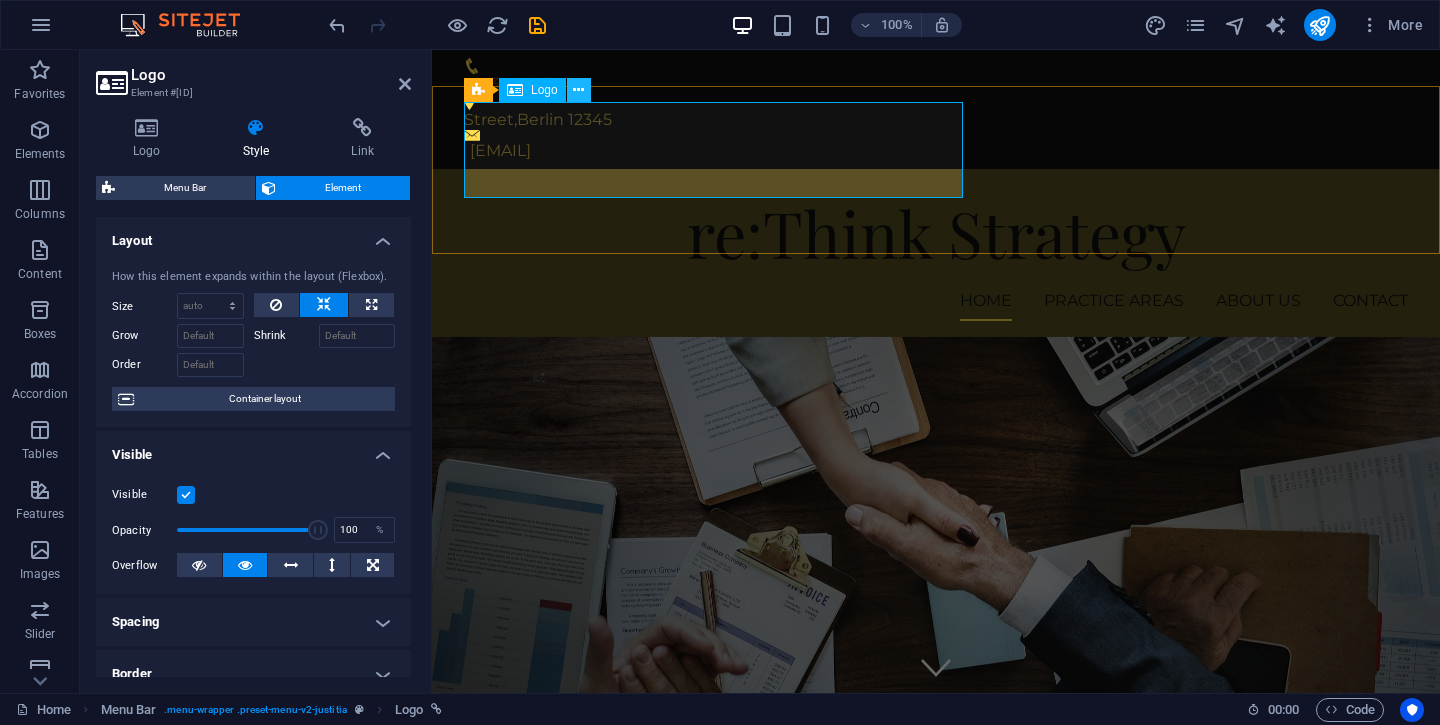 click at bounding box center (578, 90) 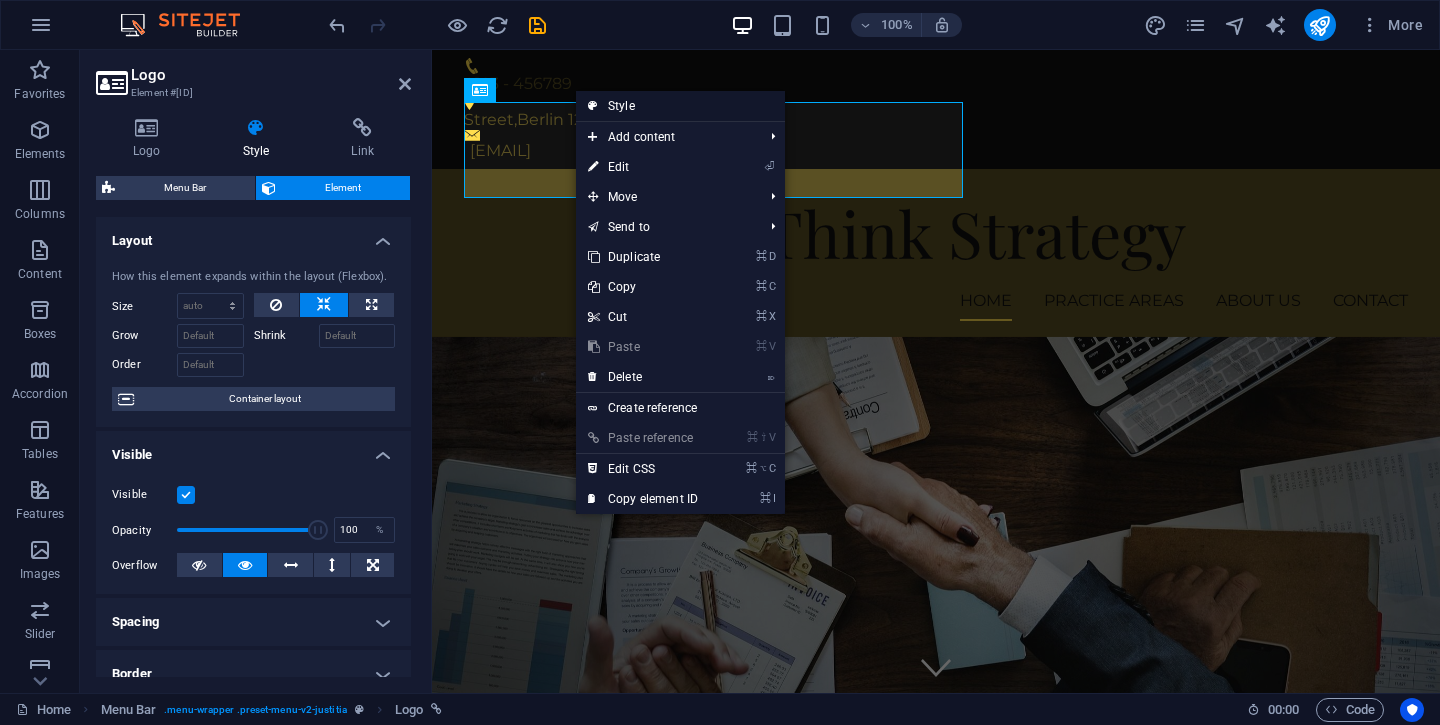 click on "Style" at bounding box center [680, 106] 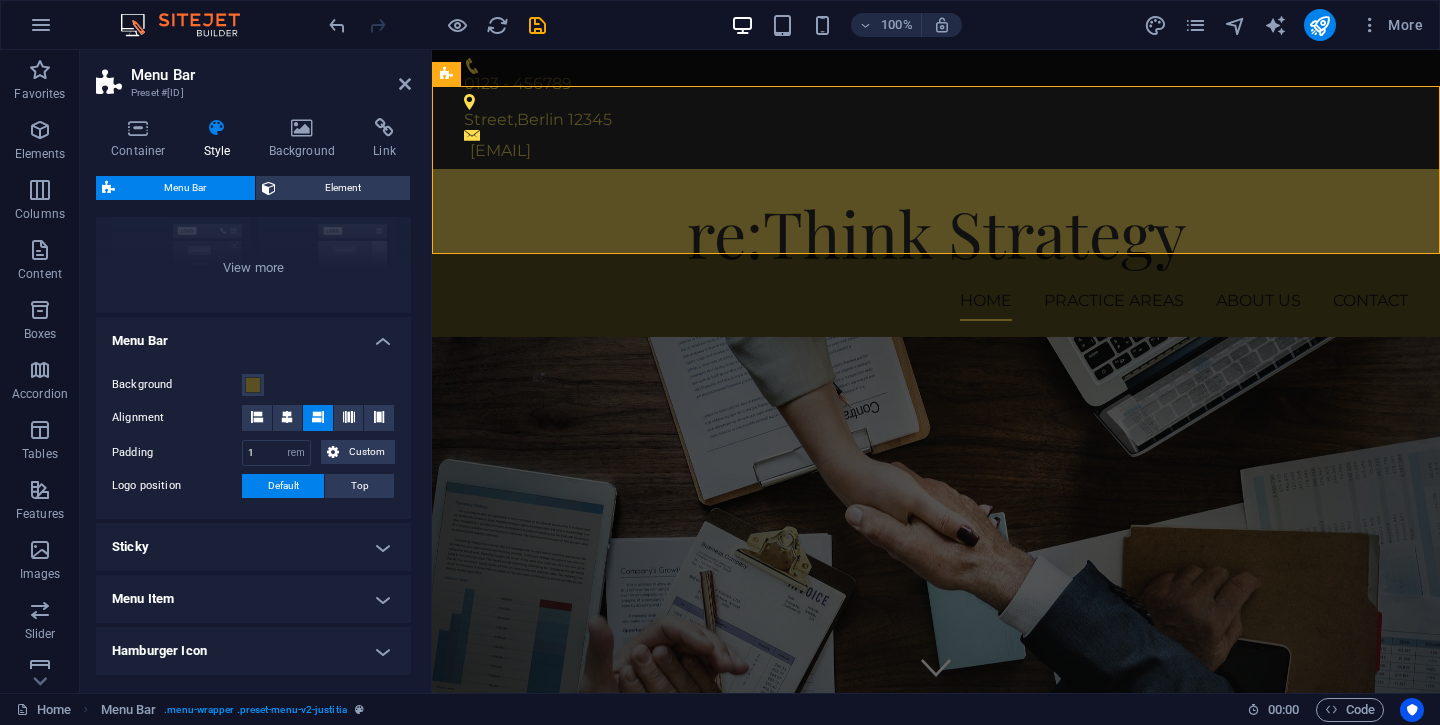 scroll, scrollTop: 242, scrollLeft: 0, axis: vertical 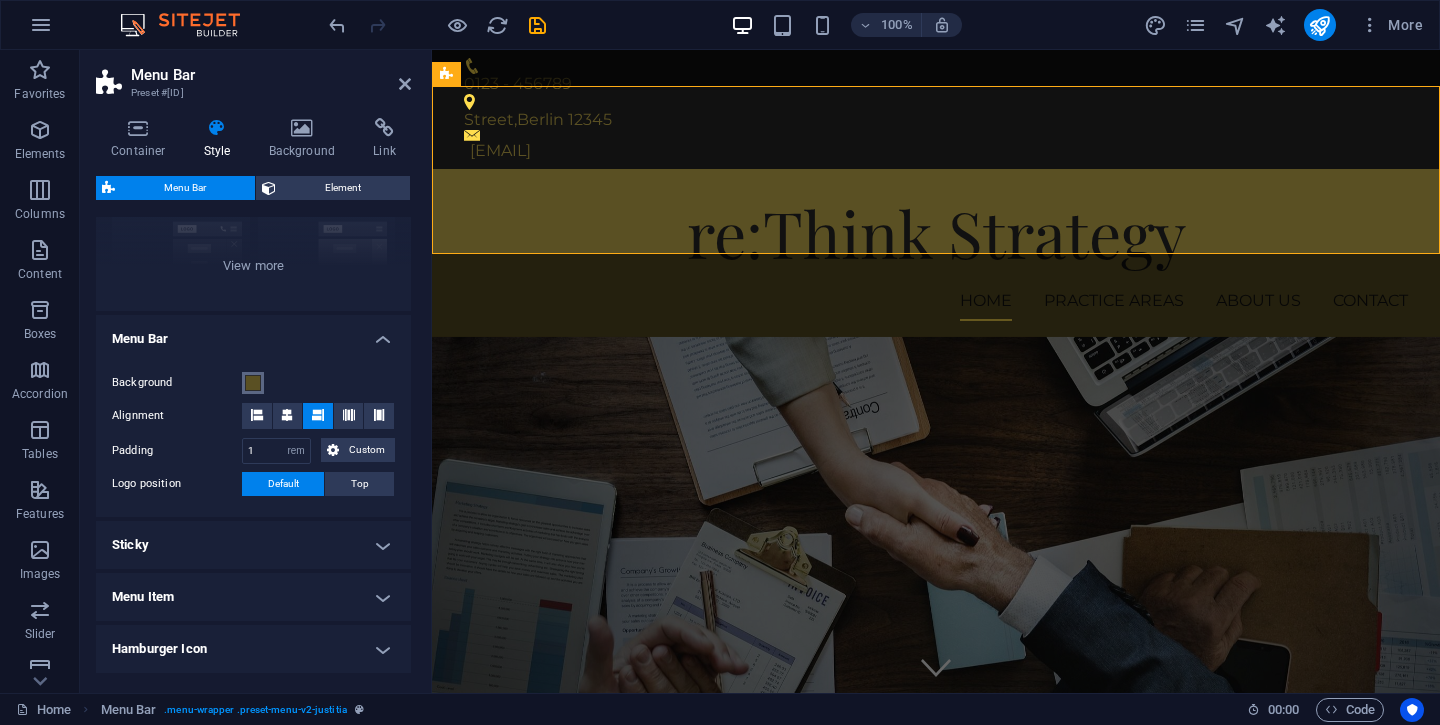 click at bounding box center (253, 383) 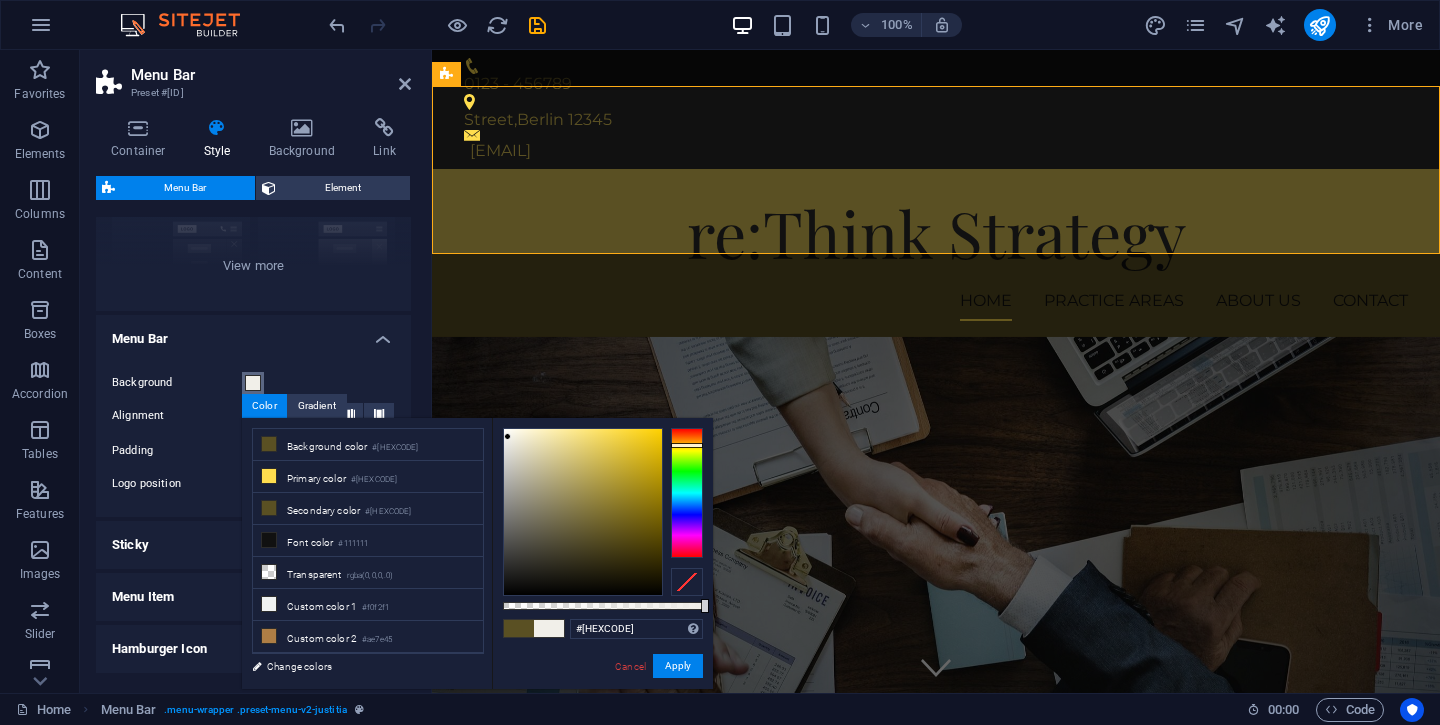 type on "#[HEXCODE]" 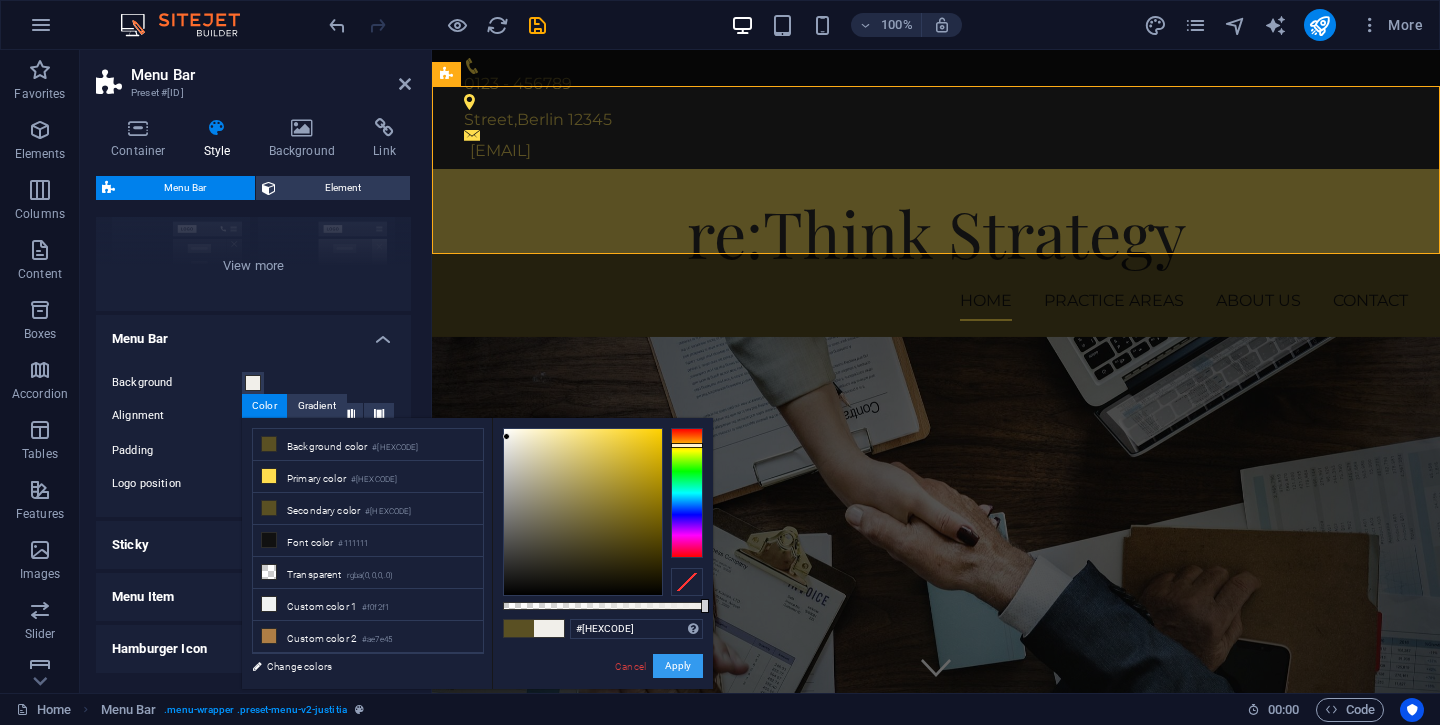drag, startPoint x: 691, startPoint y: 671, endPoint x: 259, endPoint y: 621, distance: 434.88388 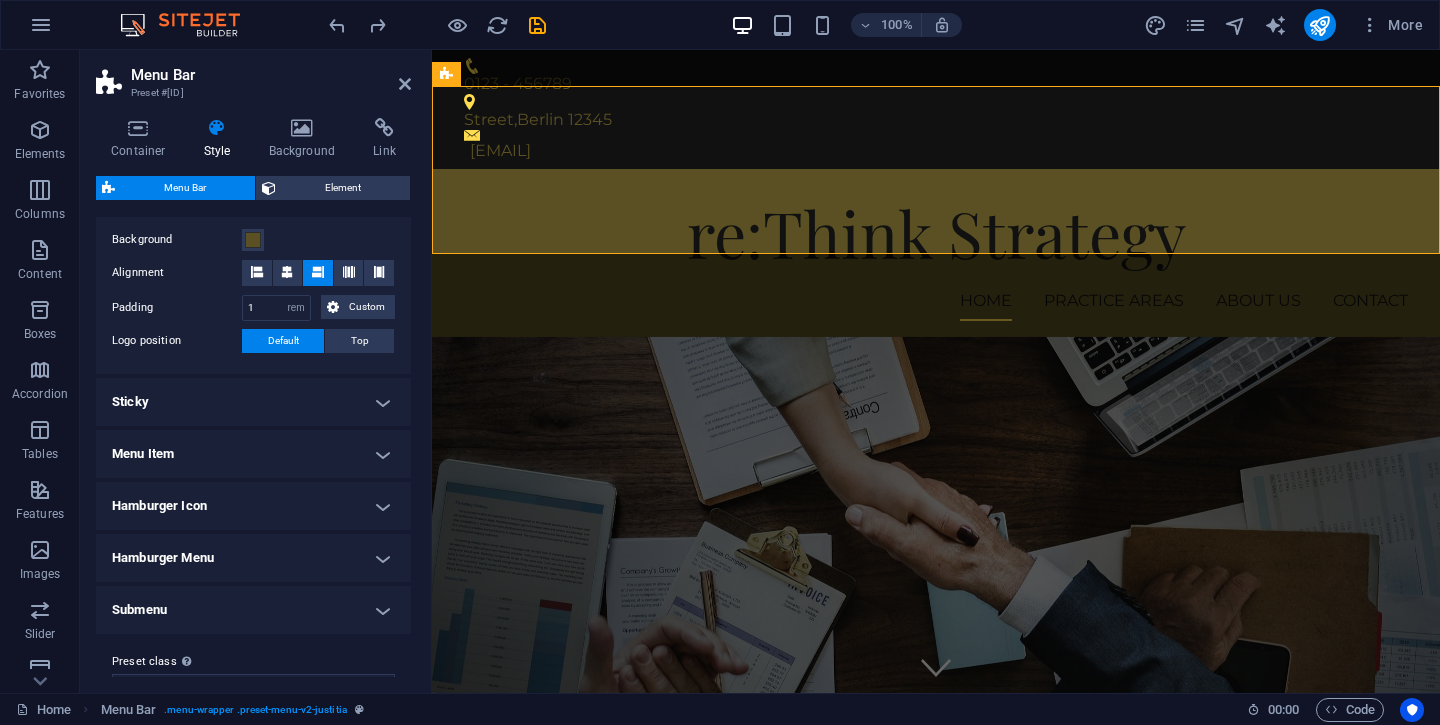 scroll, scrollTop: 0, scrollLeft: 0, axis: both 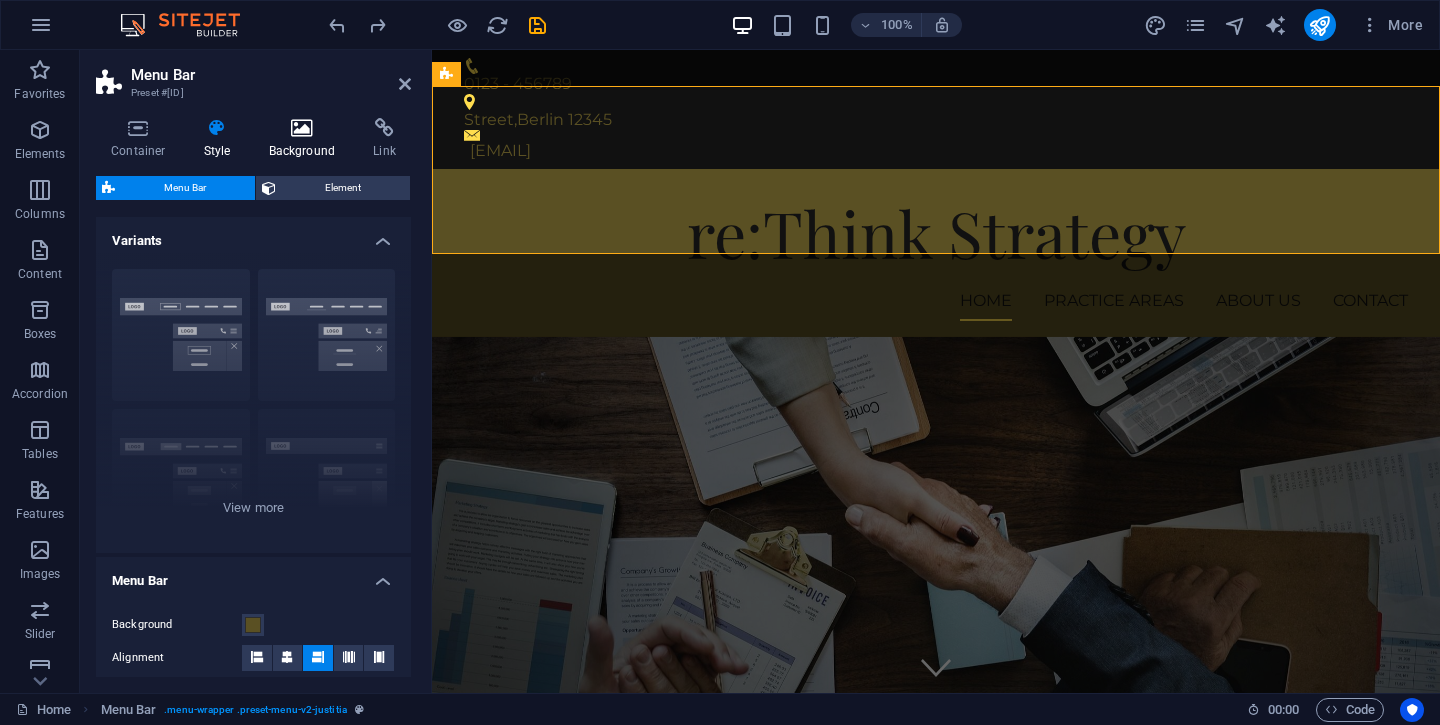 click on "Background" at bounding box center [306, 139] 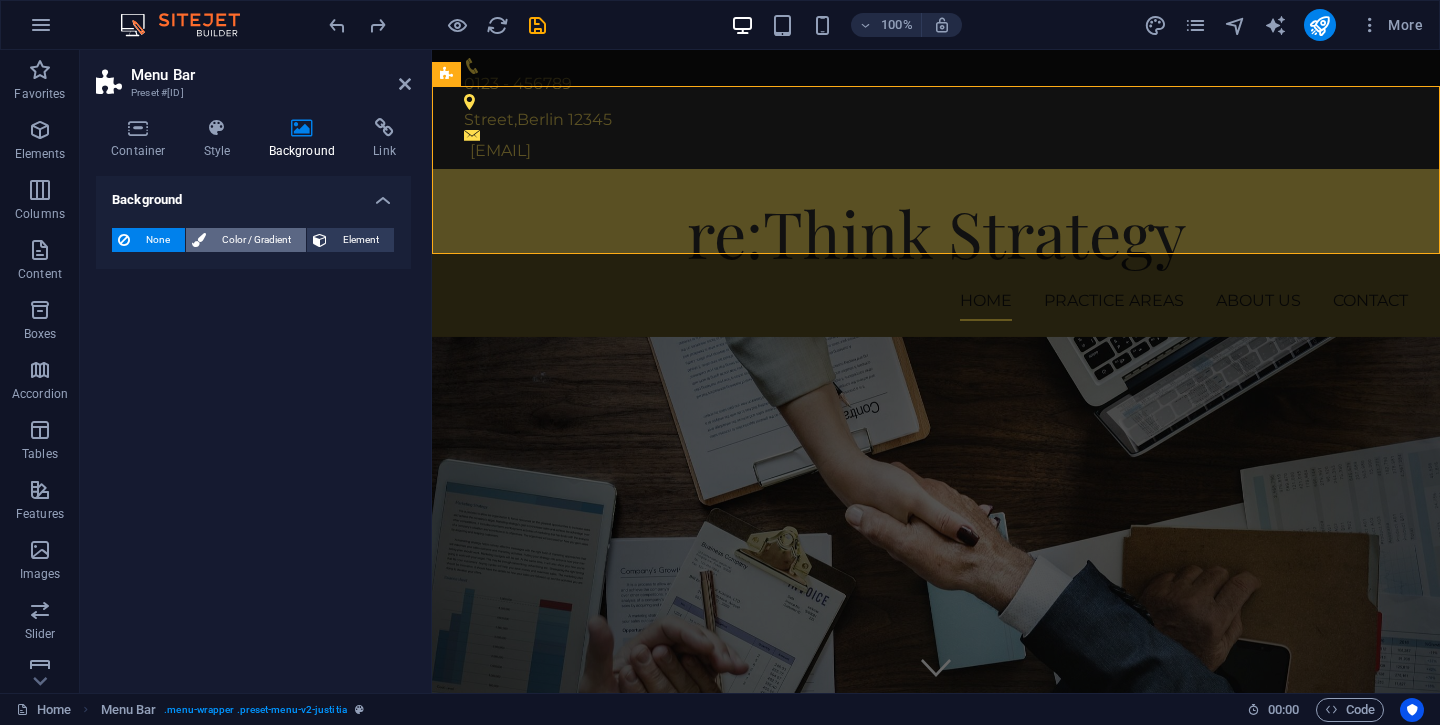 click on "Color / Gradient" at bounding box center (256, 240) 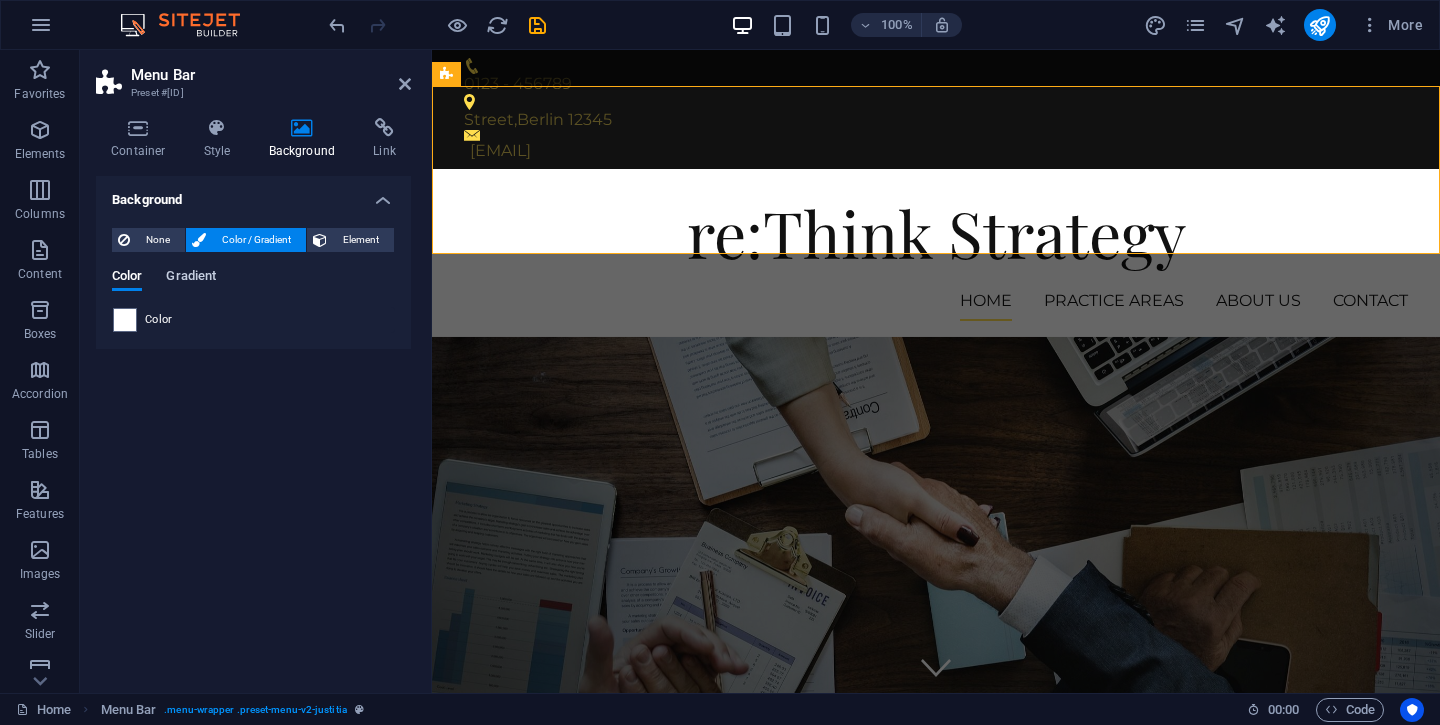 click on "Gradient" at bounding box center [191, 278] 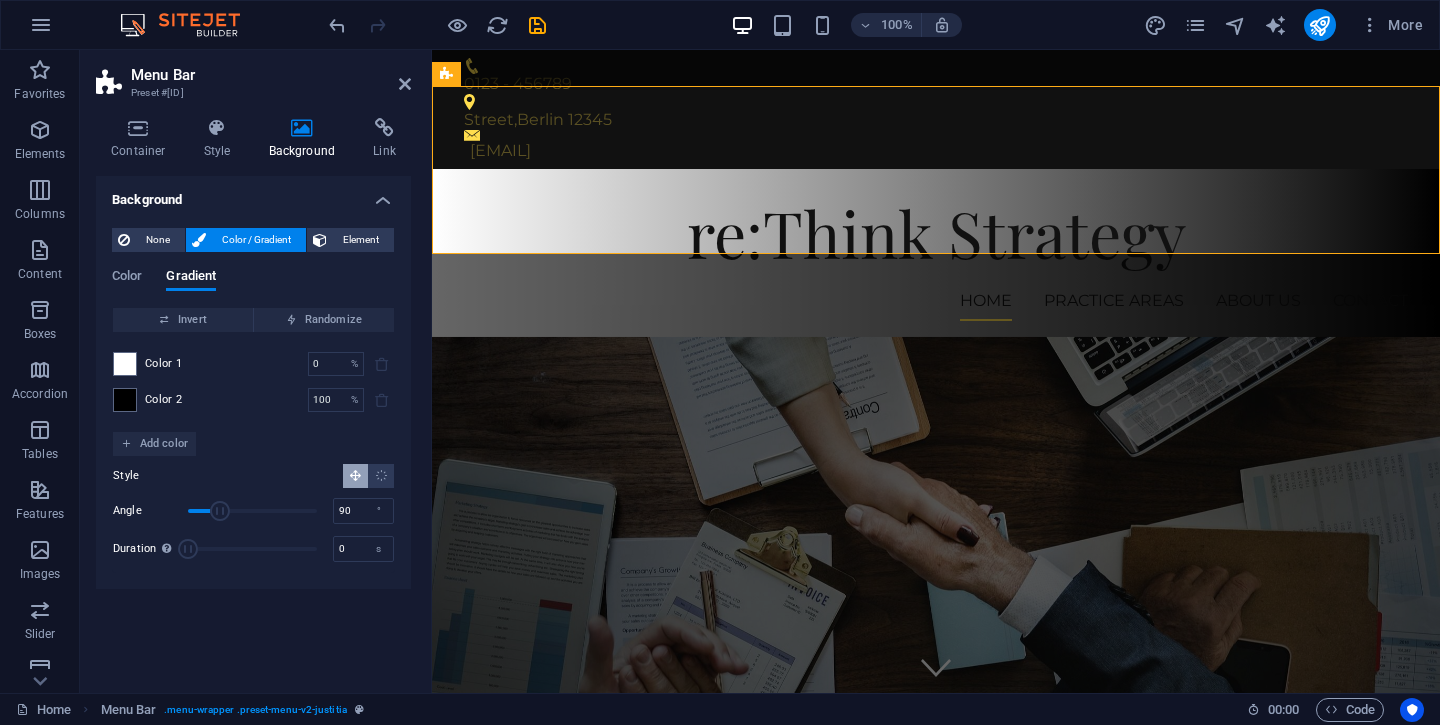 click on "Color / Gradient" at bounding box center (256, 240) 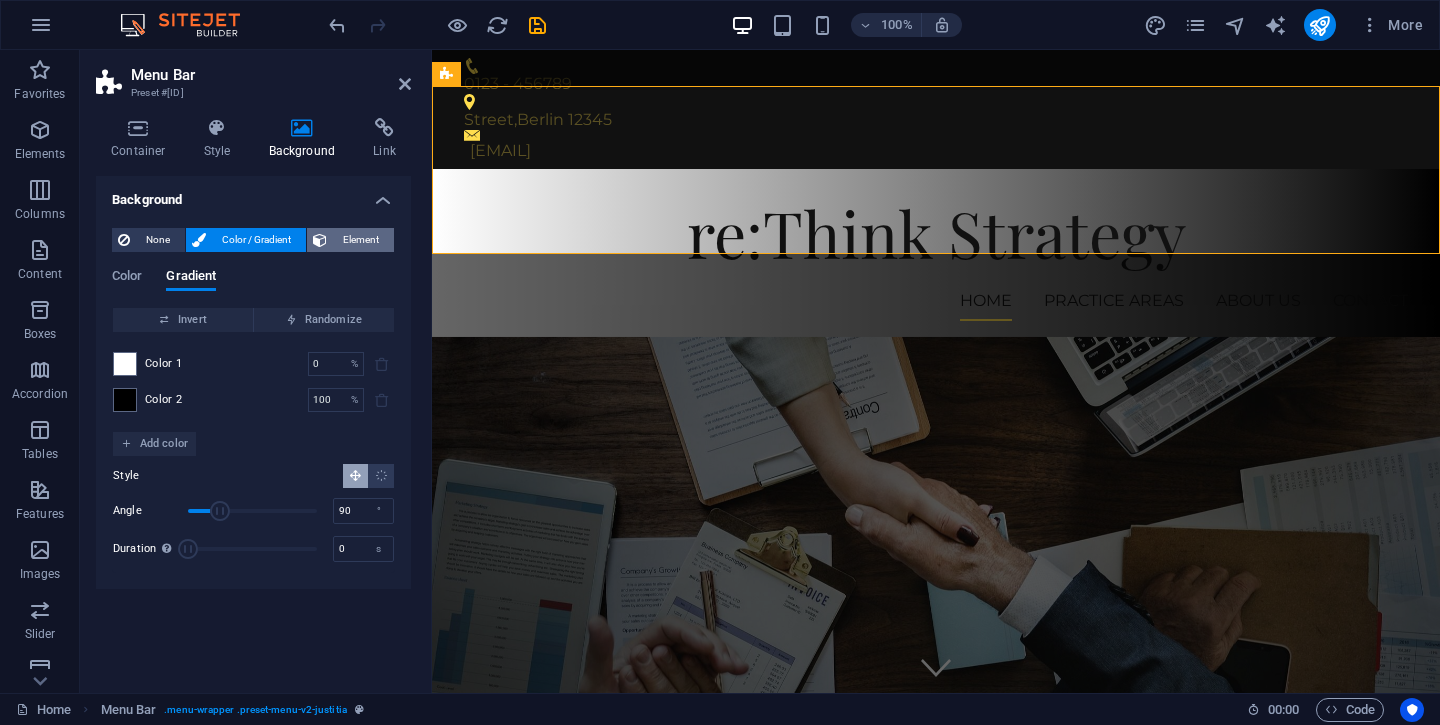 click on "Element" at bounding box center [360, 240] 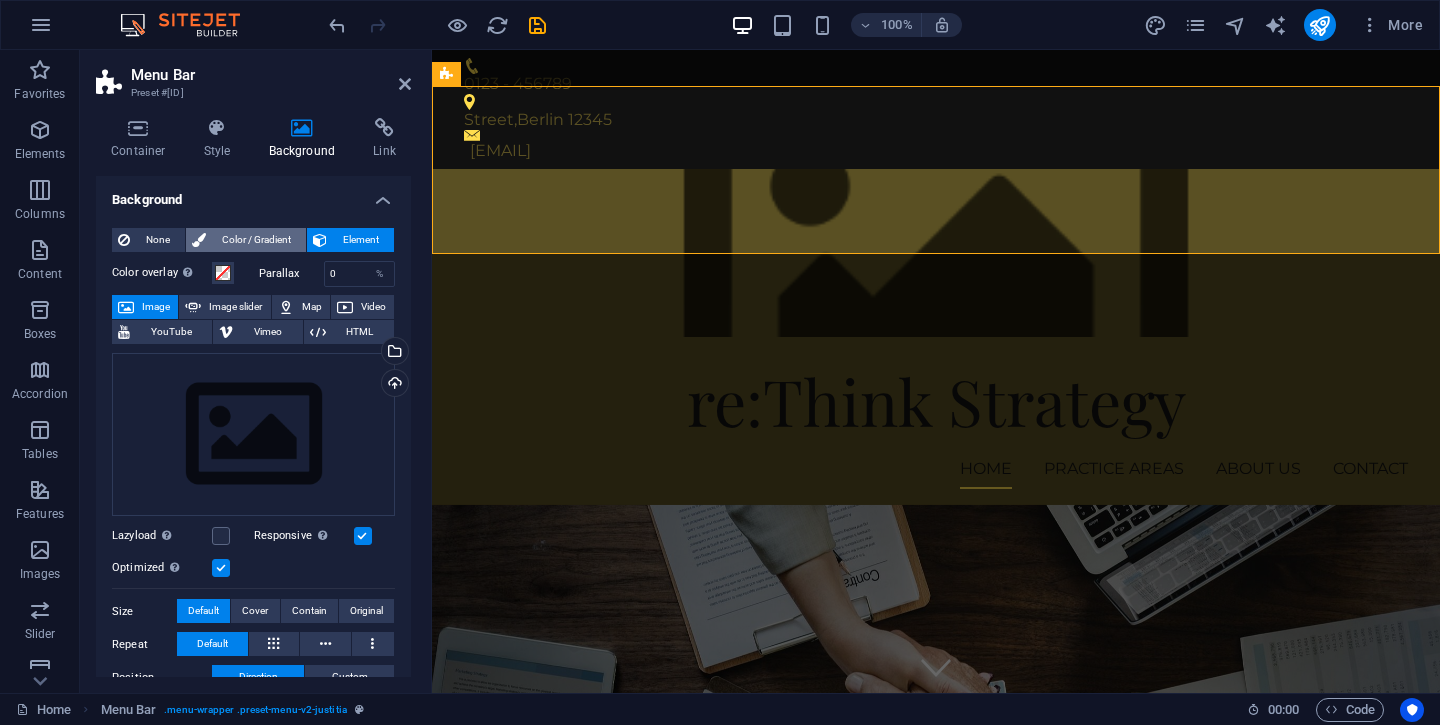 type 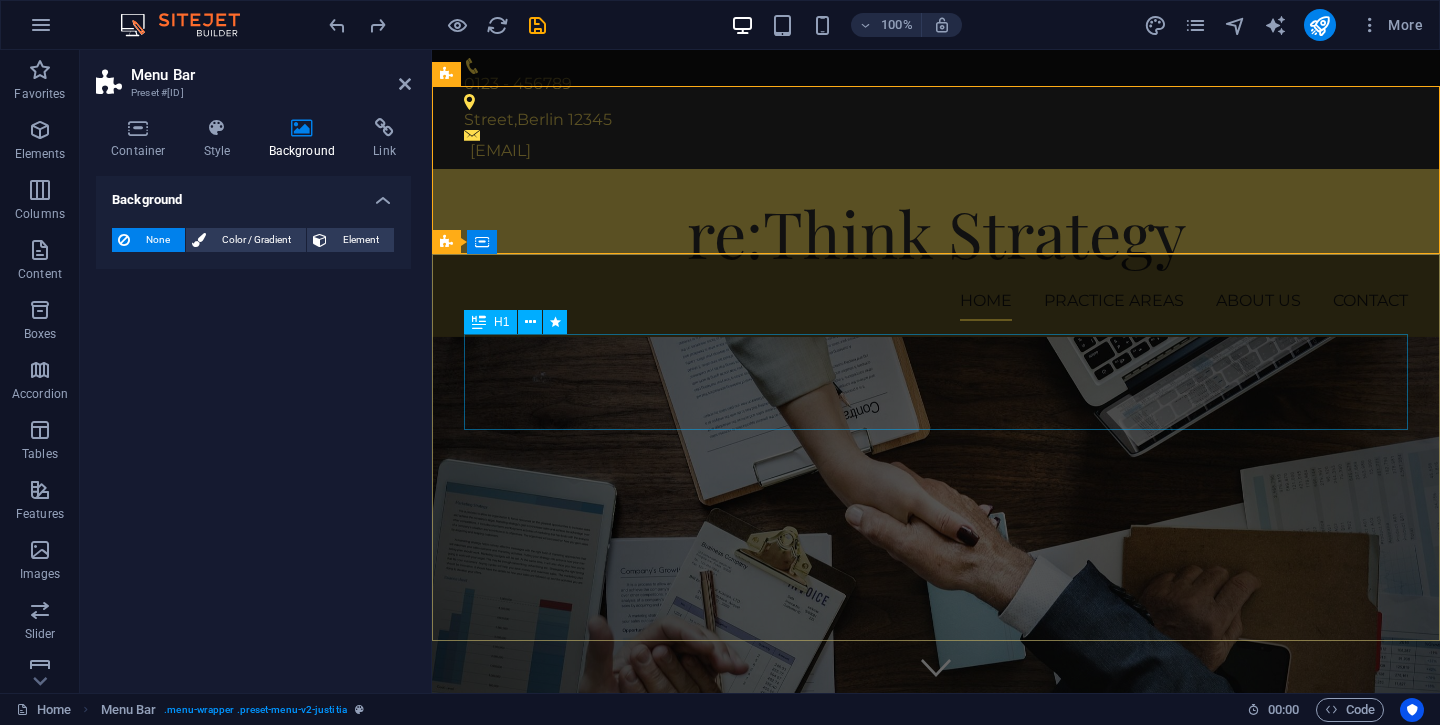 click on "We protect your rights" at bounding box center (936, 852) 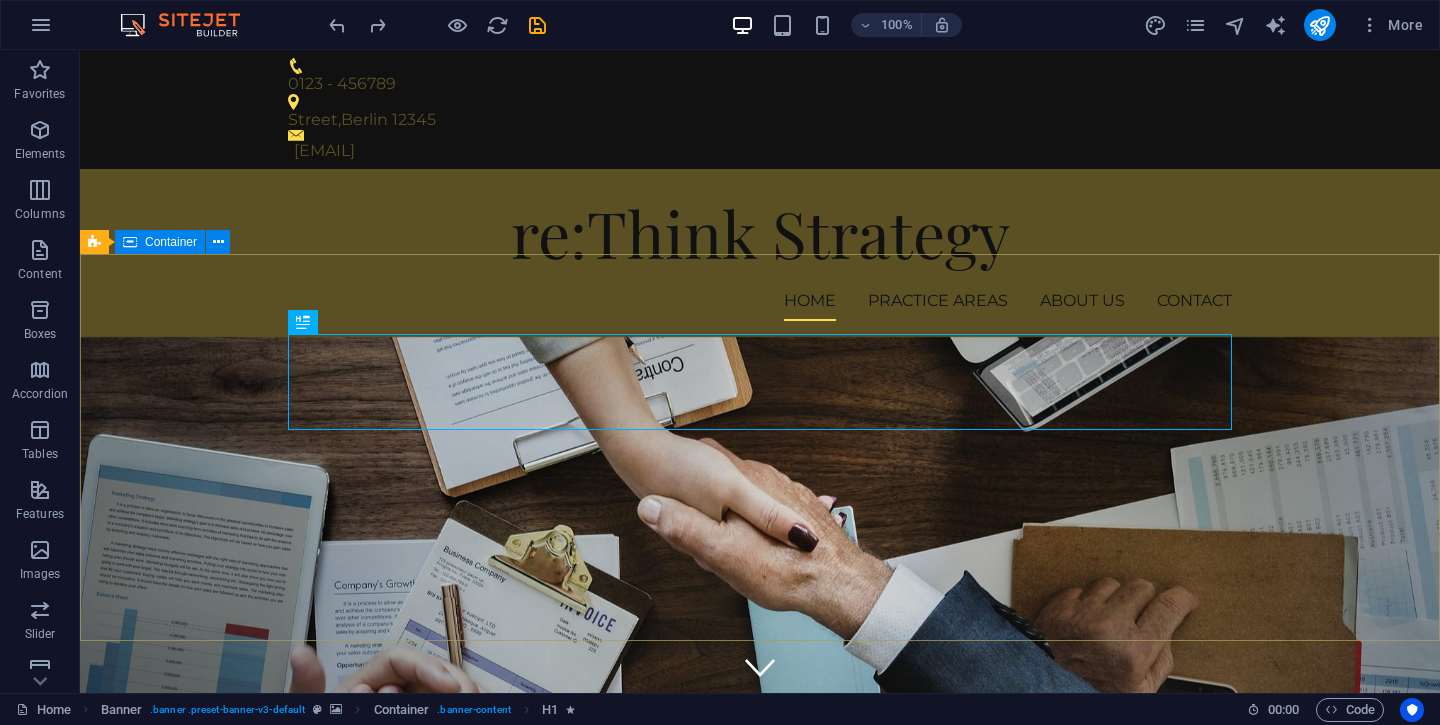 click on "We protect your rights Consetetur sadipscing elitr, sed diam nonumy eirmod tempor invidunt ut labore et dolore magna aliquyam erat, sed diam voluptua. At vero eos et accusam et justo duo dolores et ea rebum. Learn more" at bounding box center [760, 917] 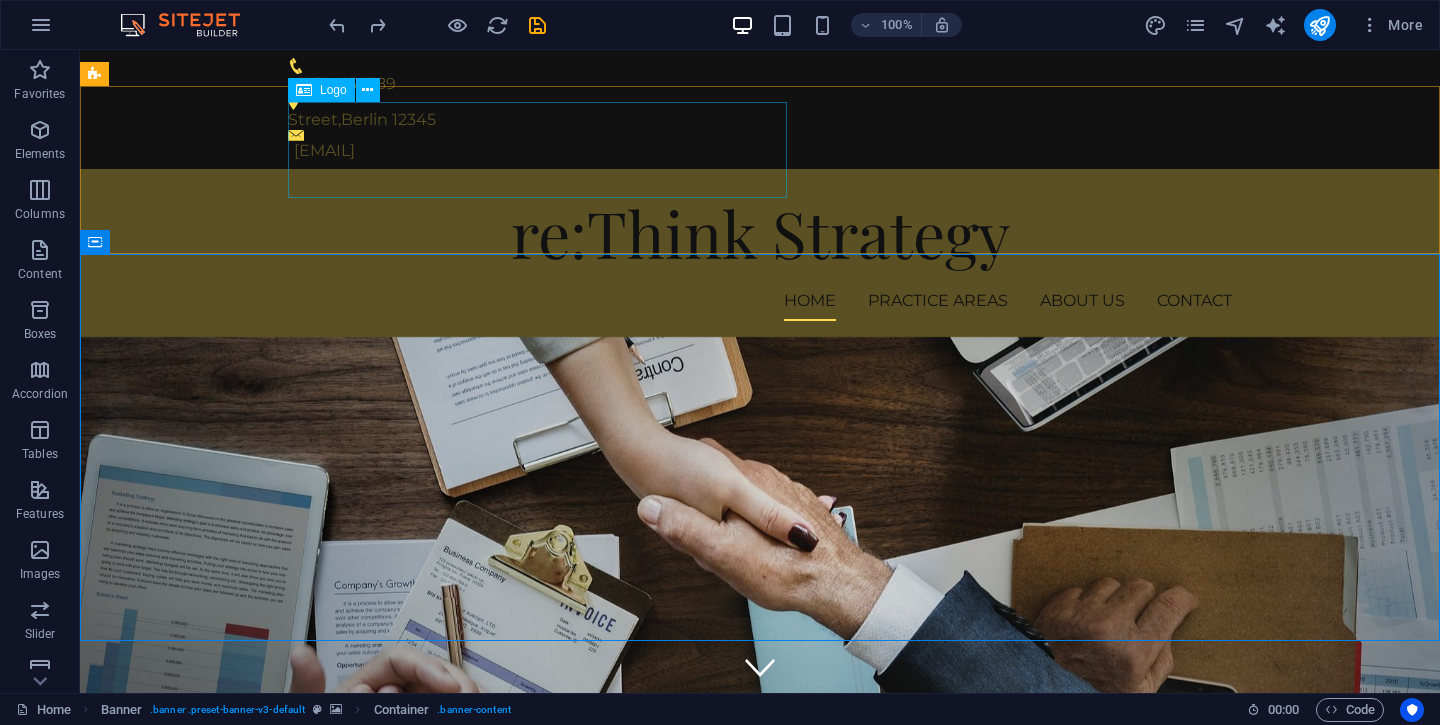 click on "Logo" at bounding box center (333, 90) 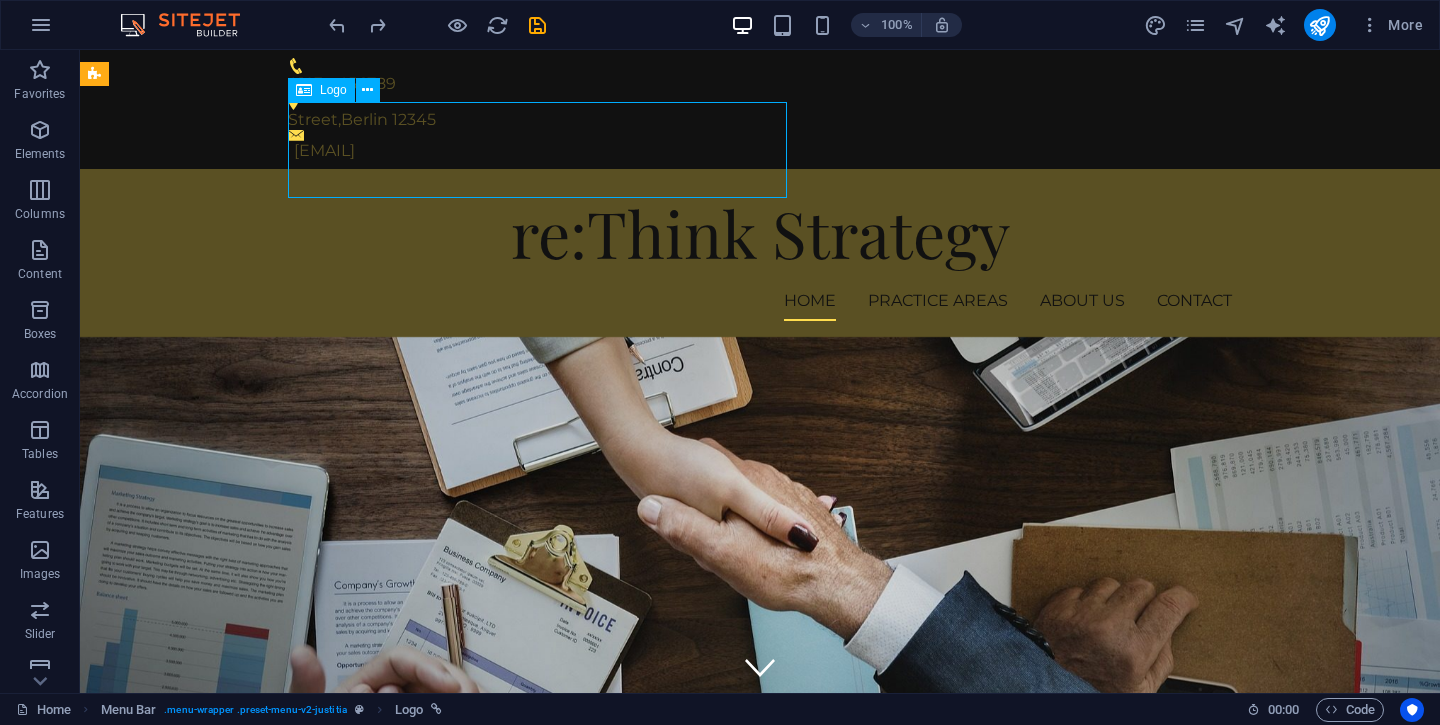 click on "Logo" at bounding box center (333, 90) 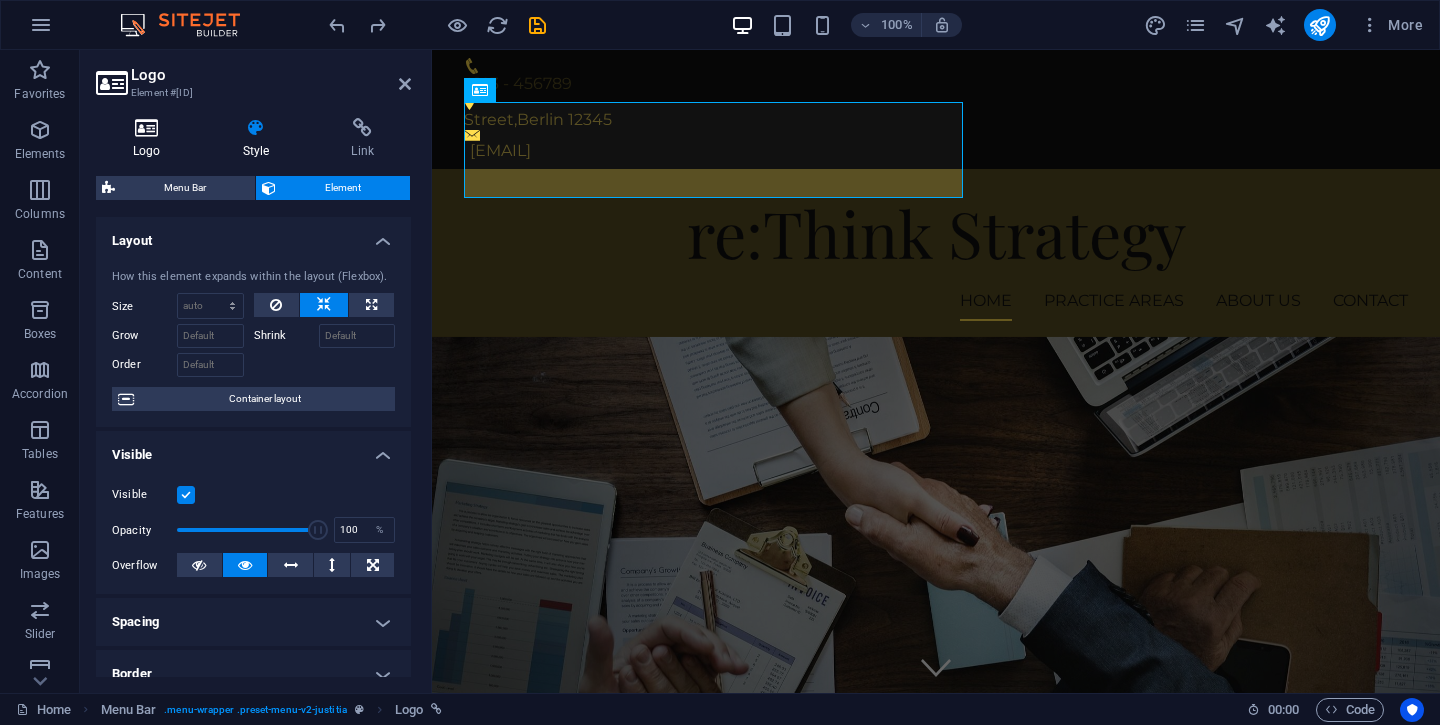 click at bounding box center (147, 128) 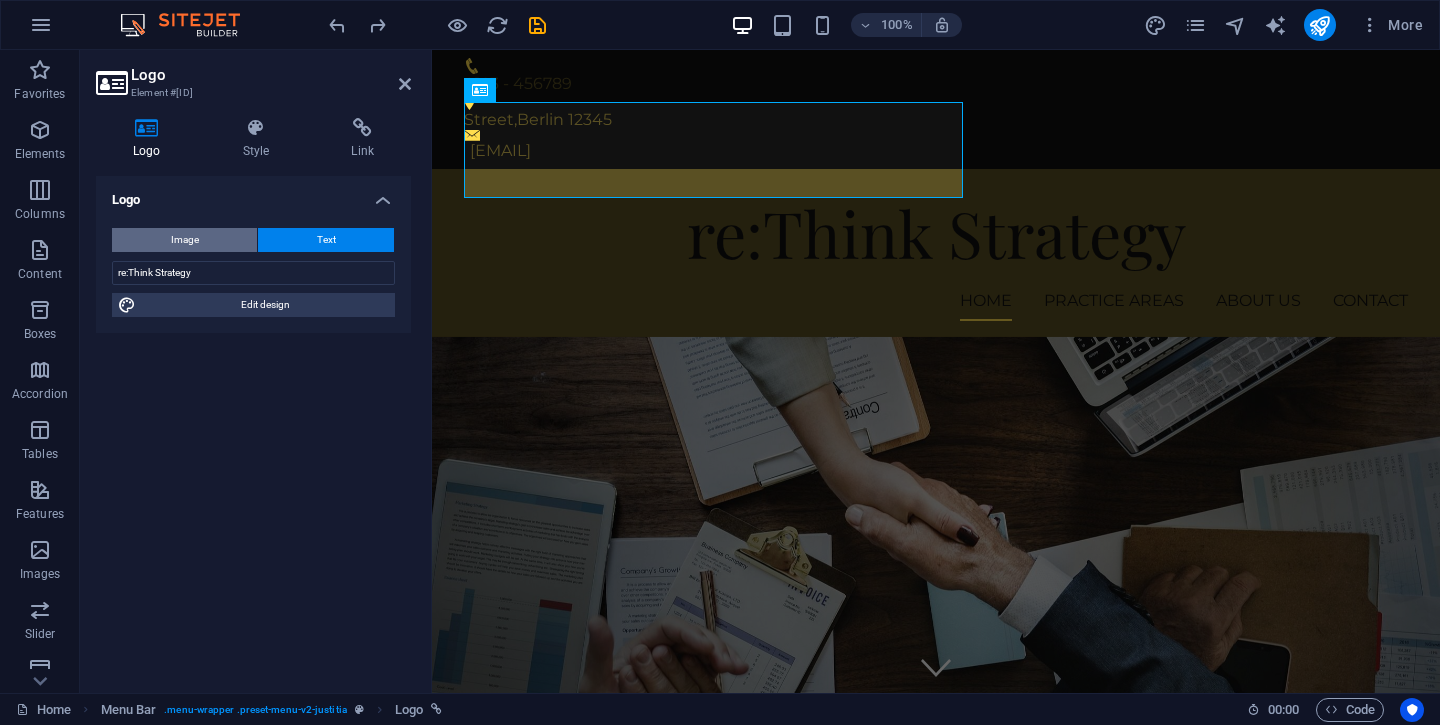 click on "Image" at bounding box center [184, 240] 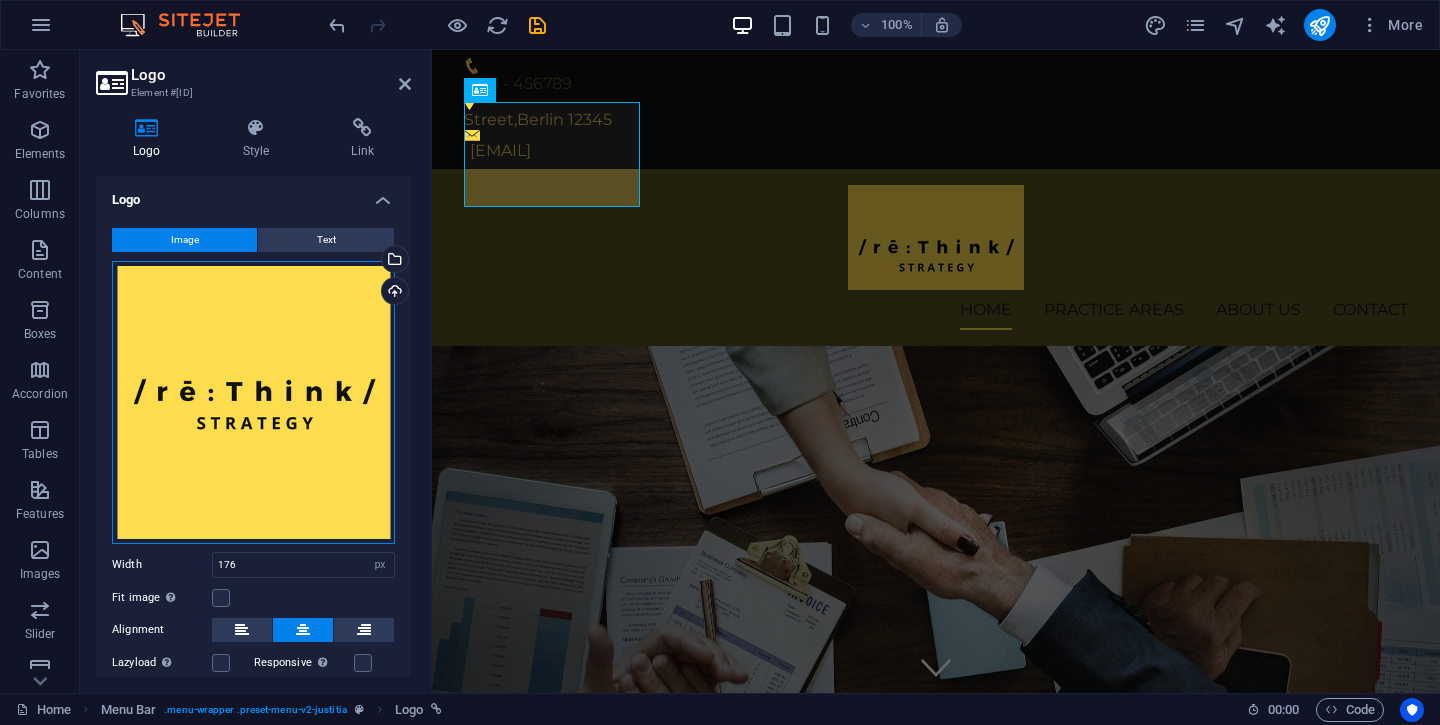 click on "Drag files here, click to choose files or select files from Files or our free stock photos & videos" at bounding box center (253, 402) 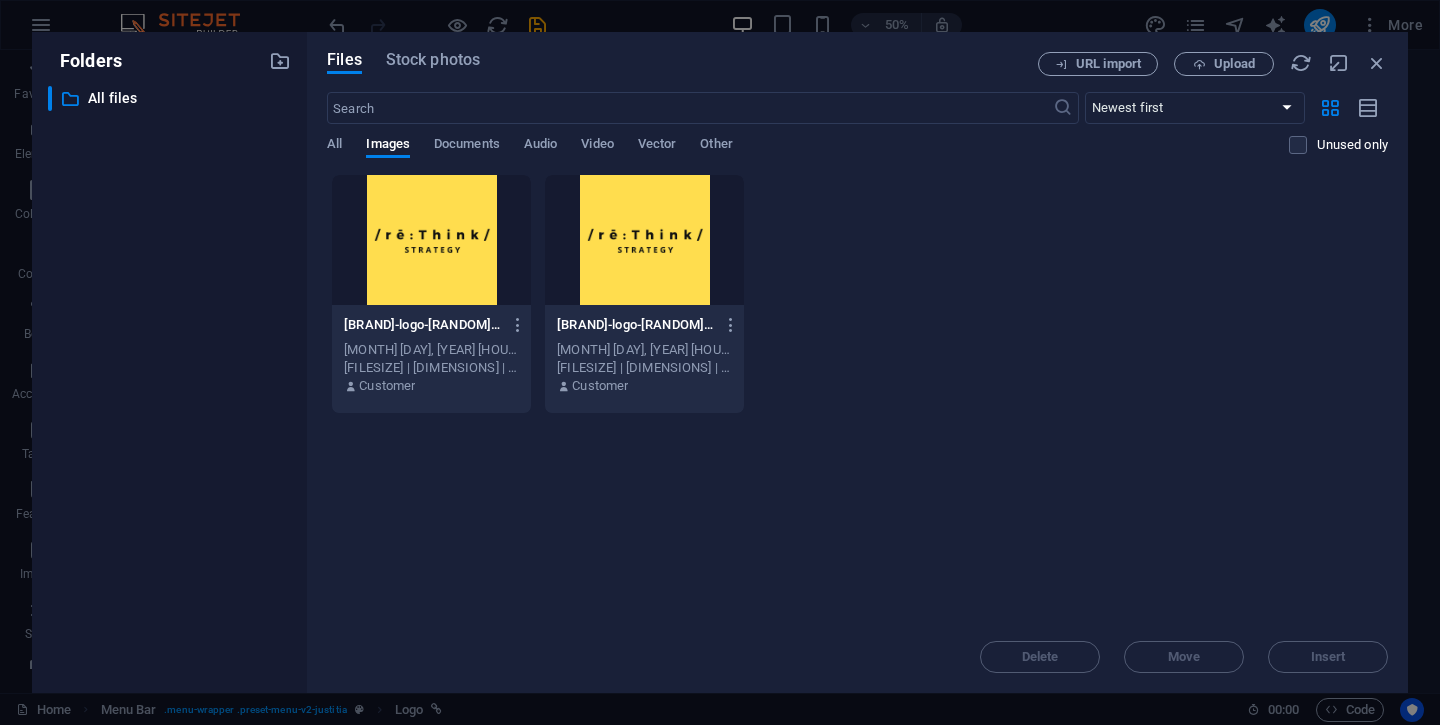 click at bounding box center [644, 240] 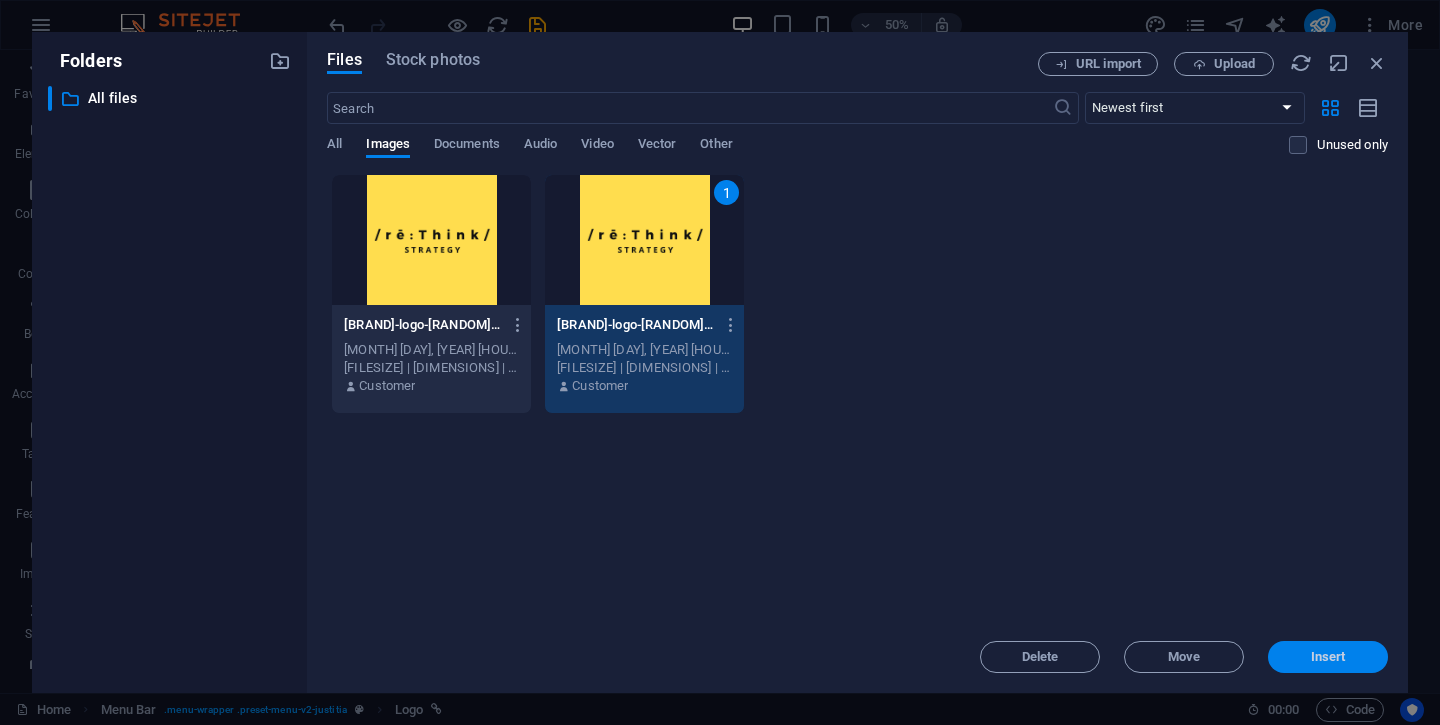 drag, startPoint x: 1334, startPoint y: 653, endPoint x: 900, endPoint y: 599, distance: 437.34656 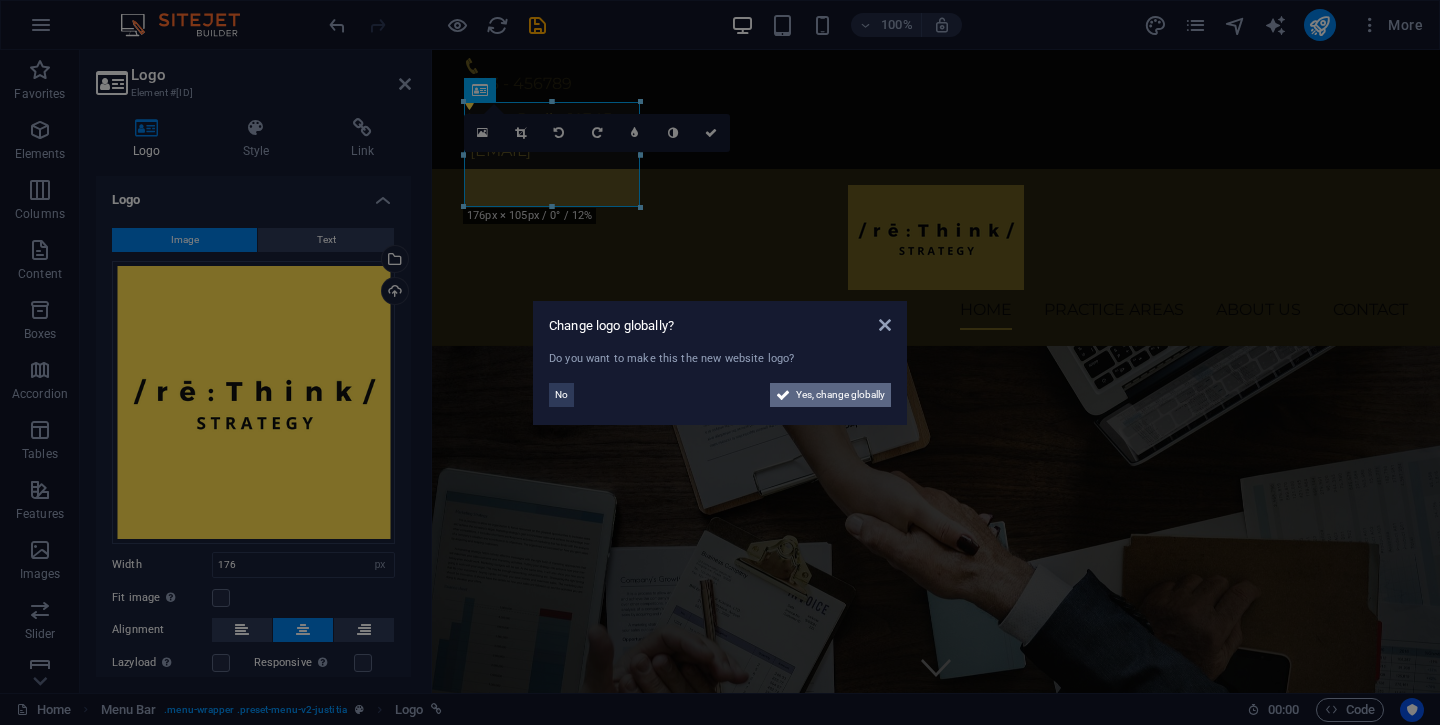 click on "Yes, change globally" at bounding box center (840, 395) 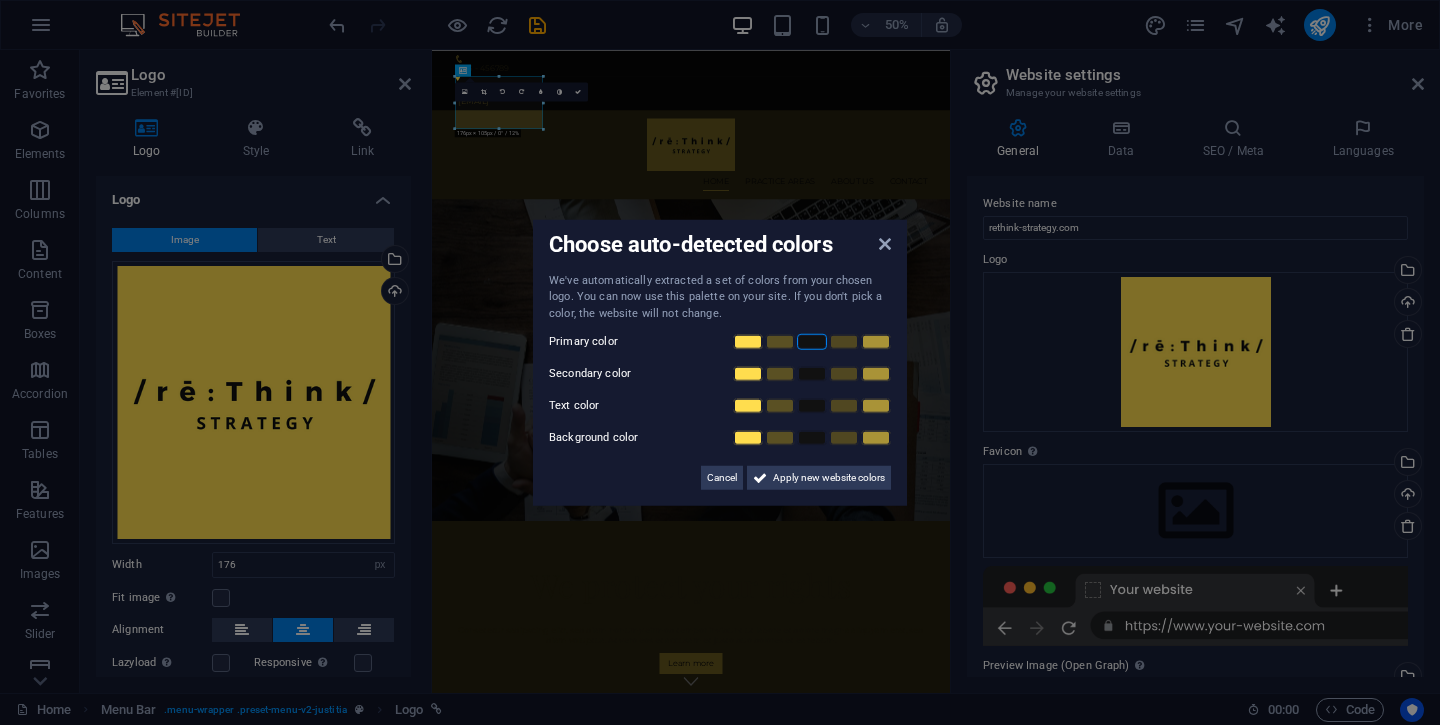 click at bounding box center [812, 342] 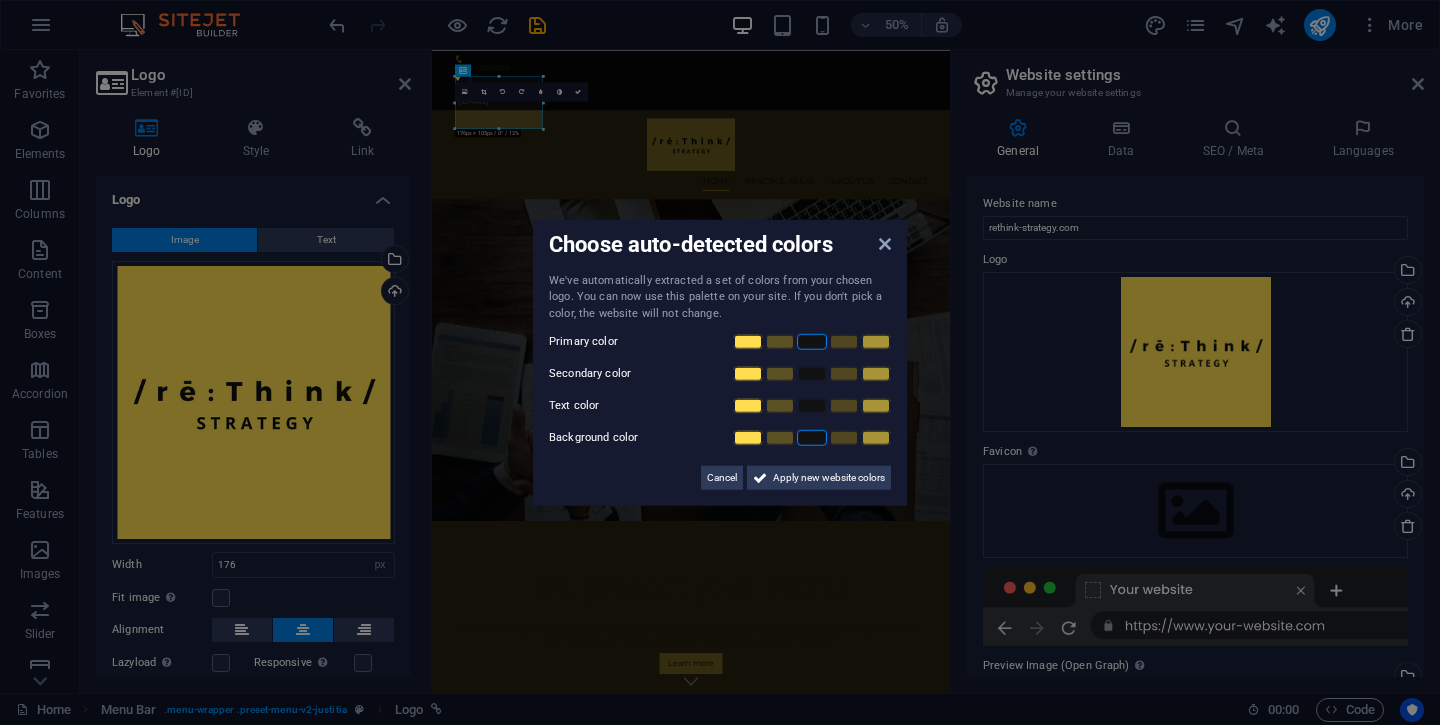 click at bounding box center [812, 438] 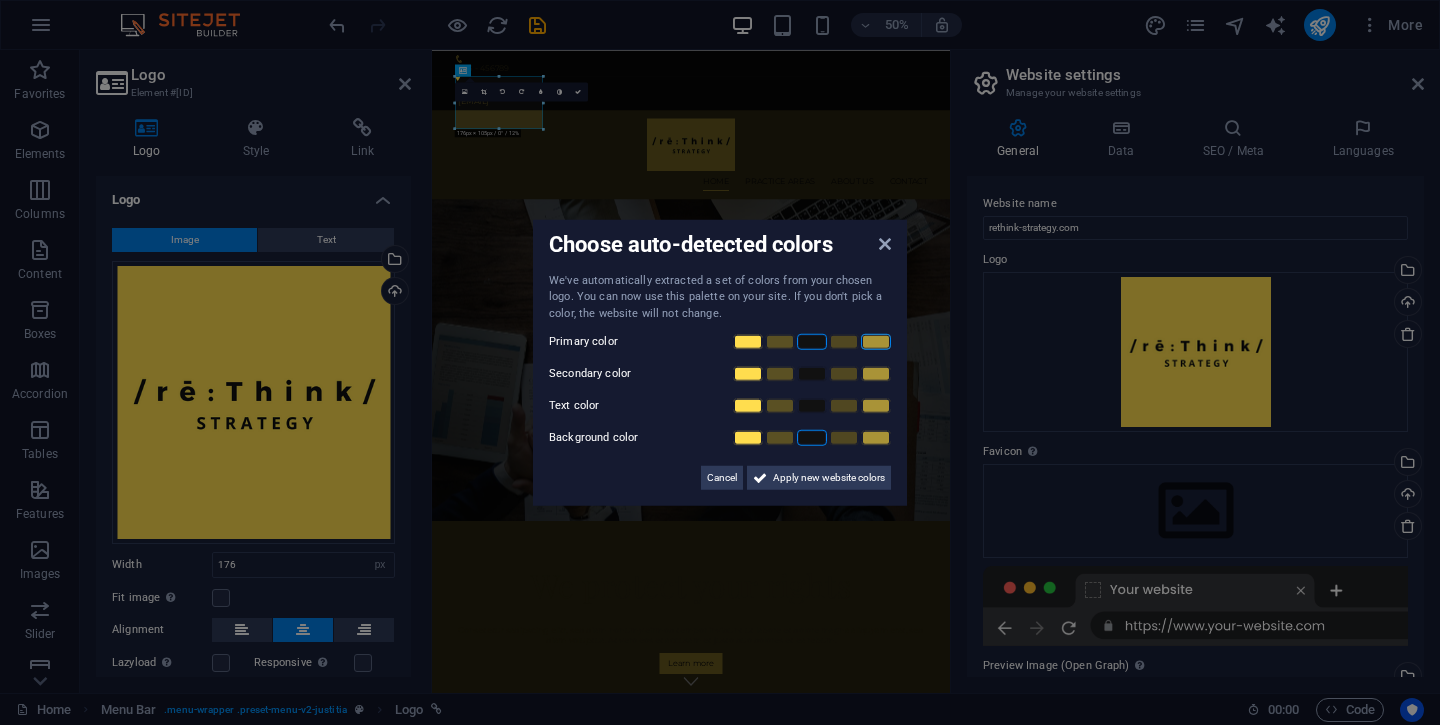click at bounding box center [876, 342] 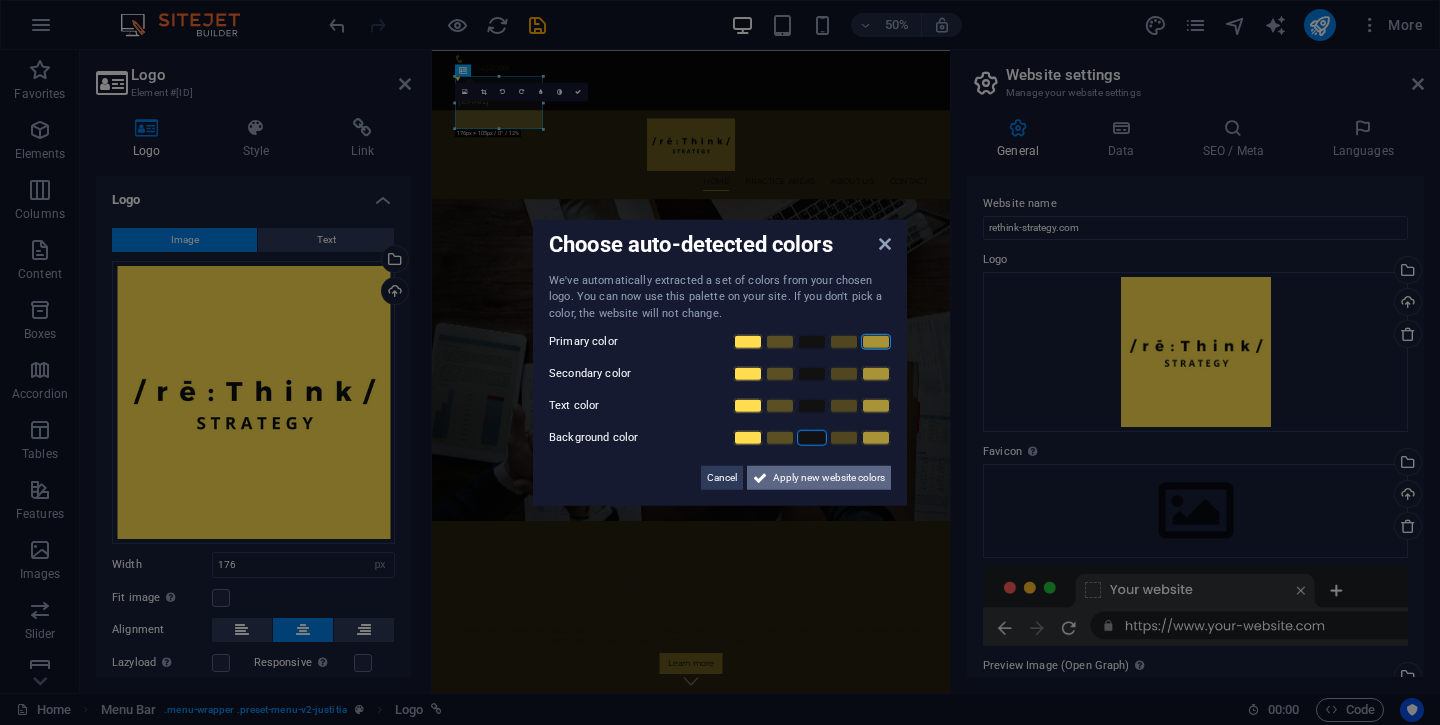 click on "Apply new website colors" at bounding box center (829, 478) 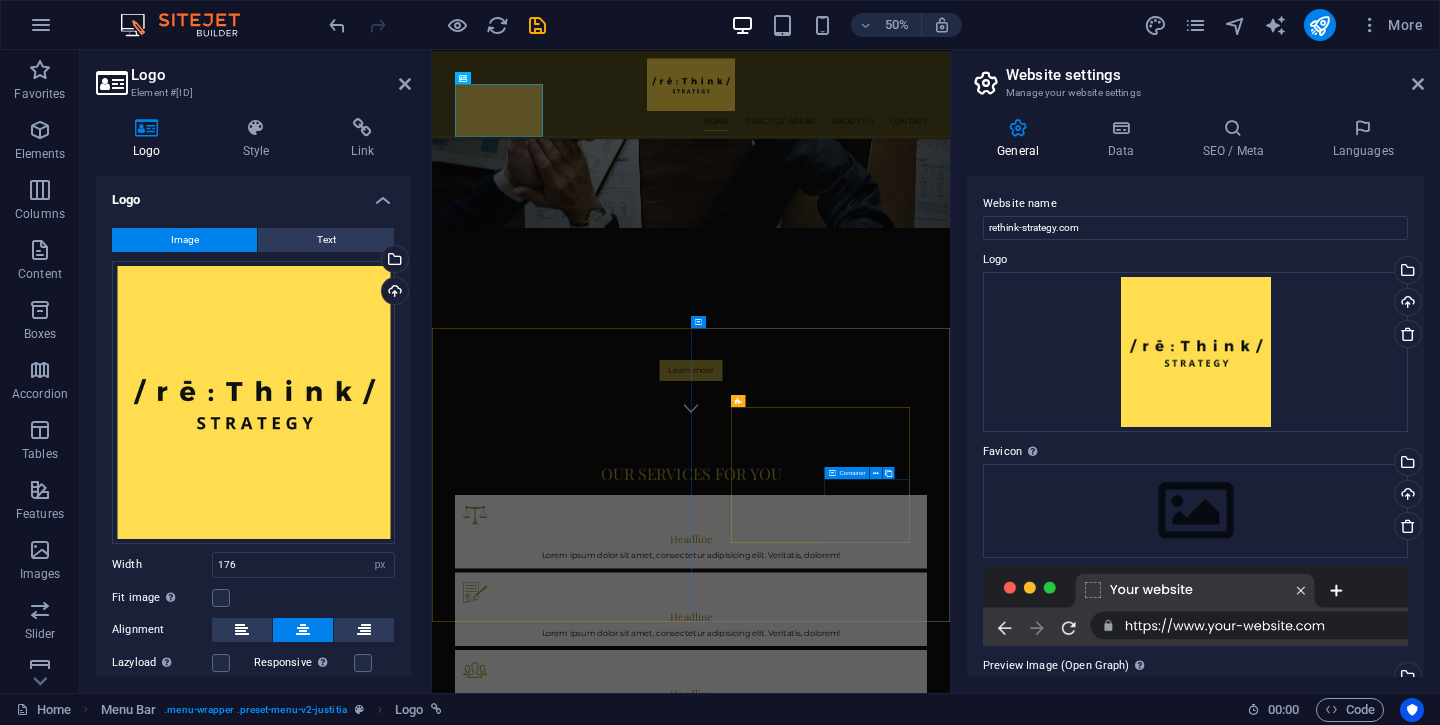 scroll, scrollTop: 539, scrollLeft: 0, axis: vertical 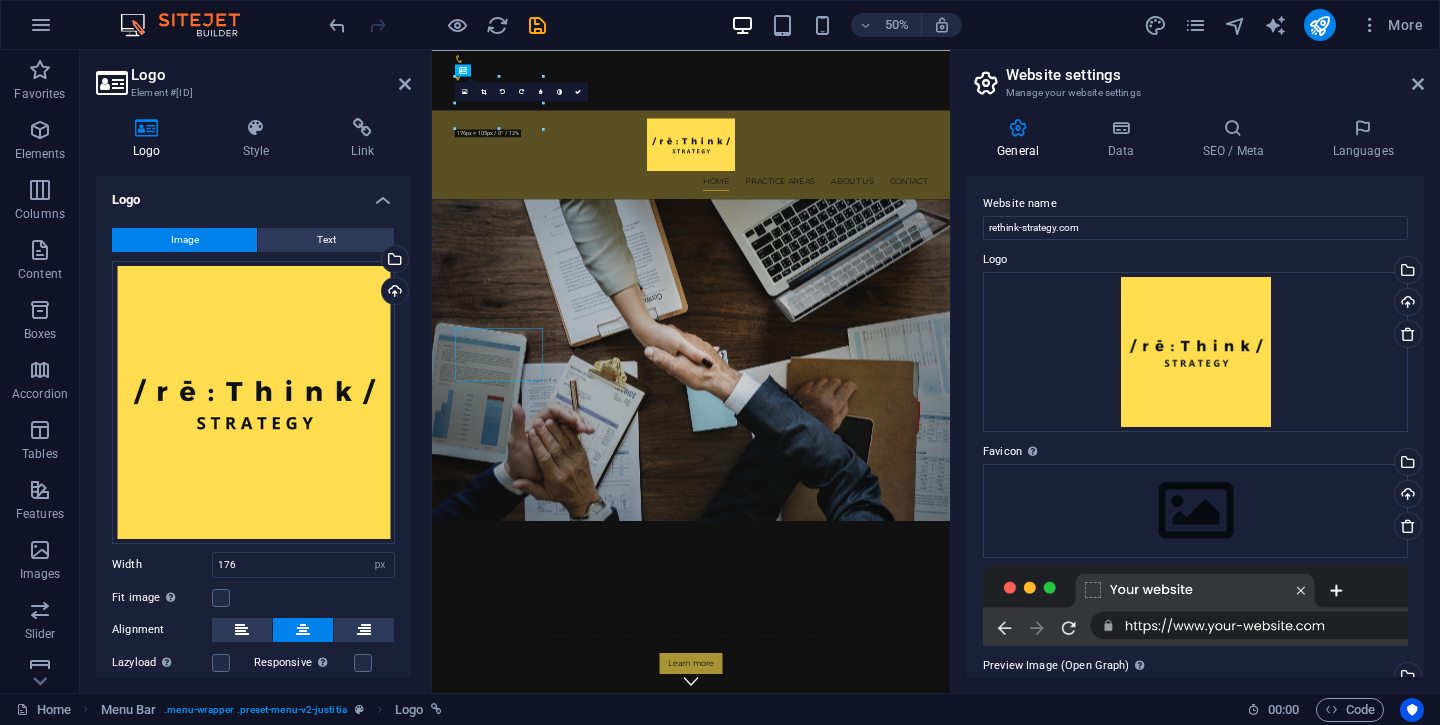 drag, startPoint x: 626, startPoint y: 142, endPoint x: 626, endPoint y: 130, distance: 12 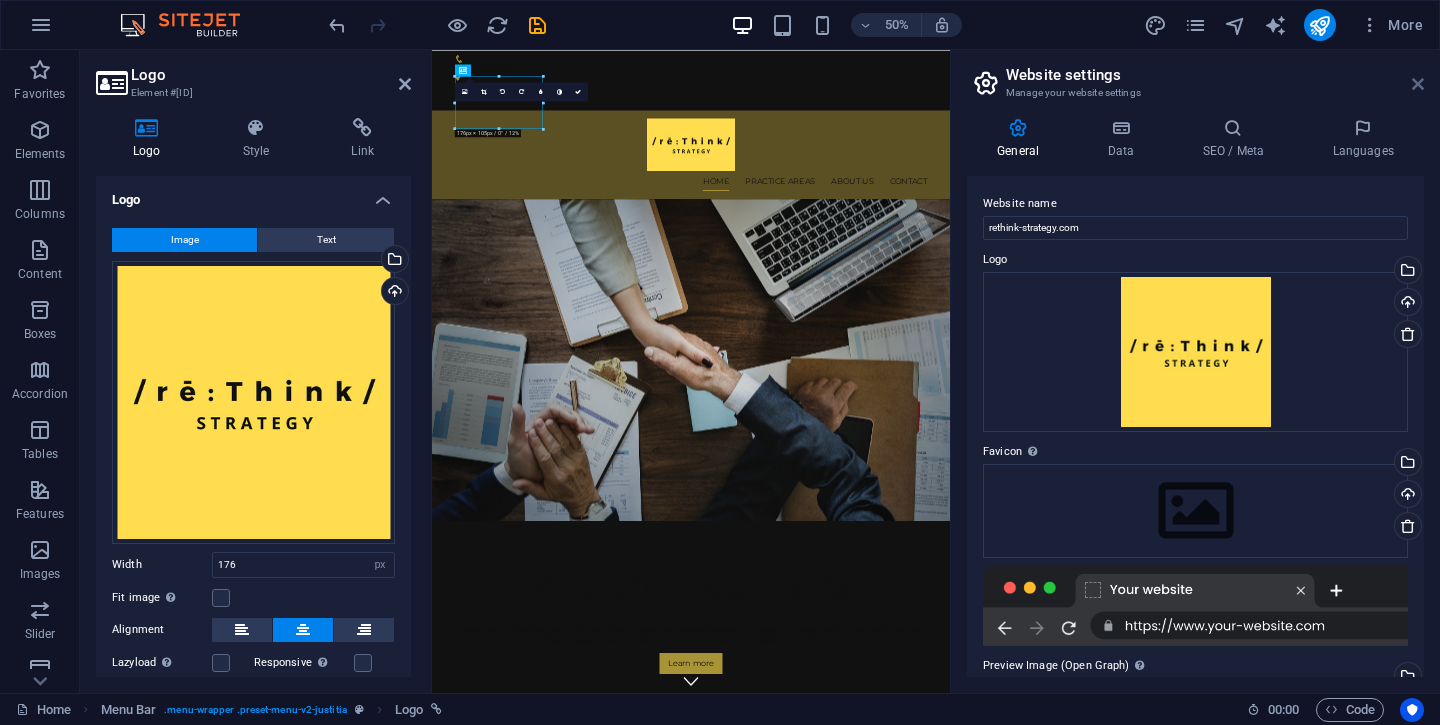 click at bounding box center [1418, 84] 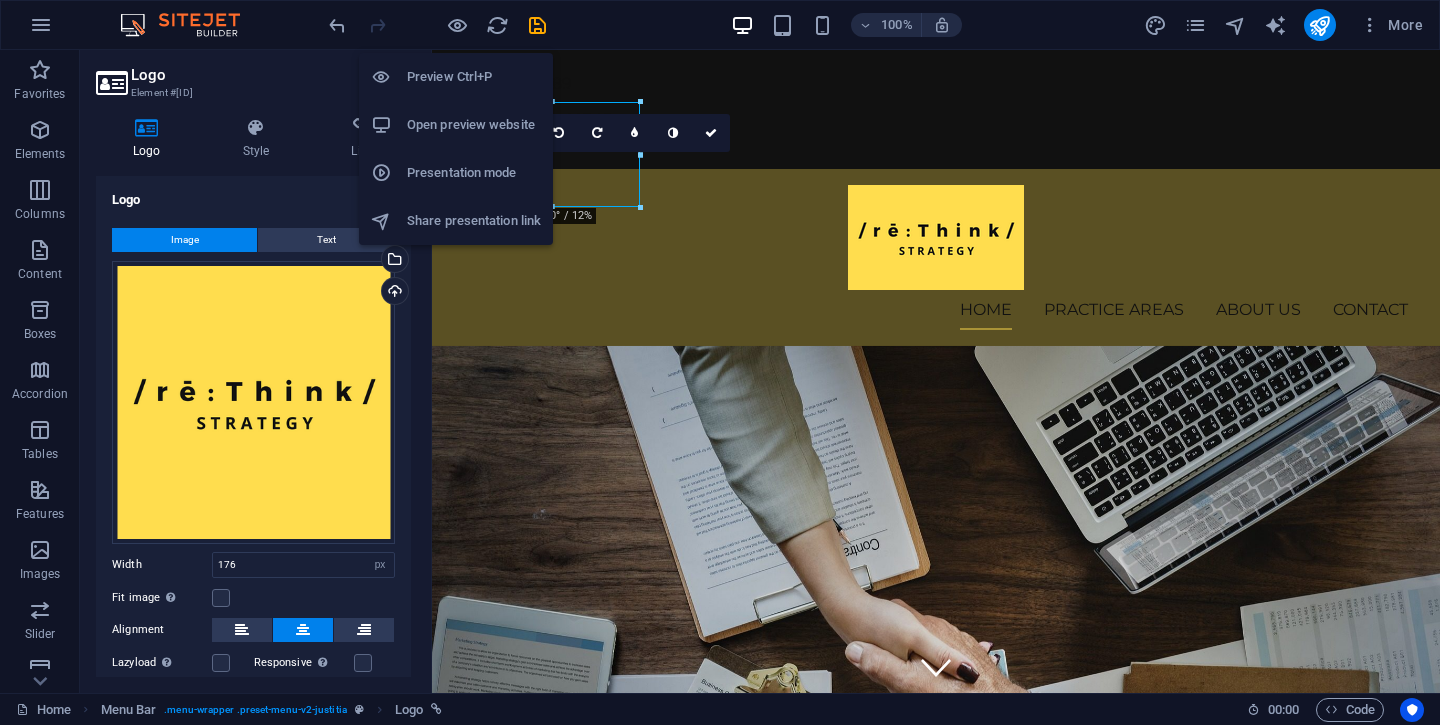 click on "Preview Ctrl+P" at bounding box center [474, 77] 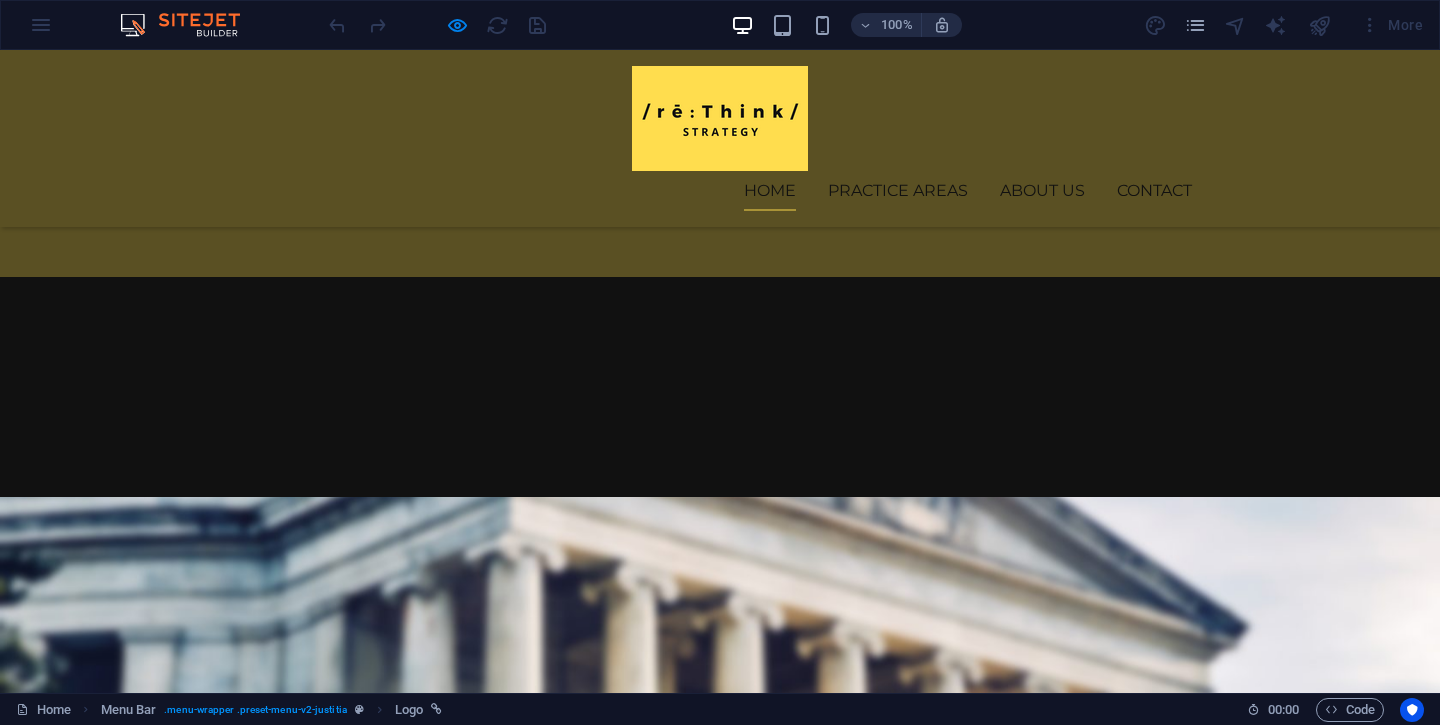 scroll, scrollTop: 1932, scrollLeft: 0, axis: vertical 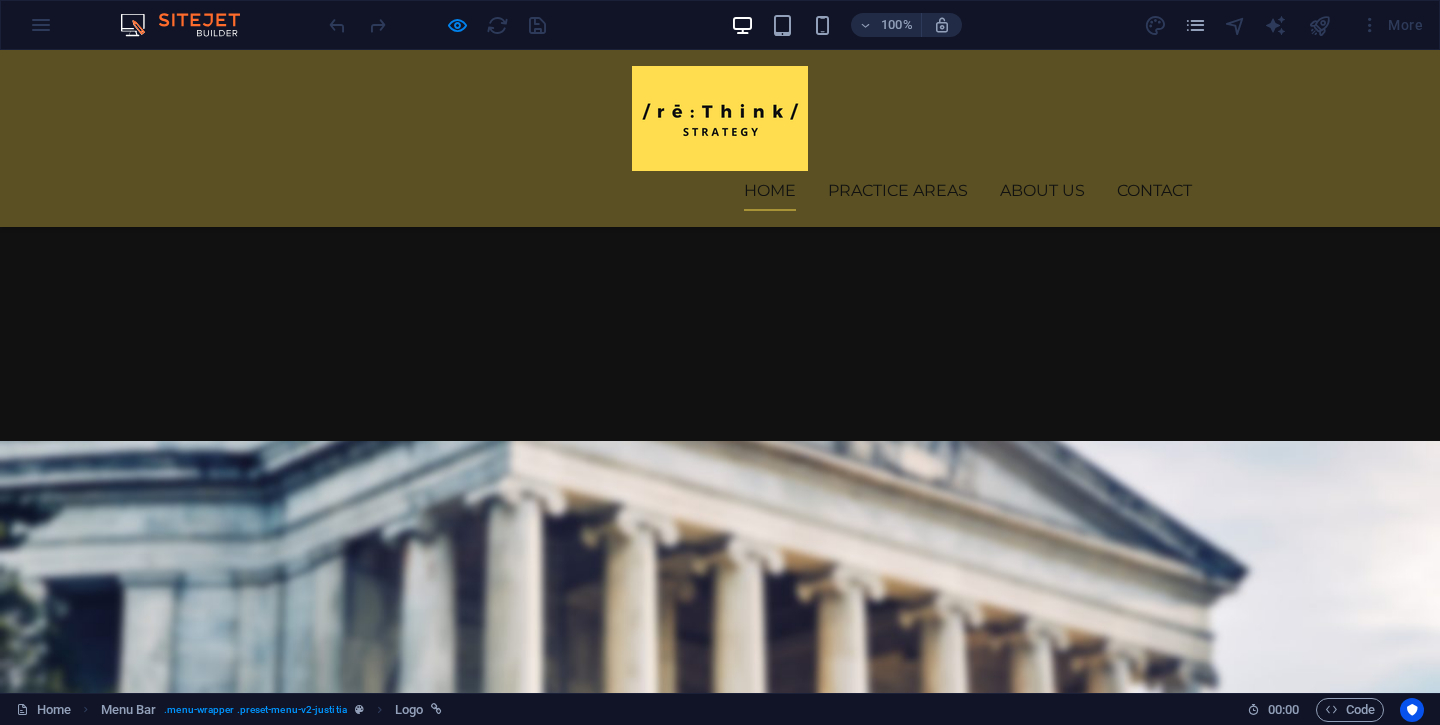 click on "Lorem ipsum dolor sit amet, consetetur sadipscing elitr, sed diam nonumy eirmod tempor invidunt ut labore et dolore magna aliquyam erat, sed diam voluptua." at bounding box center [488, 4397] 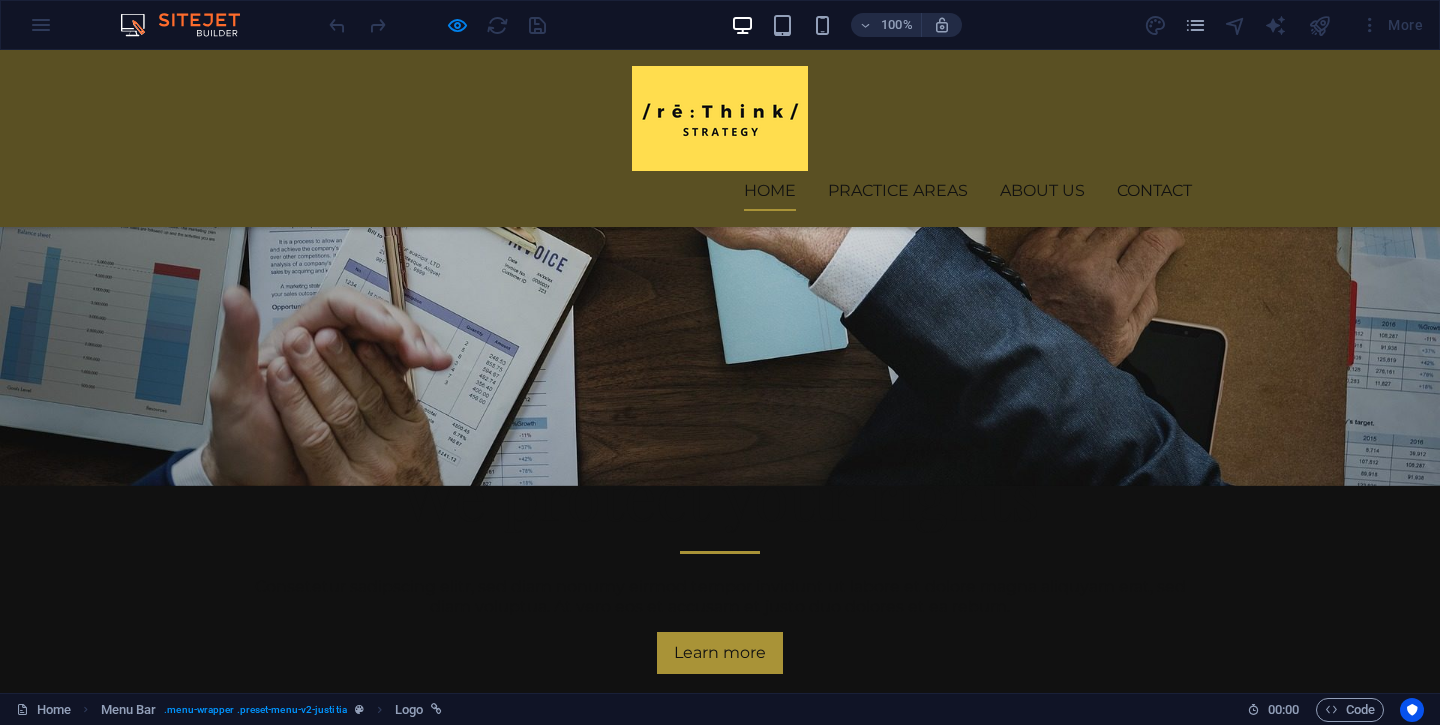 scroll, scrollTop: 0, scrollLeft: 0, axis: both 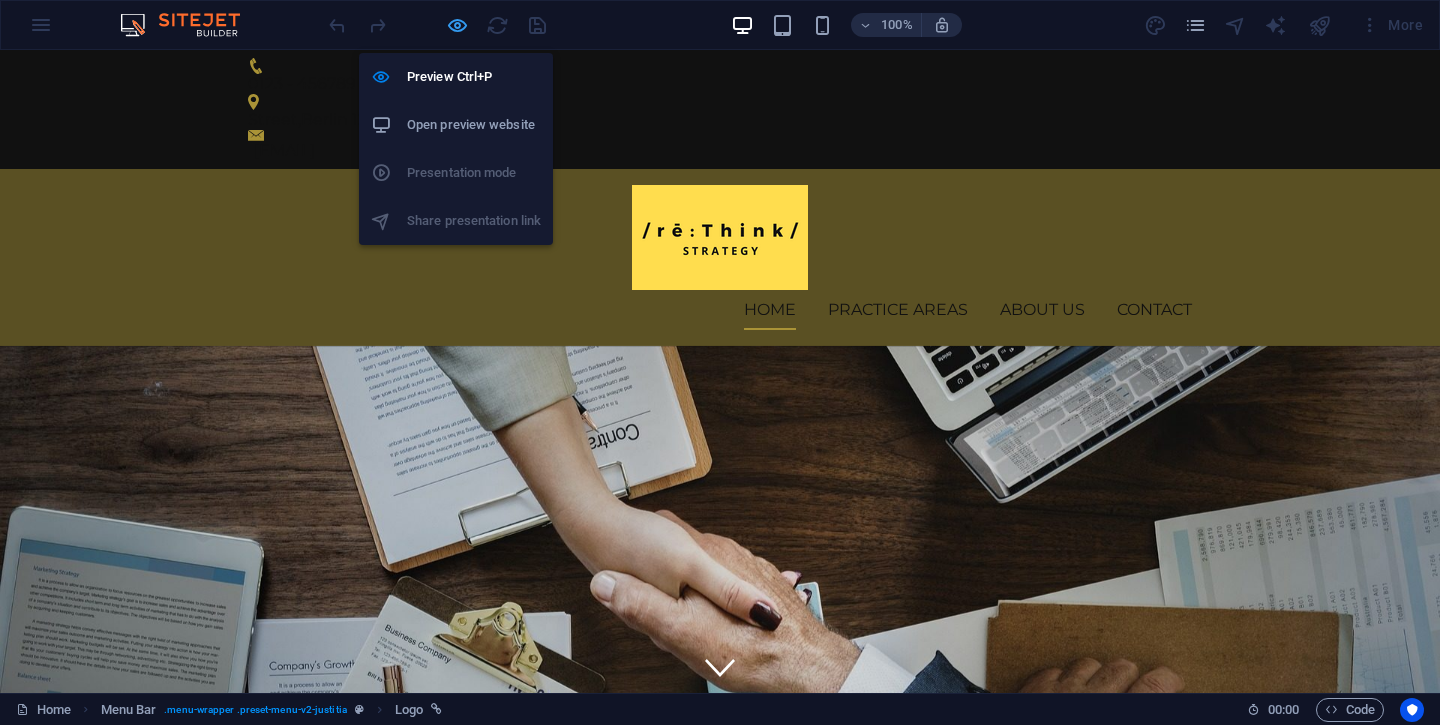 click at bounding box center [457, 25] 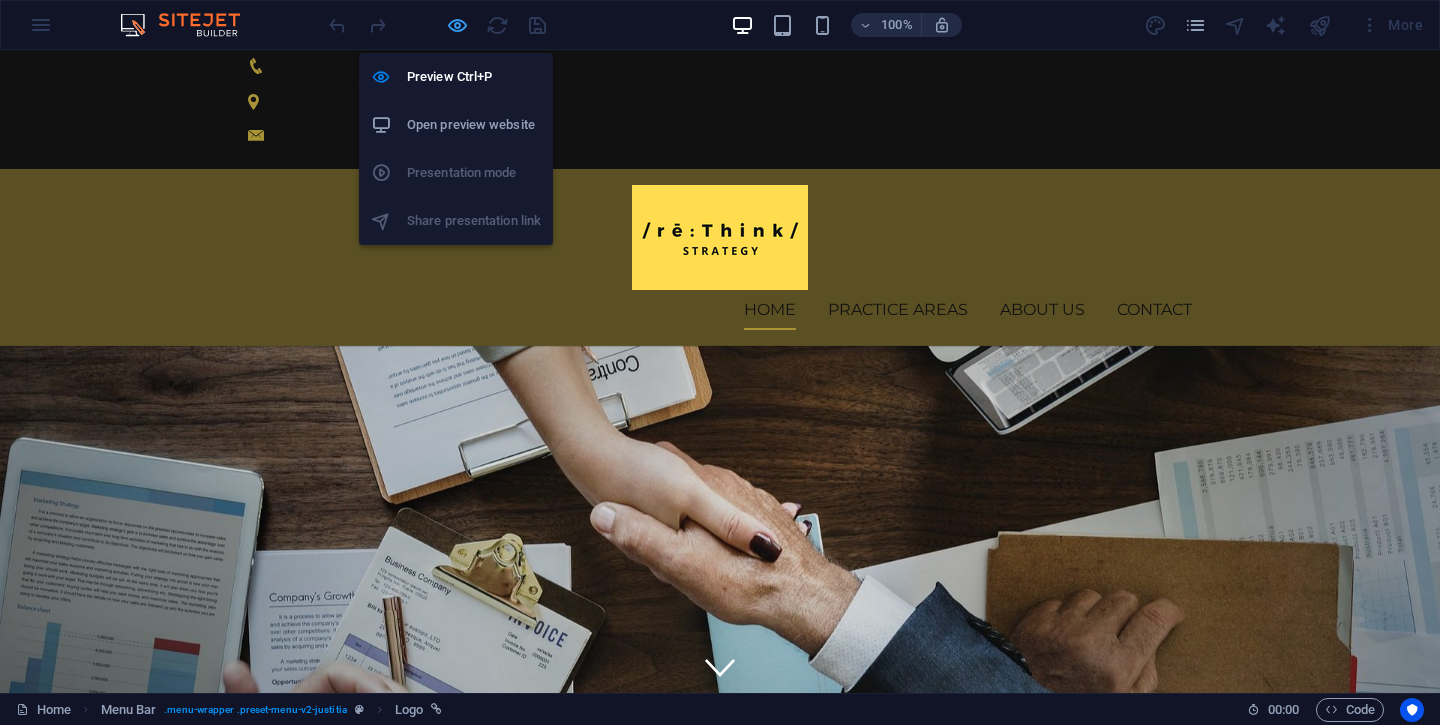 select on "px" 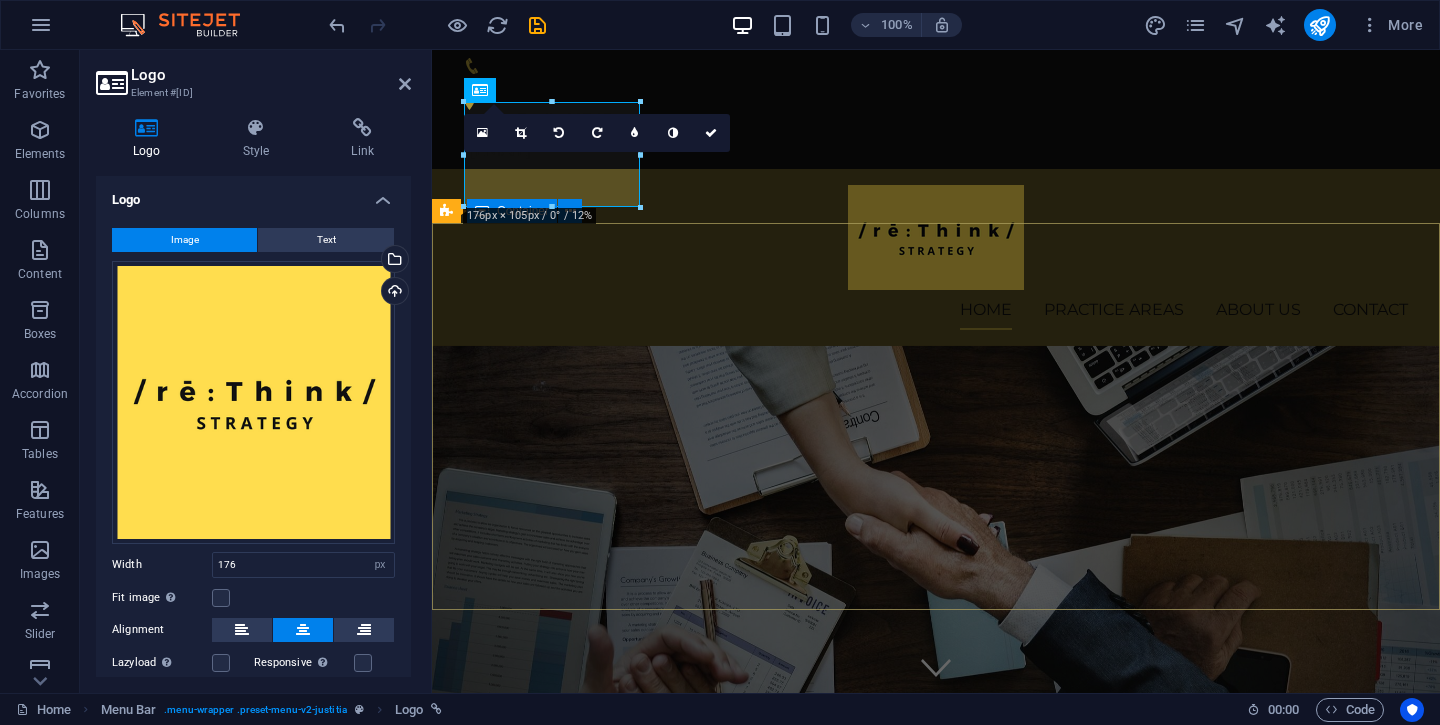 click on "We protect your rights Consetetur sadipscing elitr, sed diam nonumy eirmod tempor invidunt ut labore et dolore magna aliquyam erat, sed diam voluptua. At vero eos et accusam et justo duo dolores et ea rebum. Learn more" at bounding box center (936, 926) 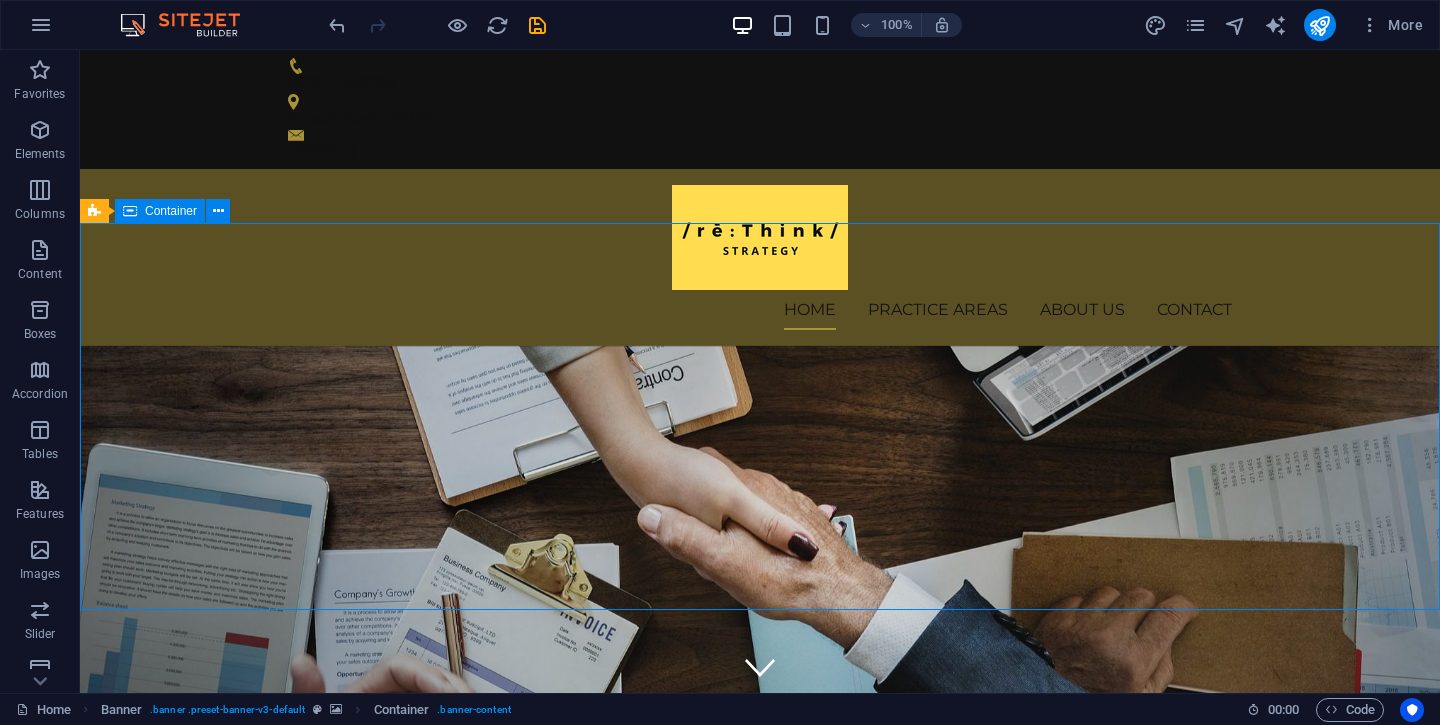 click on "We protect your rights Consetetur sadipscing elitr, sed diam nonumy eirmod tempor invidunt ut labore et dolore magna aliquyam erat, sed diam voluptua. At vero eos et accusam et justo duo dolores et ea rebum. Learn more" at bounding box center (760, 926) 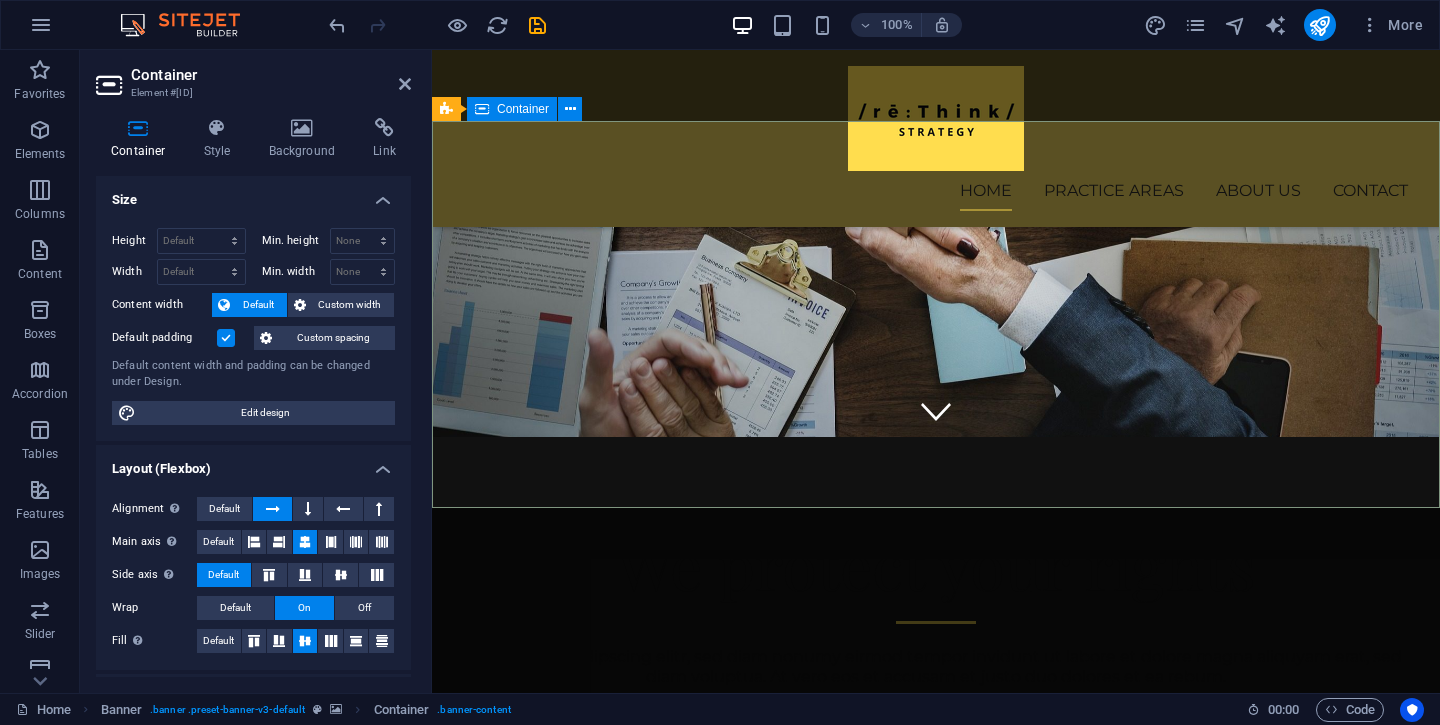 scroll, scrollTop: 1248, scrollLeft: 0, axis: vertical 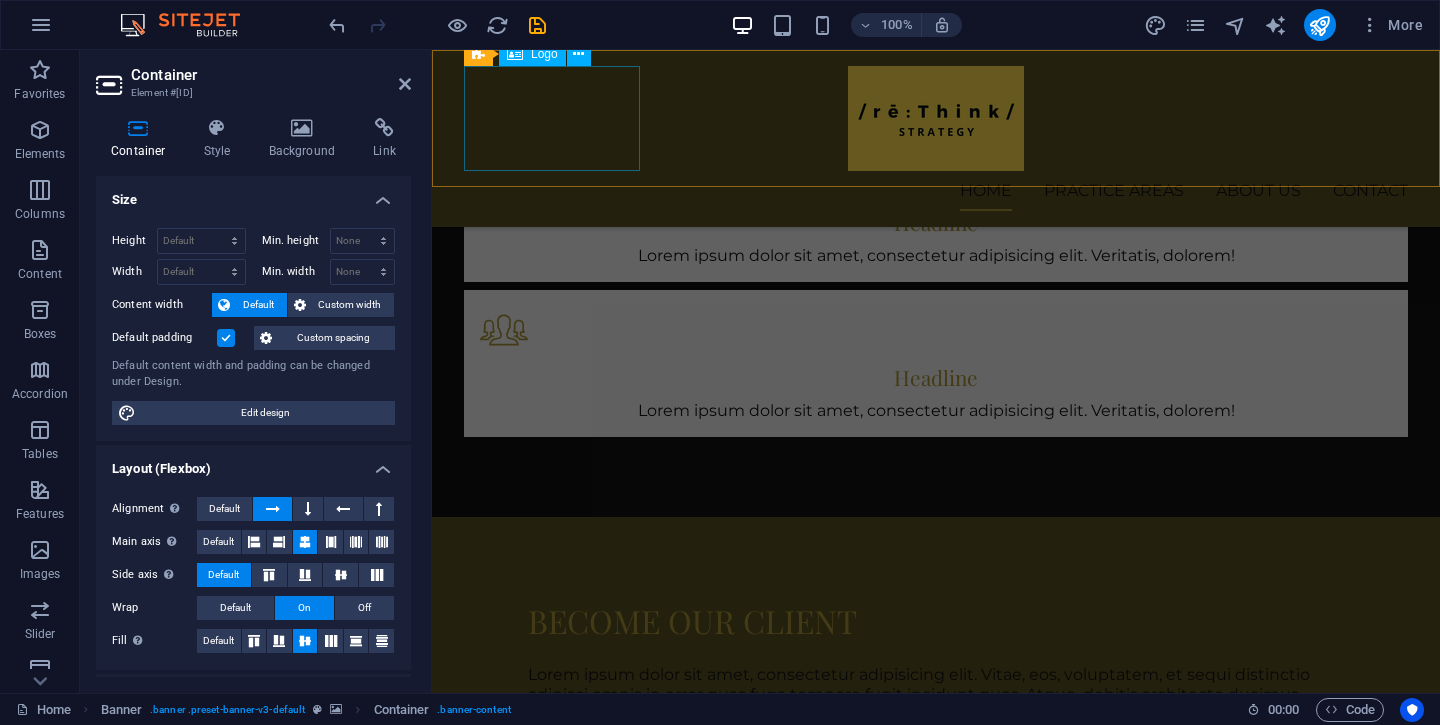 click at bounding box center (936, 118) 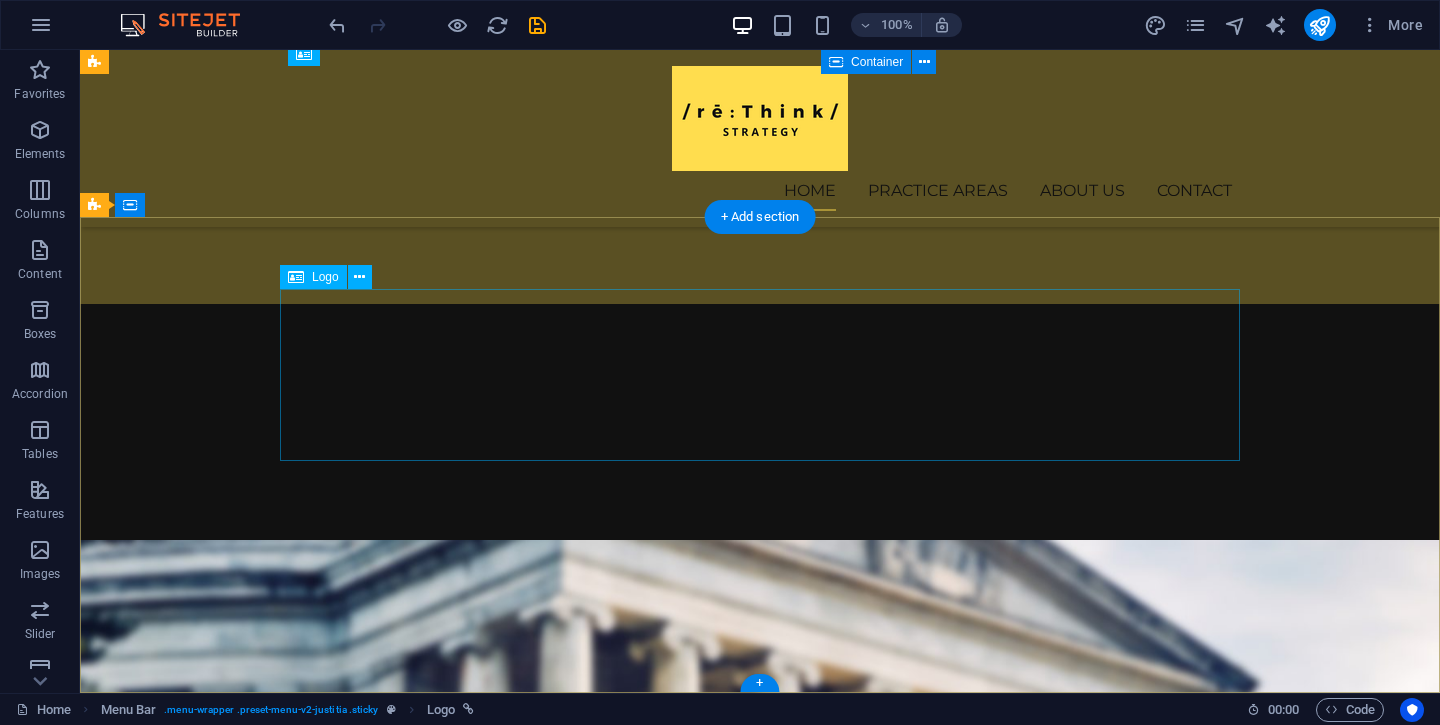 scroll, scrollTop: 1952, scrollLeft: 0, axis: vertical 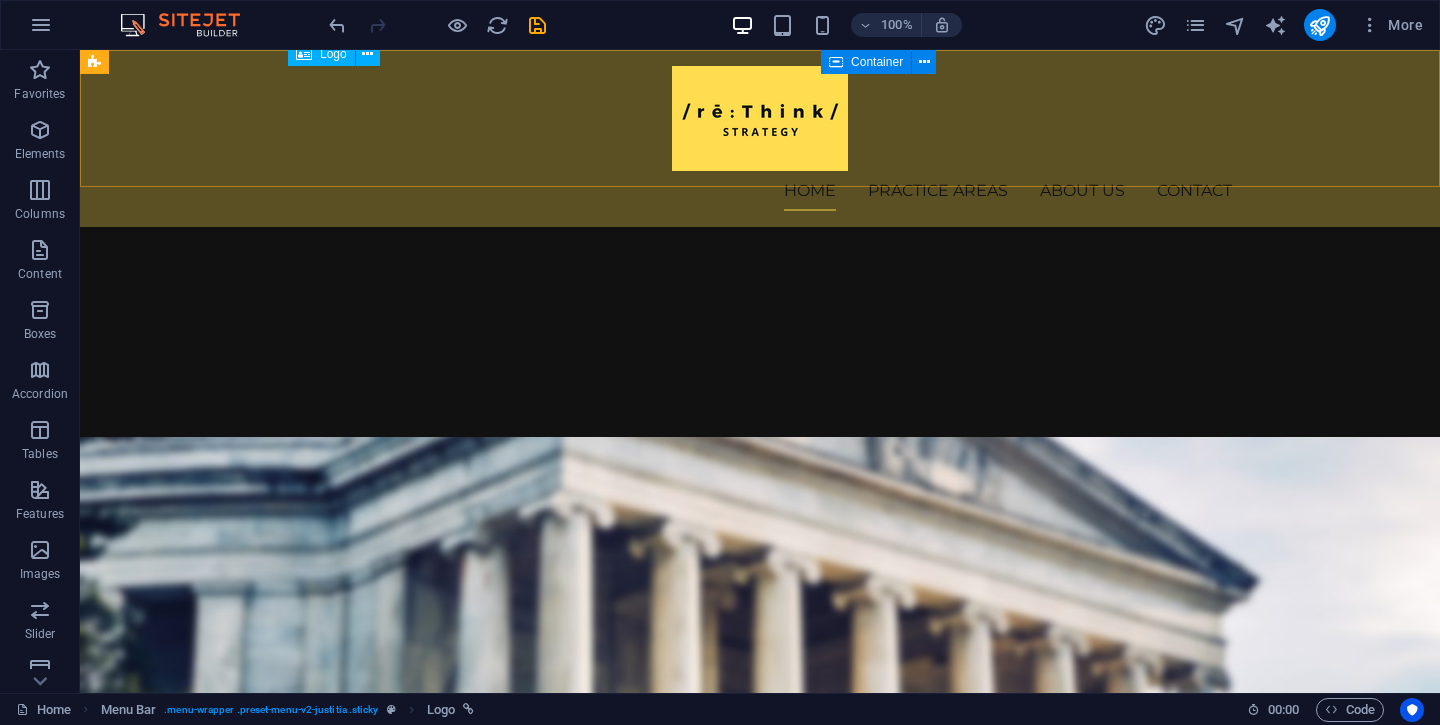 click at bounding box center [760, 118] 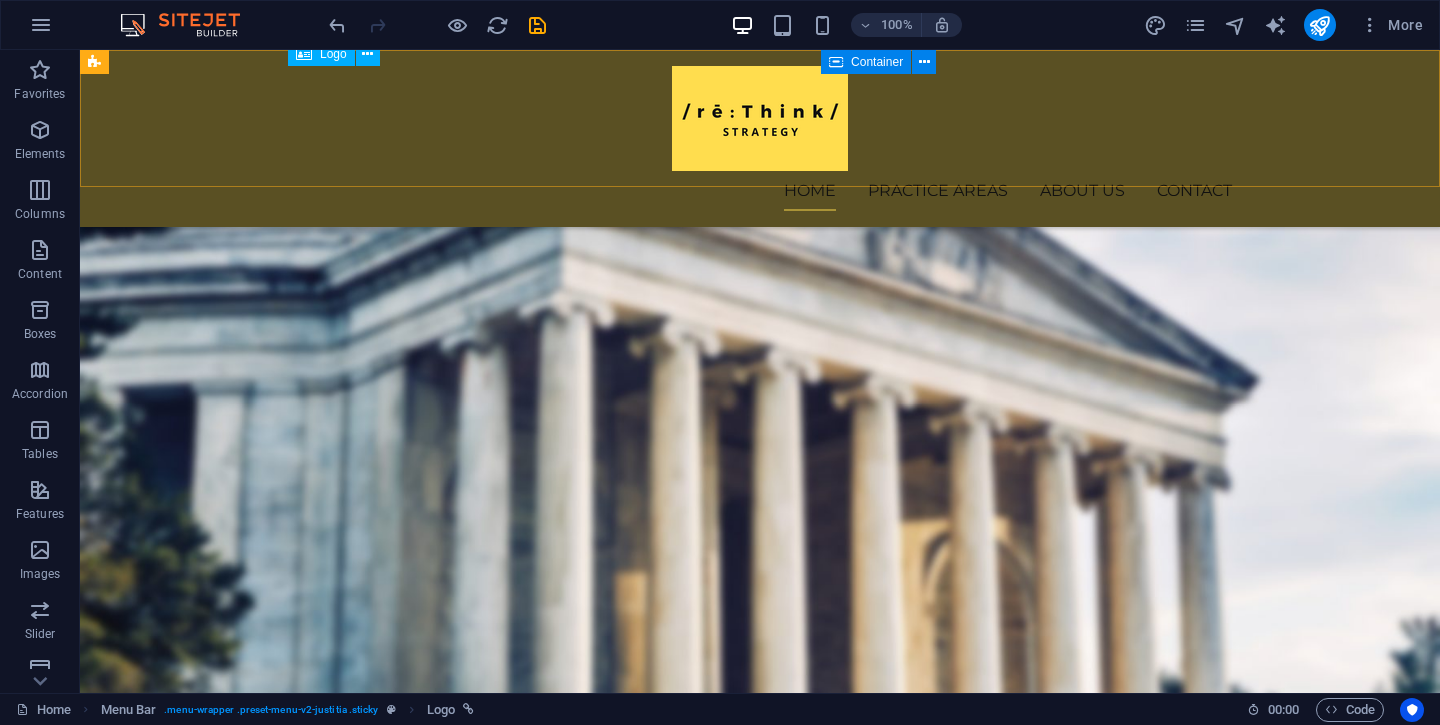 select on "px" 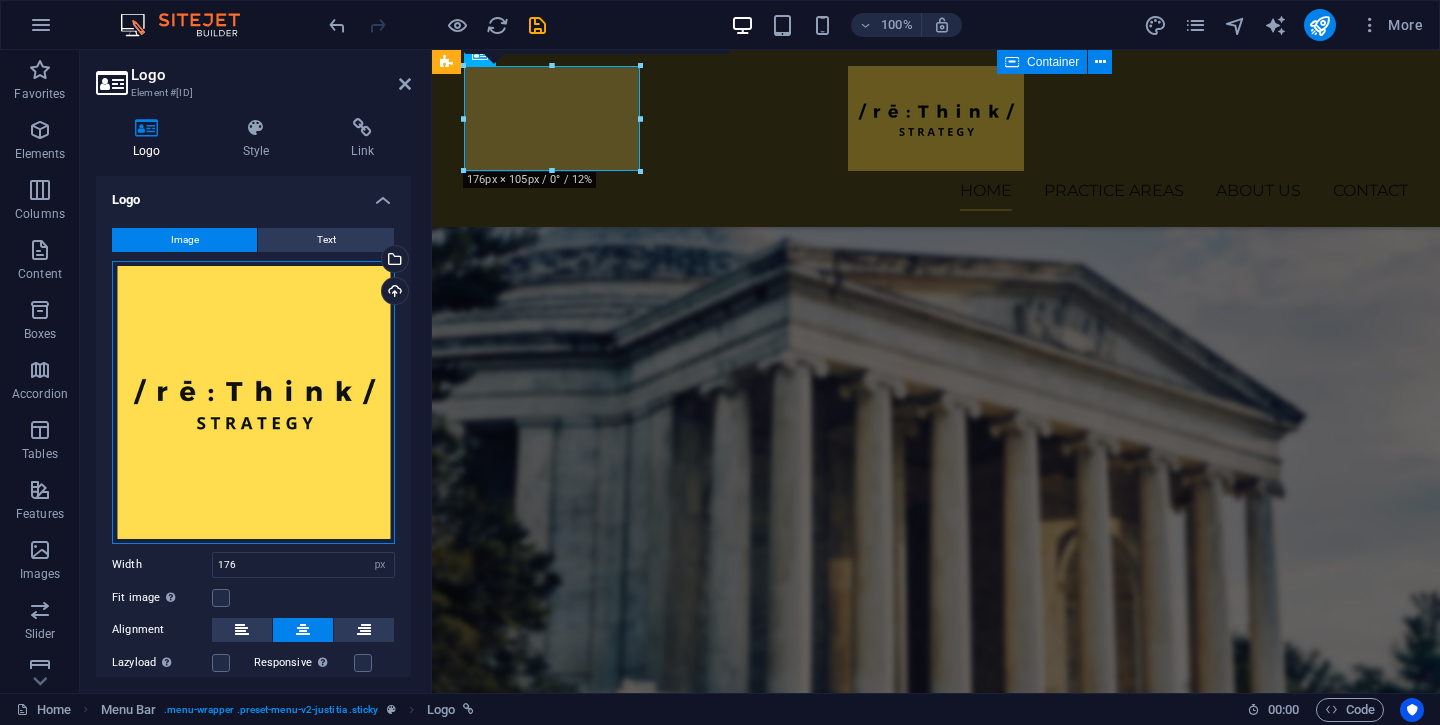 click on "Drag files here, click to choose files or select files from Files or our free stock photos & videos" at bounding box center [253, 402] 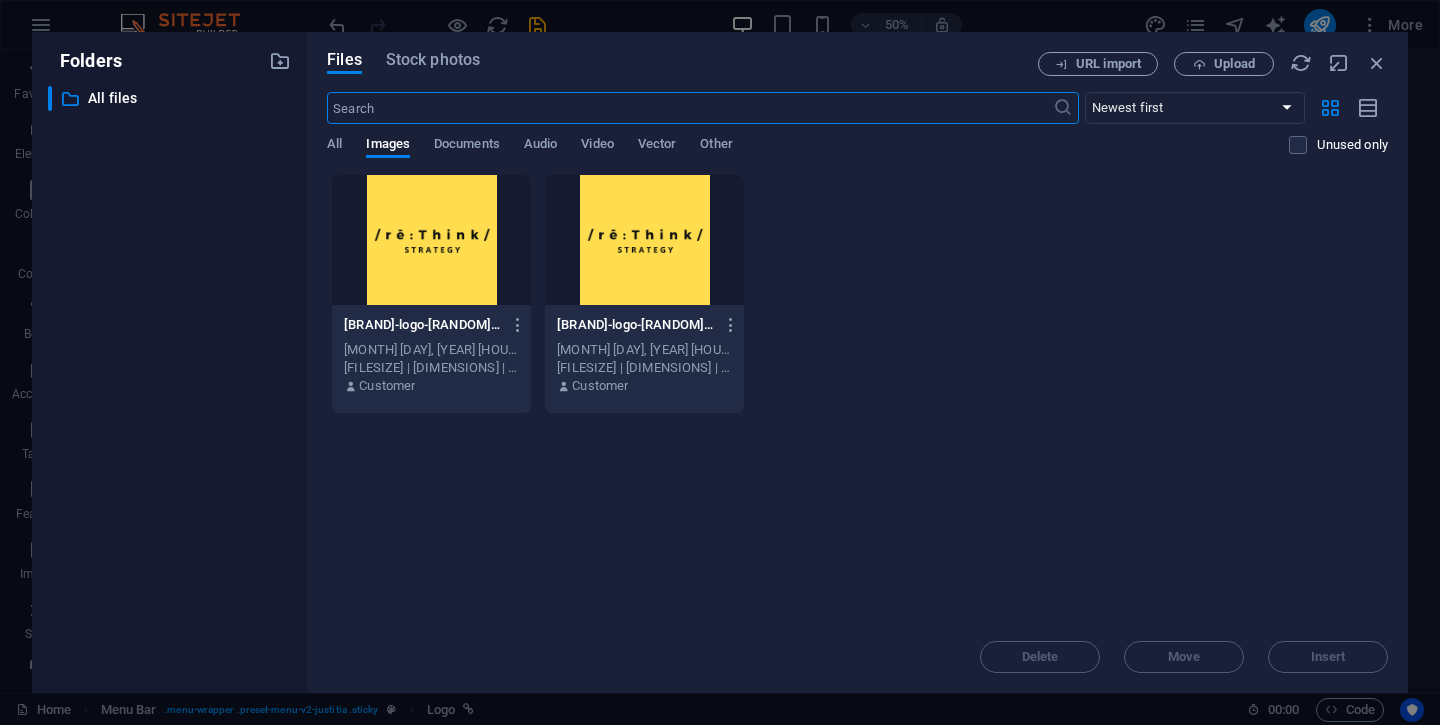 scroll, scrollTop: 1528, scrollLeft: 0, axis: vertical 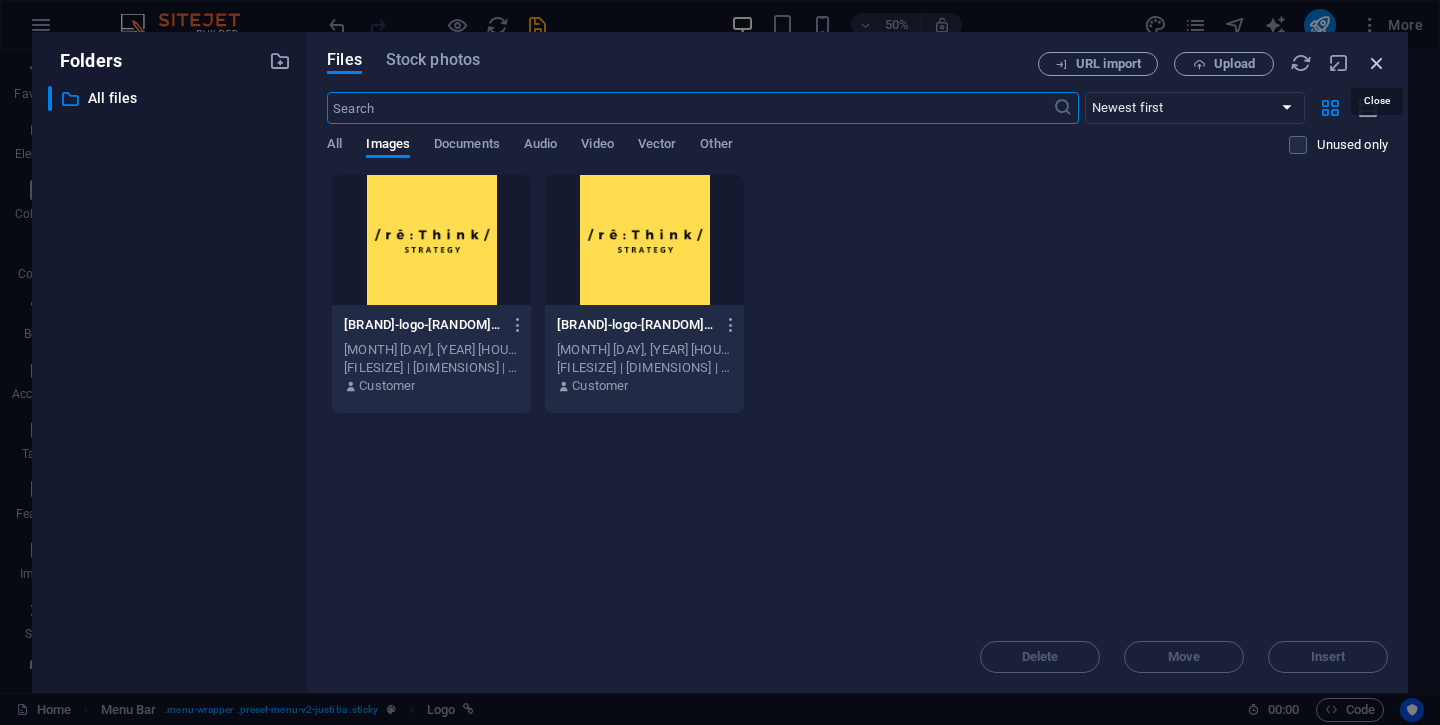 click at bounding box center (1377, 63) 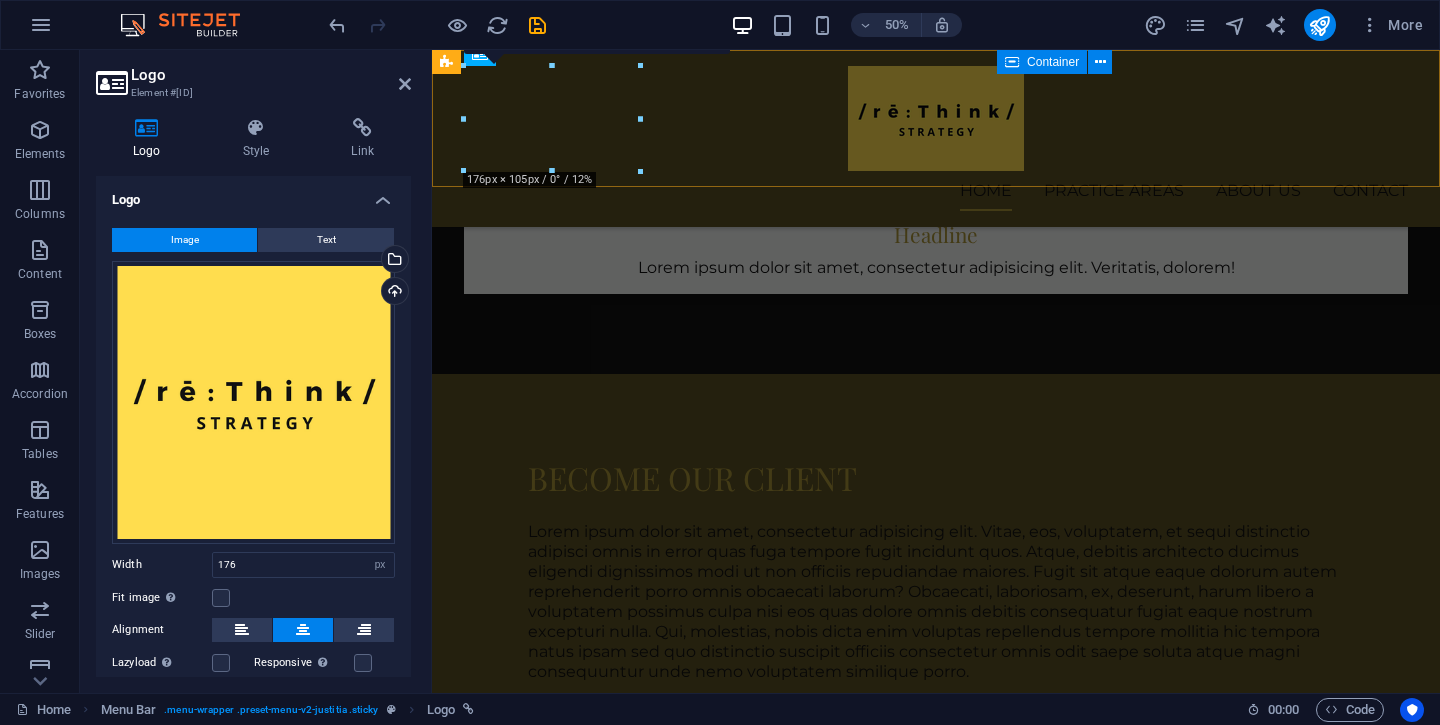 scroll, scrollTop: 2092, scrollLeft: 0, axis: vertical 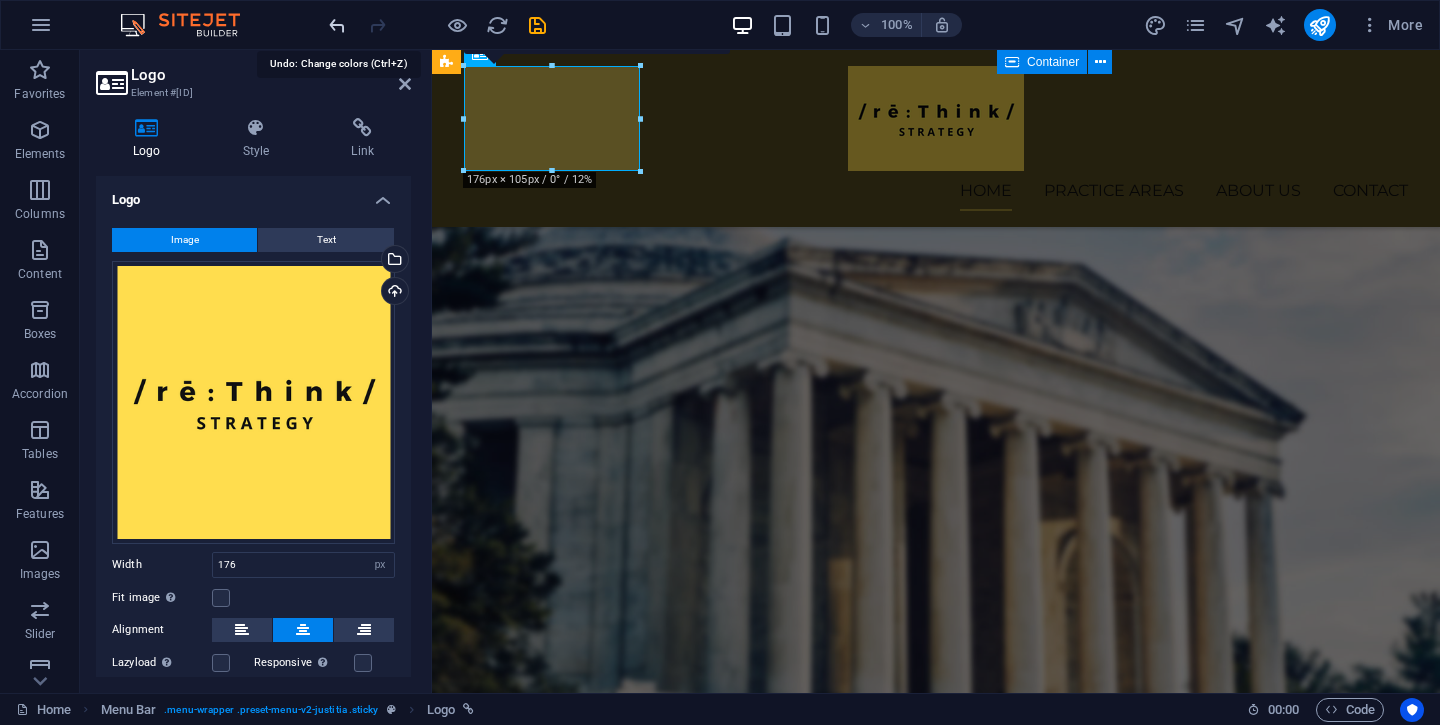 click at bounding box center (337, 25) 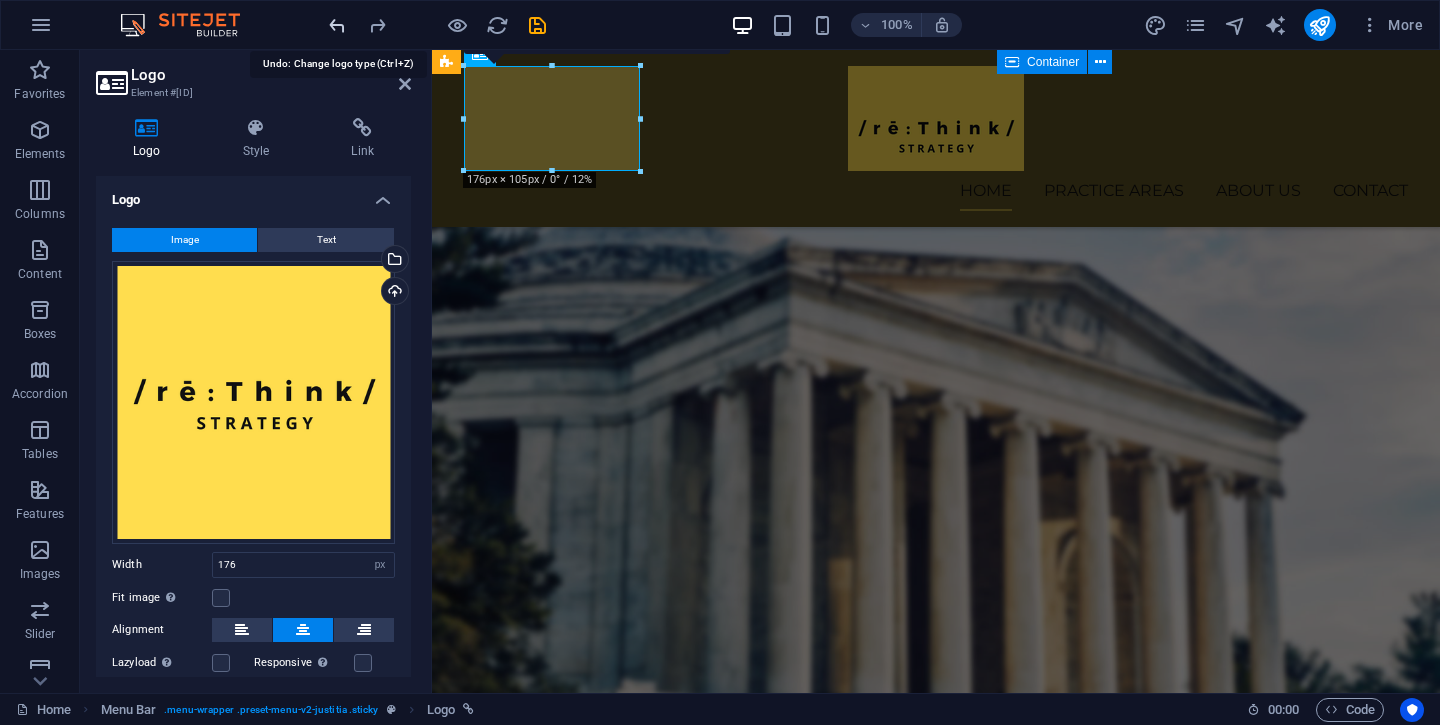 click at bounding box center [337, 25] 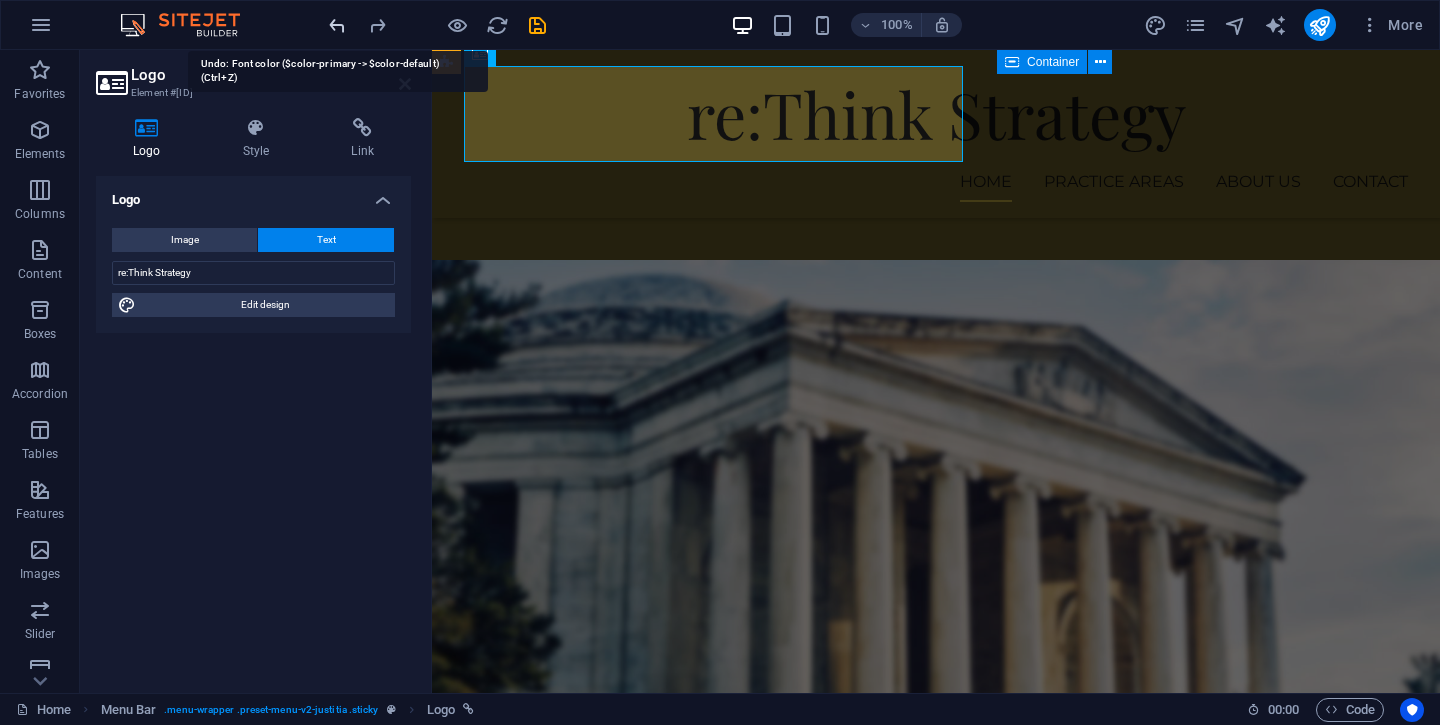 scroll, scrollTop: 2123, scrollLeft: 0, axis: vertical 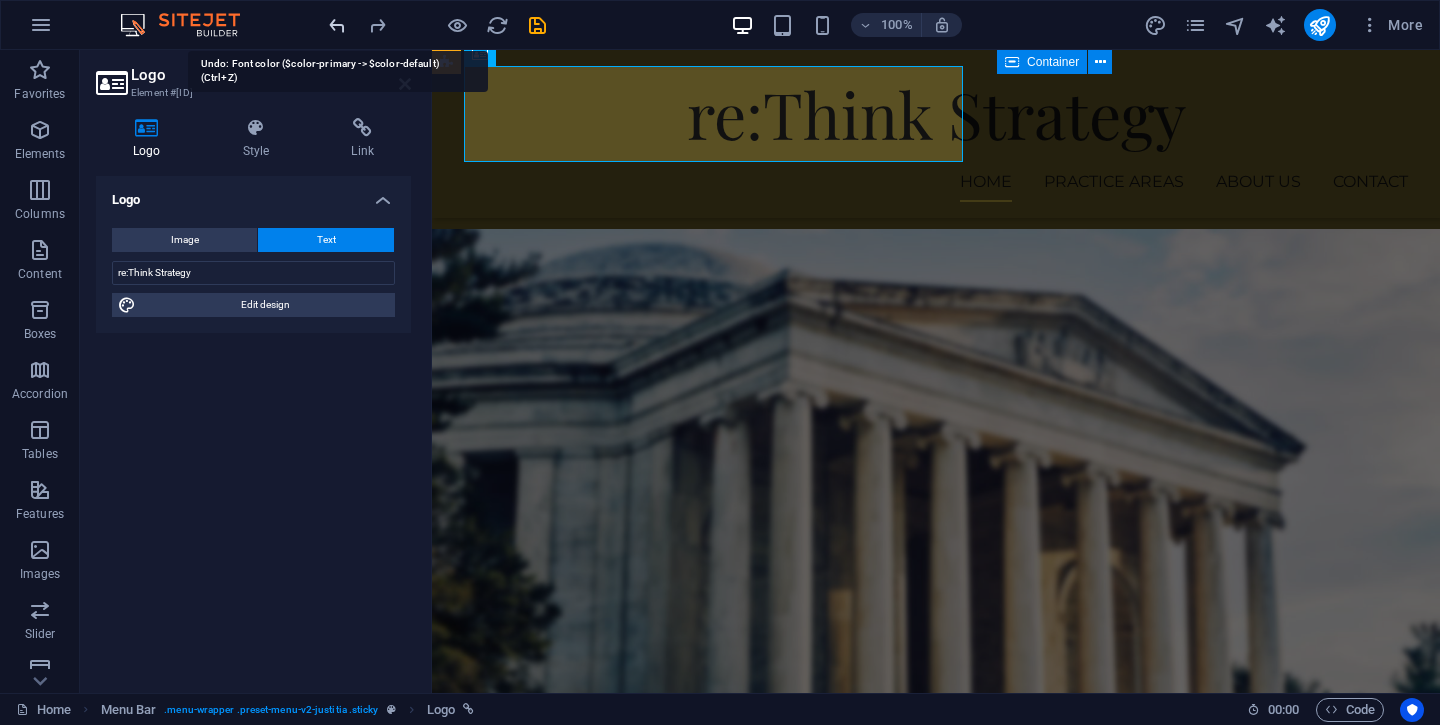 click at bounding box center [337, 25] 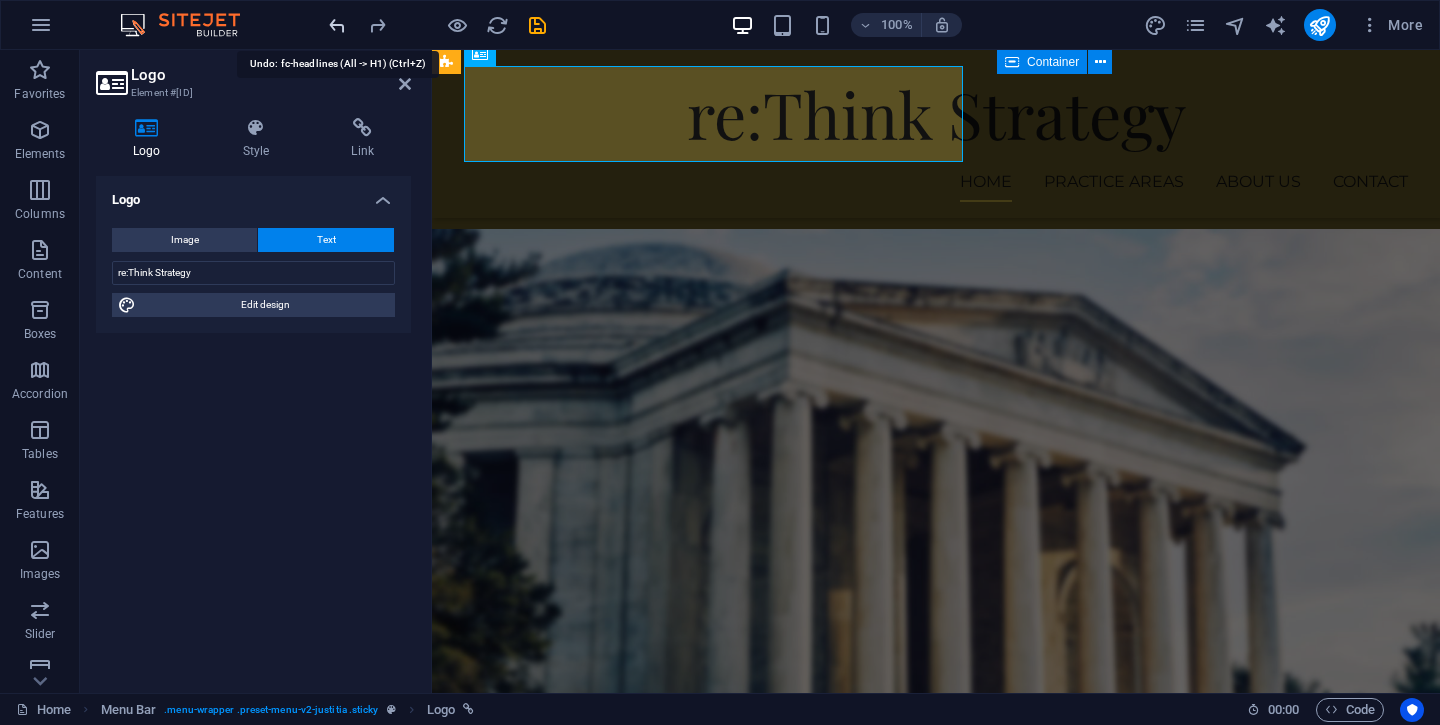 click at bounding box center [337, 25] 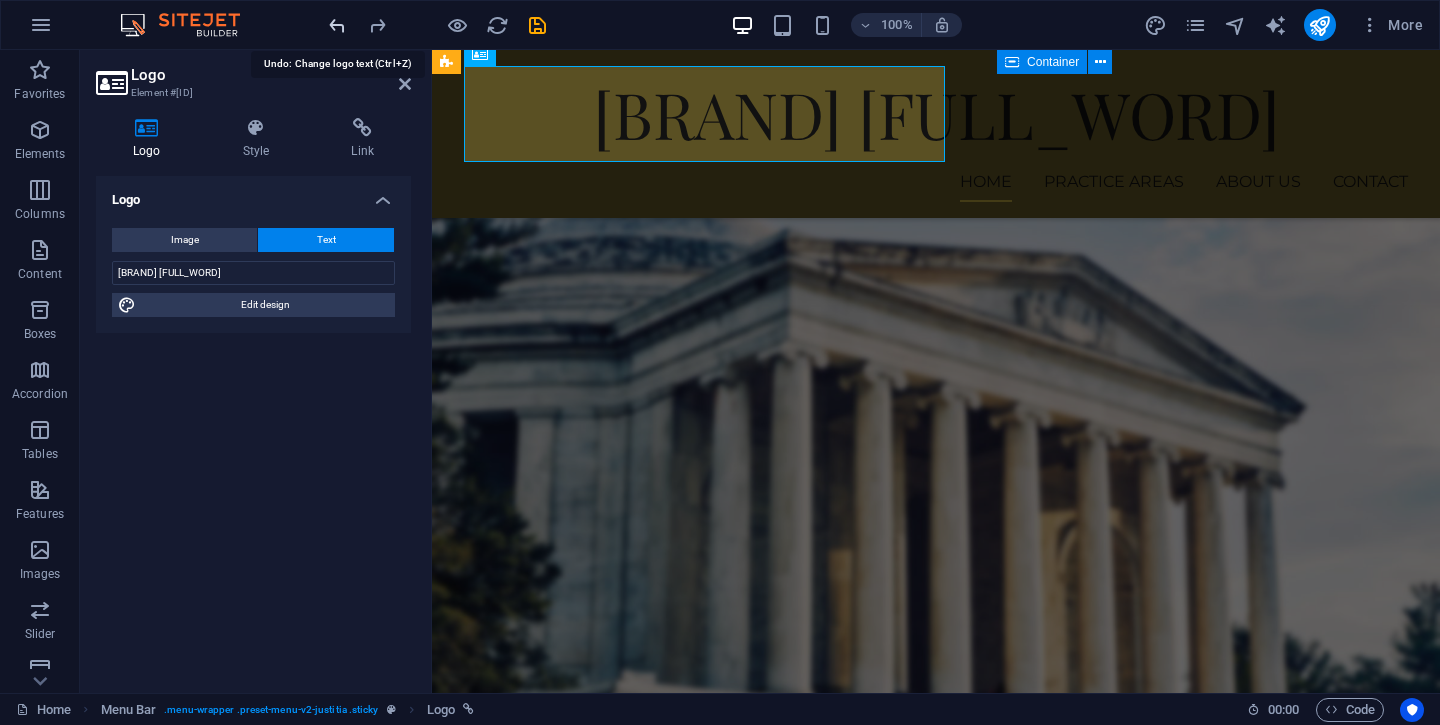 click at bounding box center [337, 25] 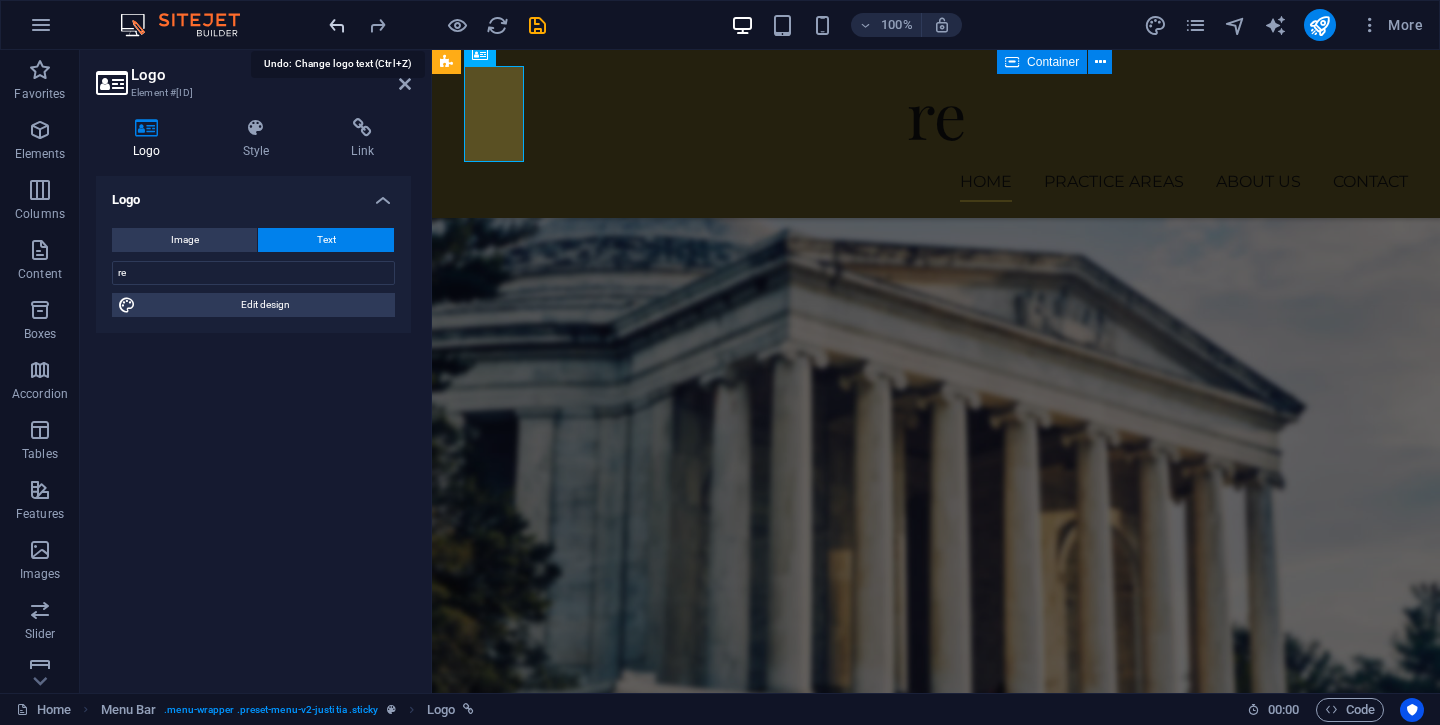 click at bounding box center [337, 25] 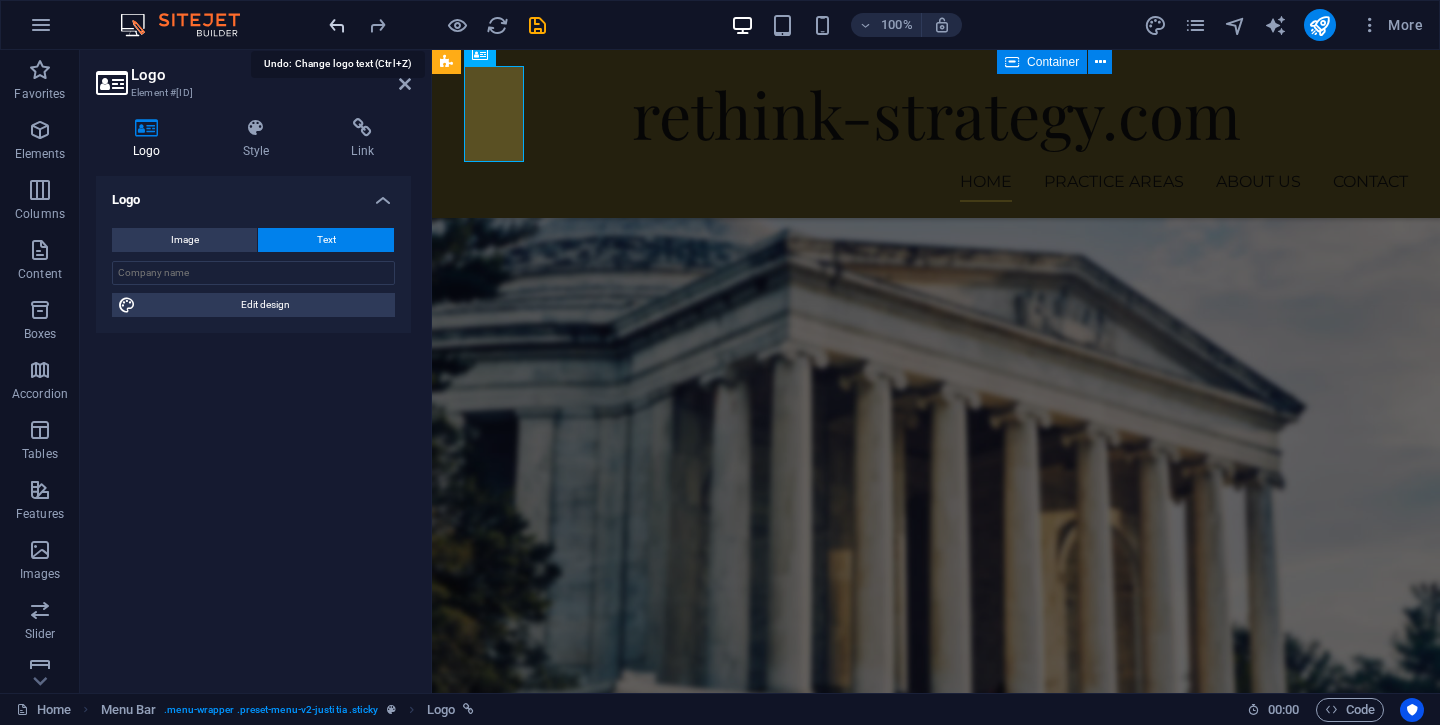 click at bounding box center (337, 25) 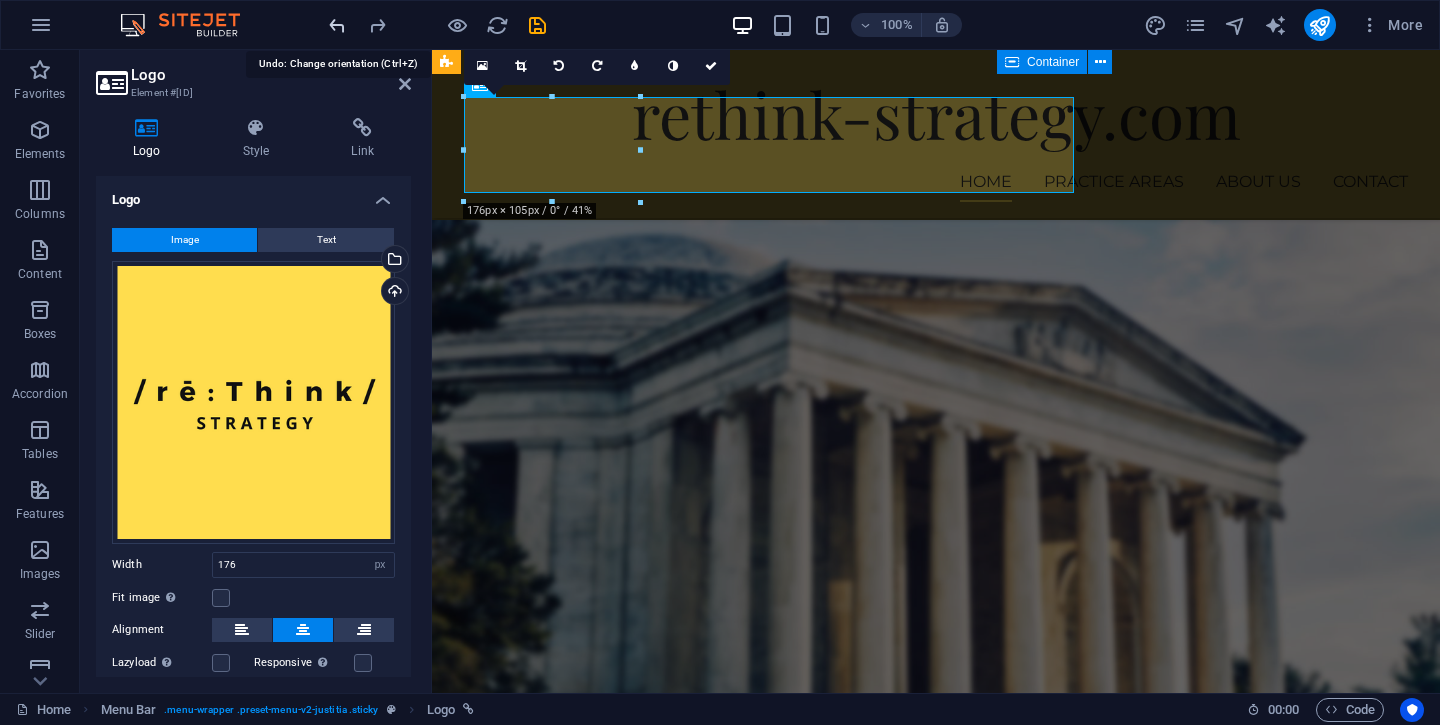 click at bounding box center (337, 25) 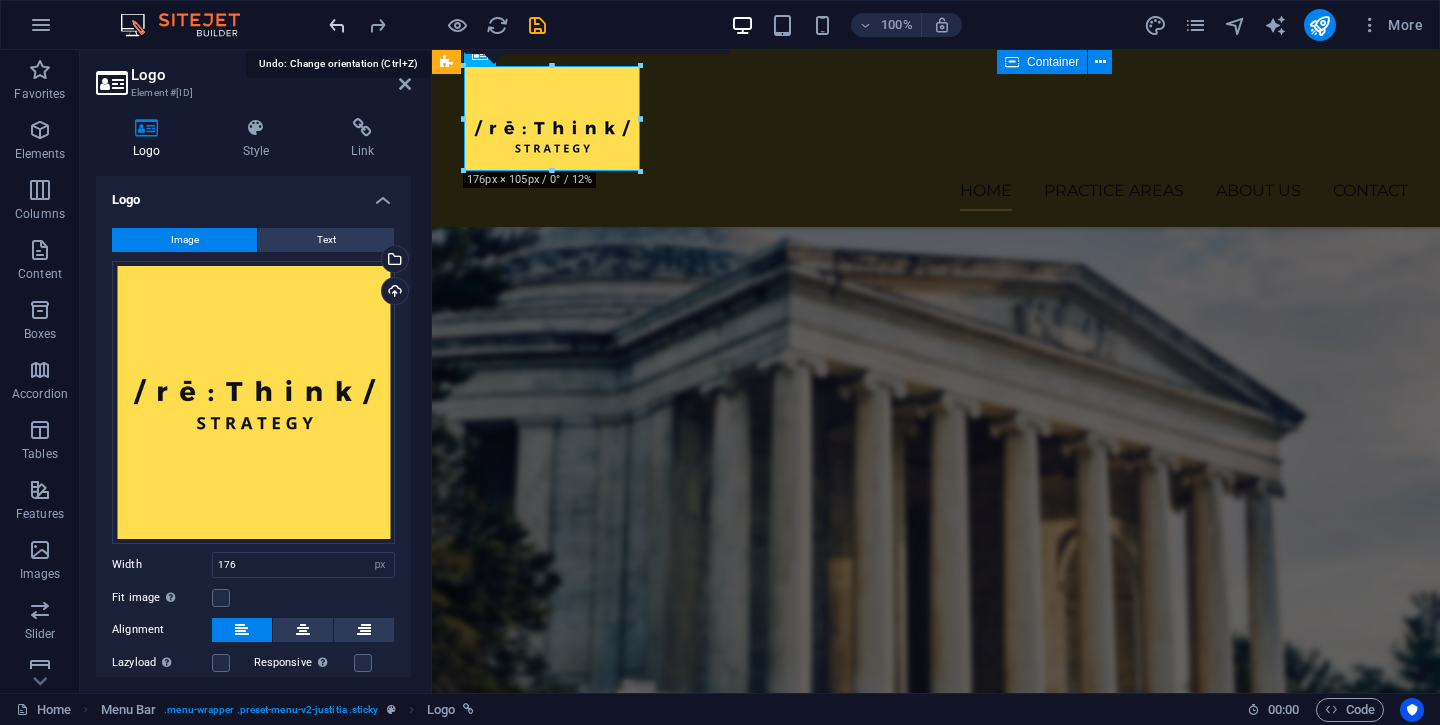 click at bounding box center [337, 25] 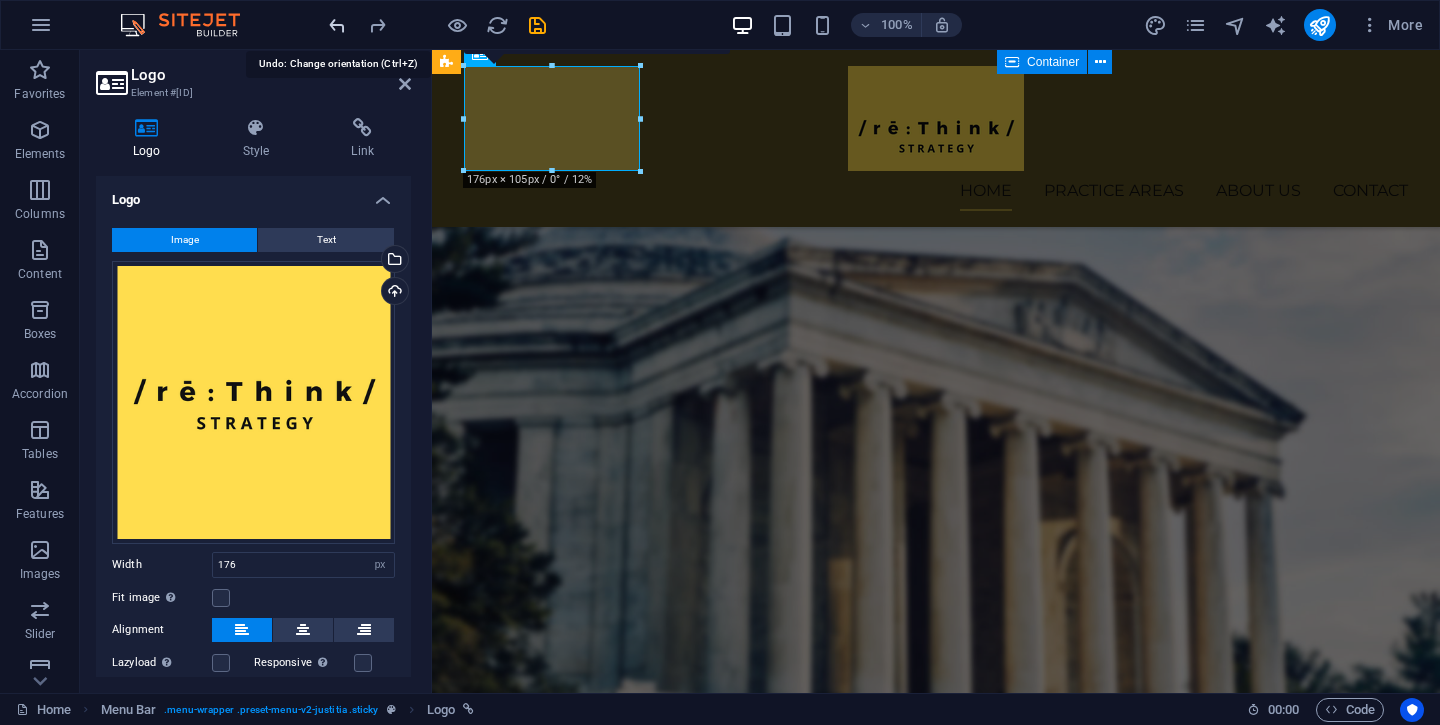 click at bounding box center [337, 25] 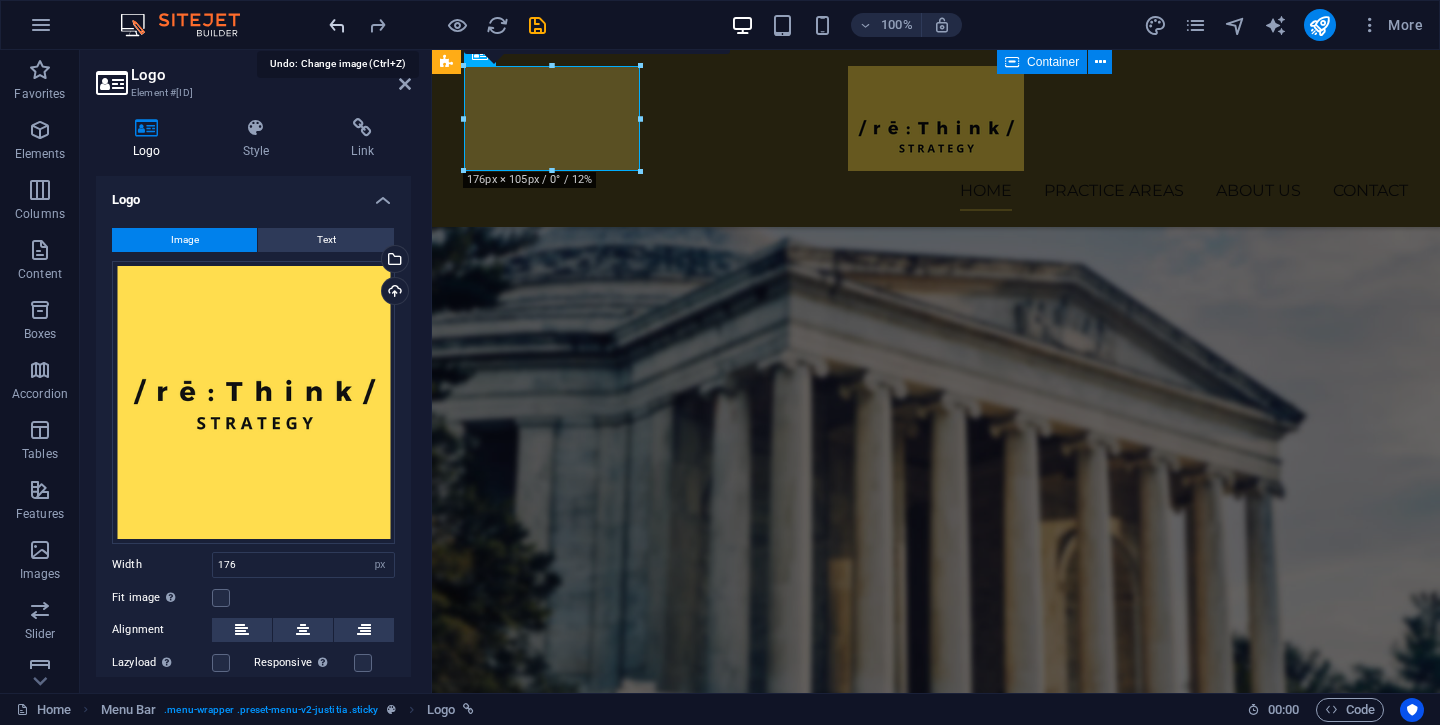 click at bounding box center [337, 25] 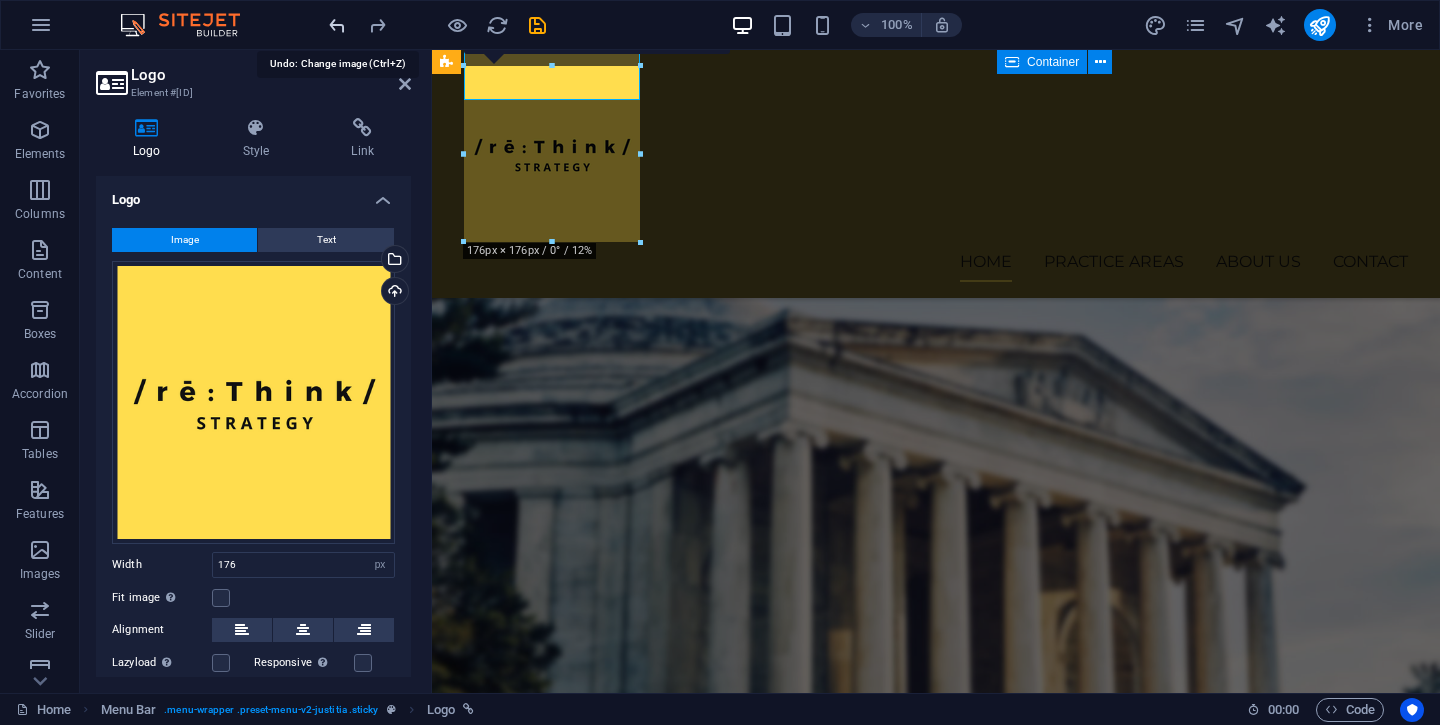click at bounding box center (337, 25) 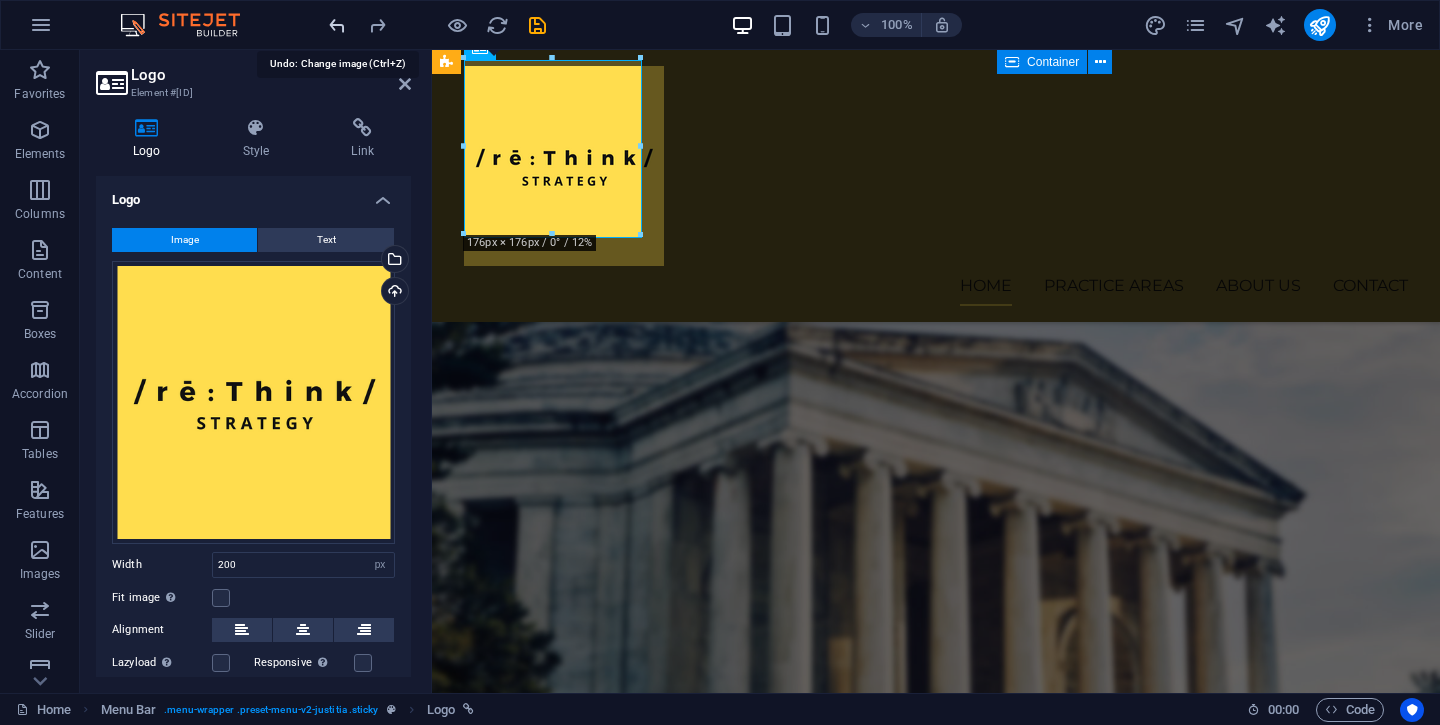 click at bounding box center (337, 25) 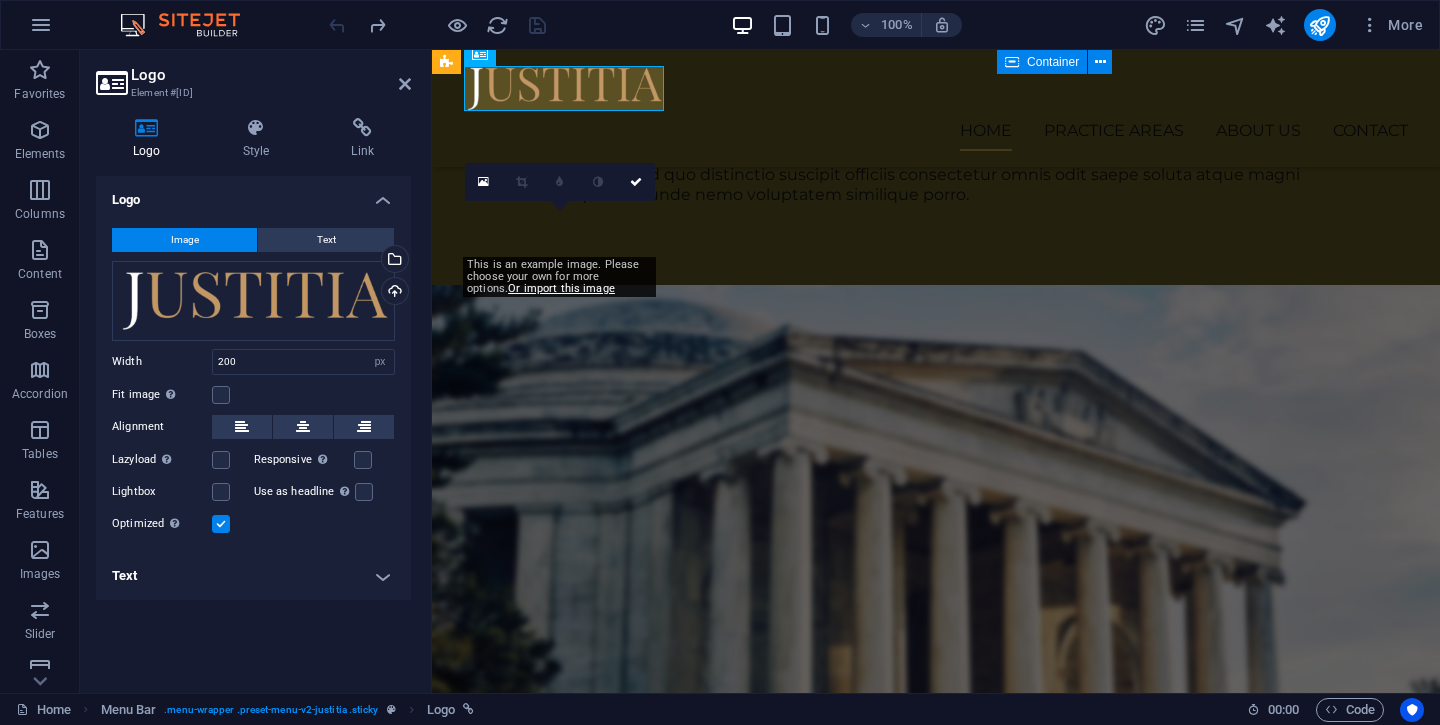 click at bounding box center [437, 25] 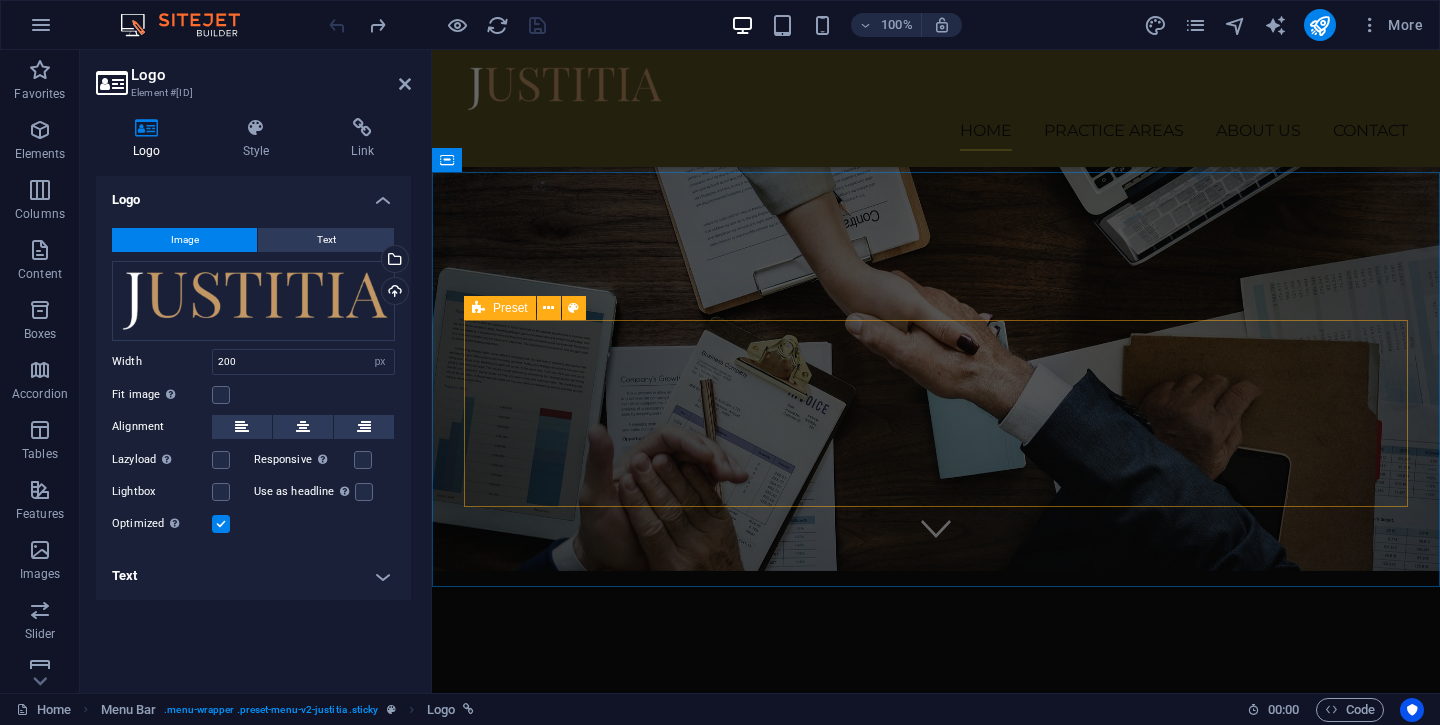 scroll, scrollTop: 428, scrollLeft: 0, axis: vertical 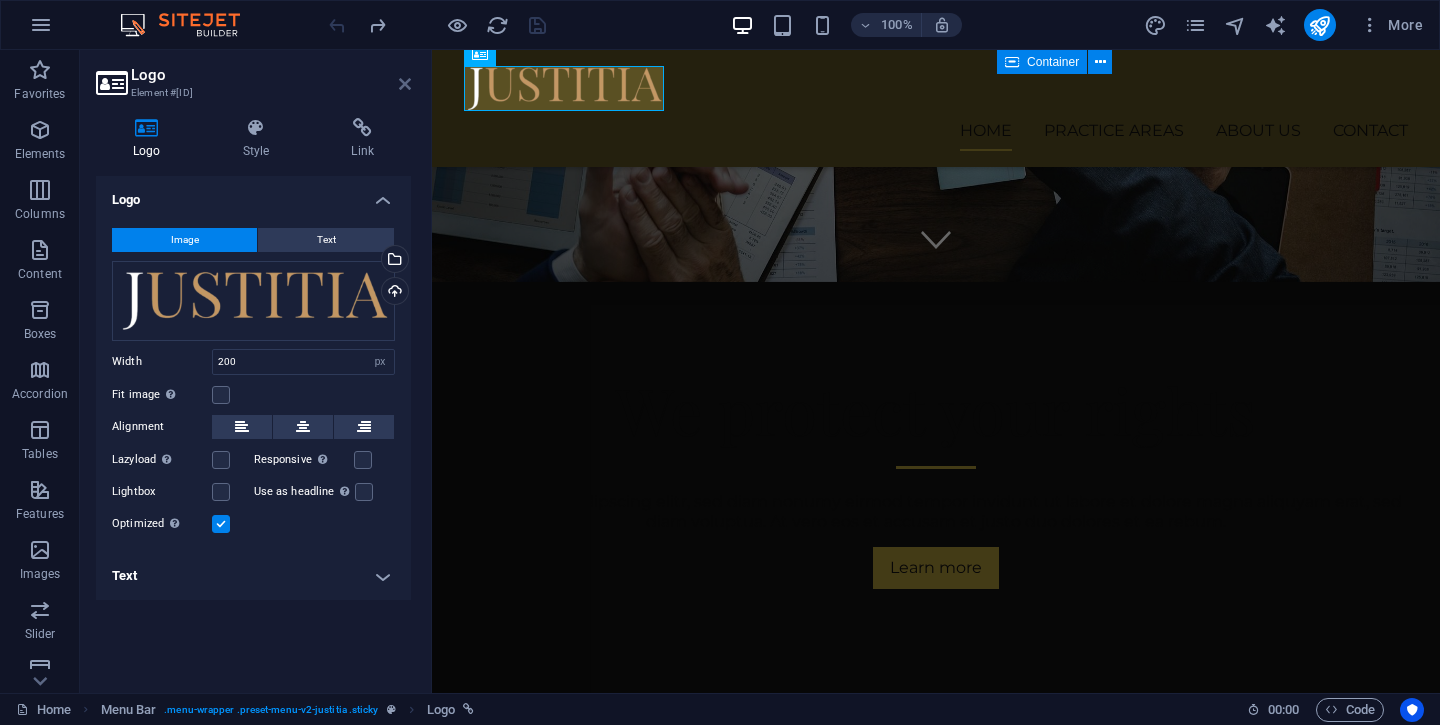 click at bounding box center [405, 84] 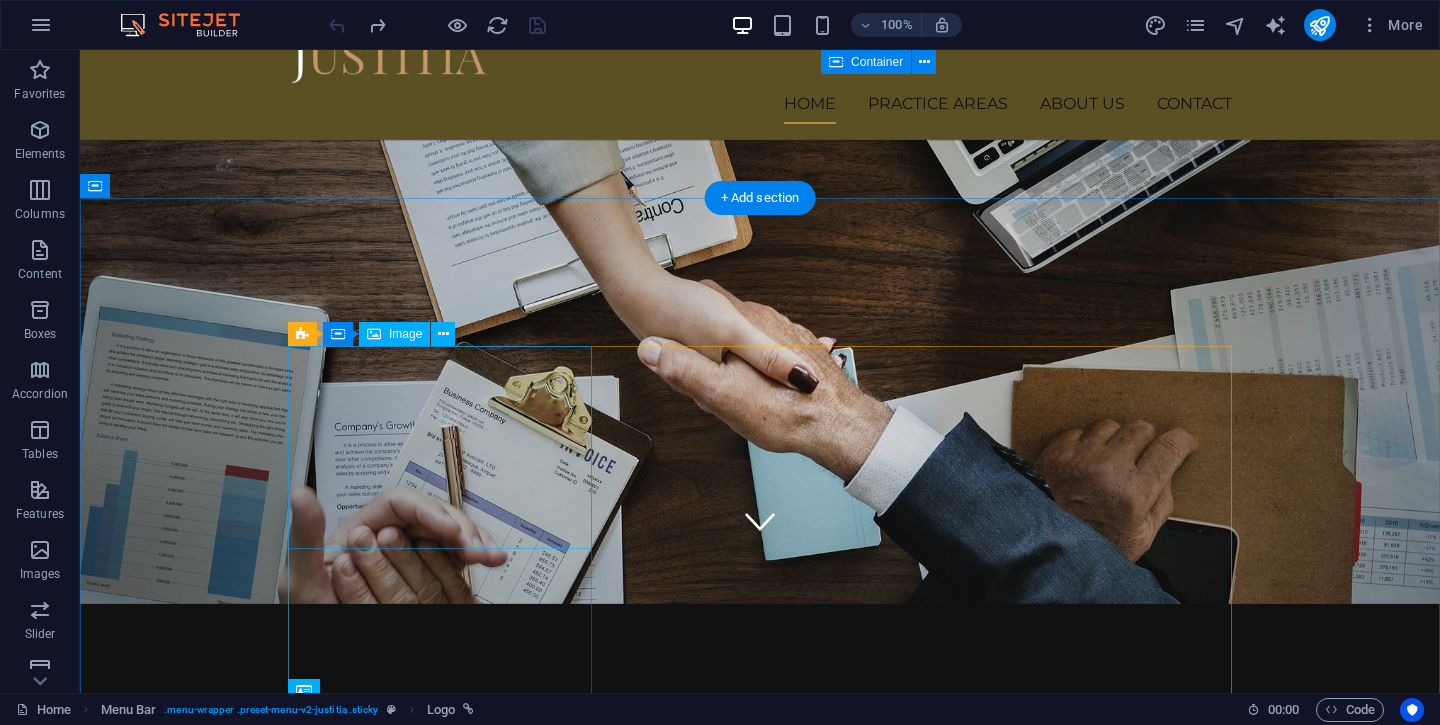 scroll, scrollTop: 0, scrollLeft: 0, axis: both 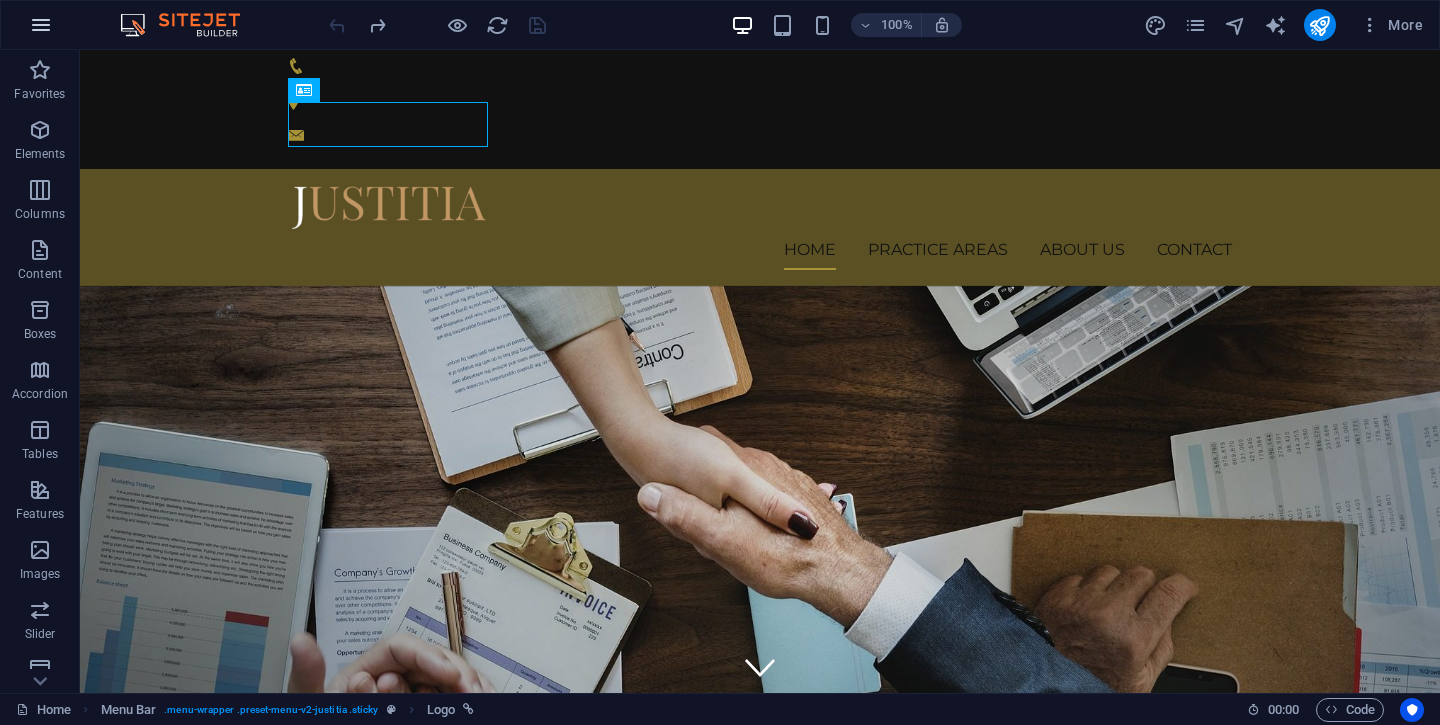 click at bounding box center (41, 25) 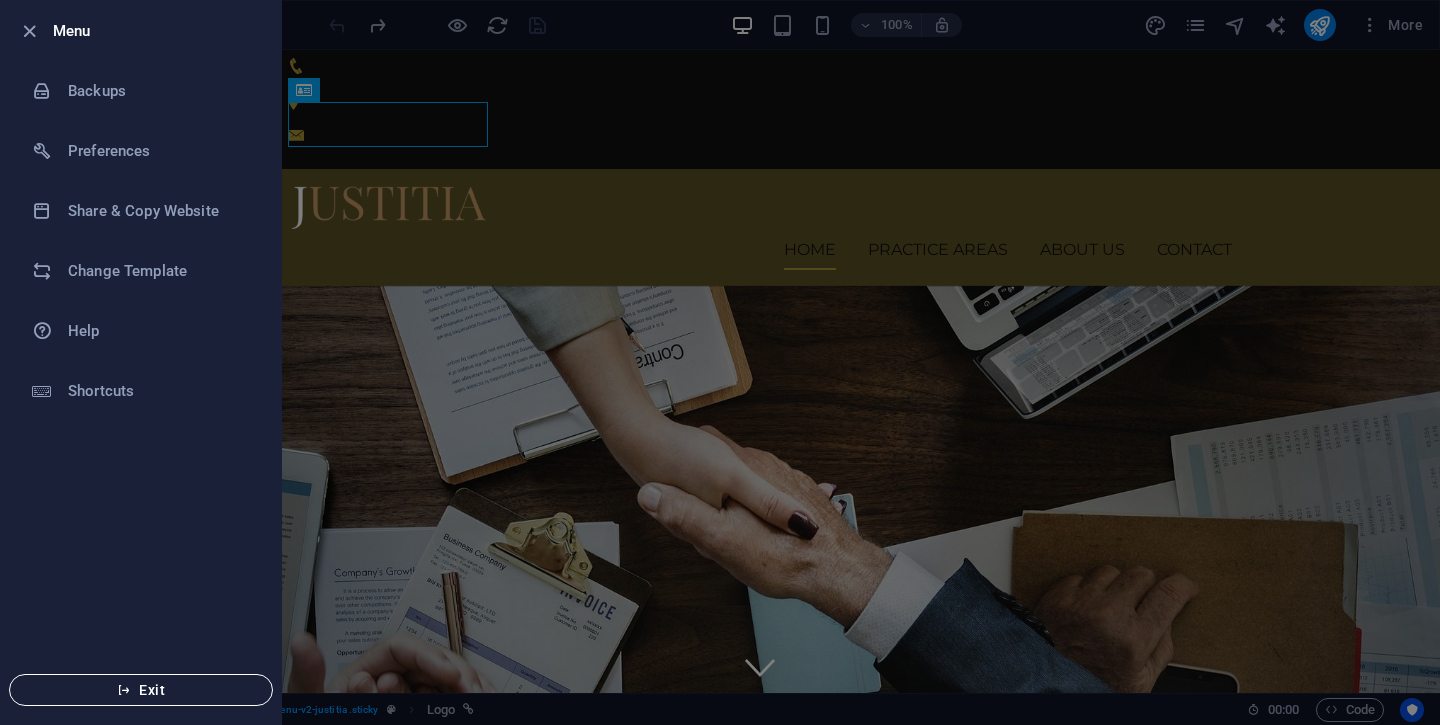 click on "Exit" at bounding box center [141, 690] 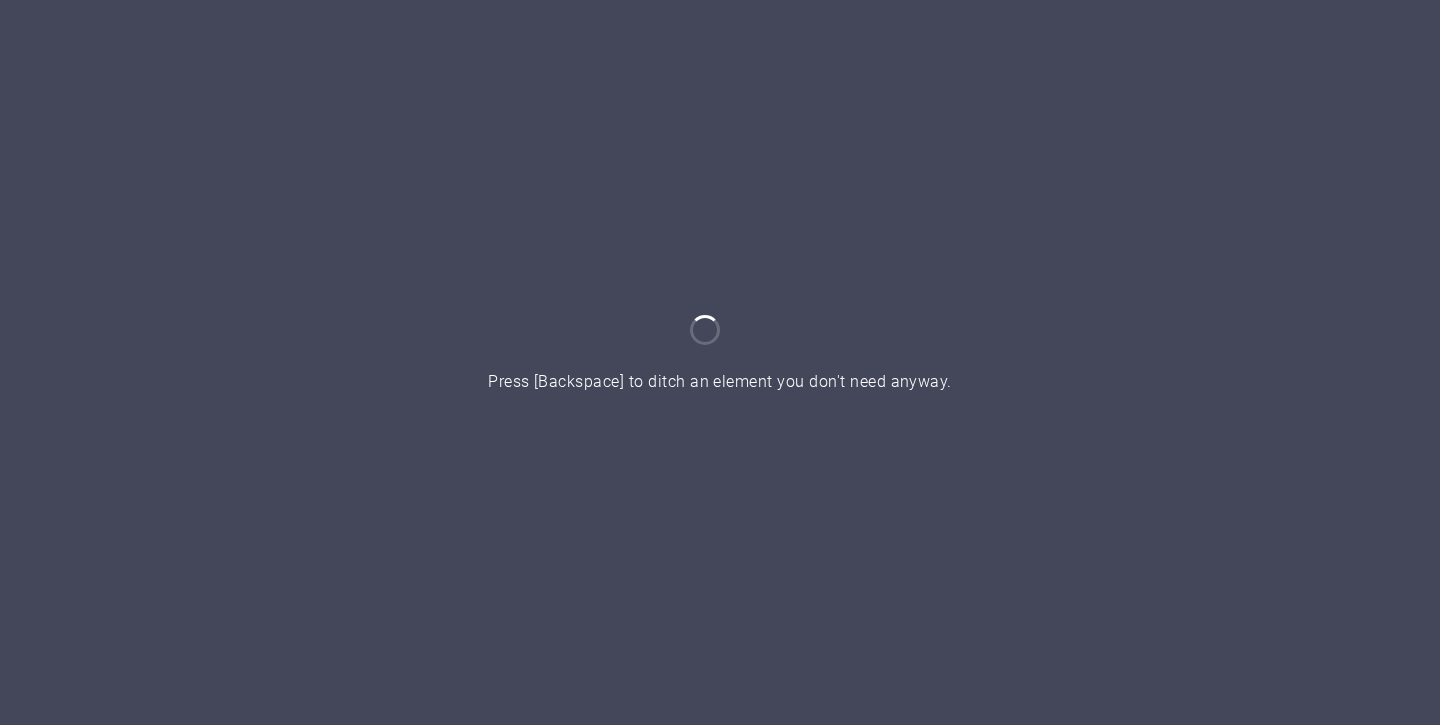 scroll, scrollTop: 0, scrollLeft: 0, axis: both 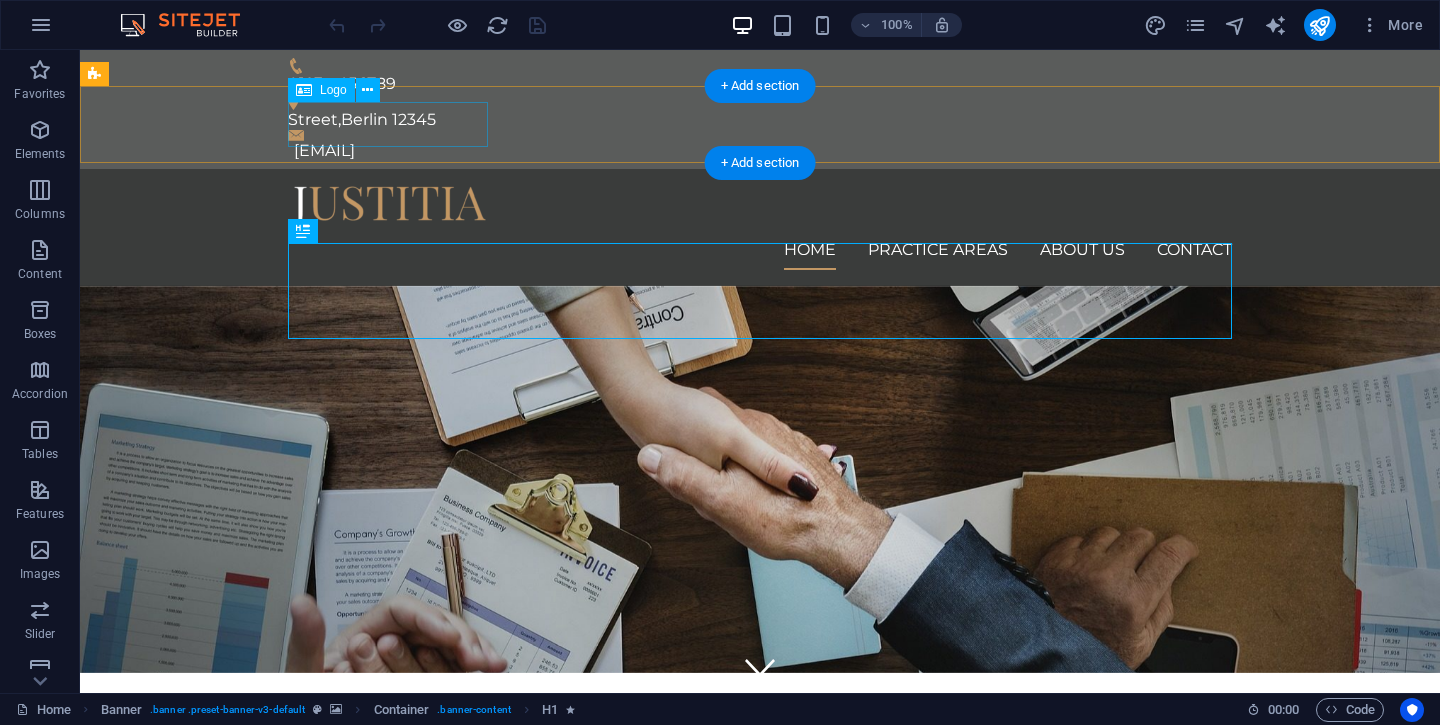 click at bounding box center (760, 207) 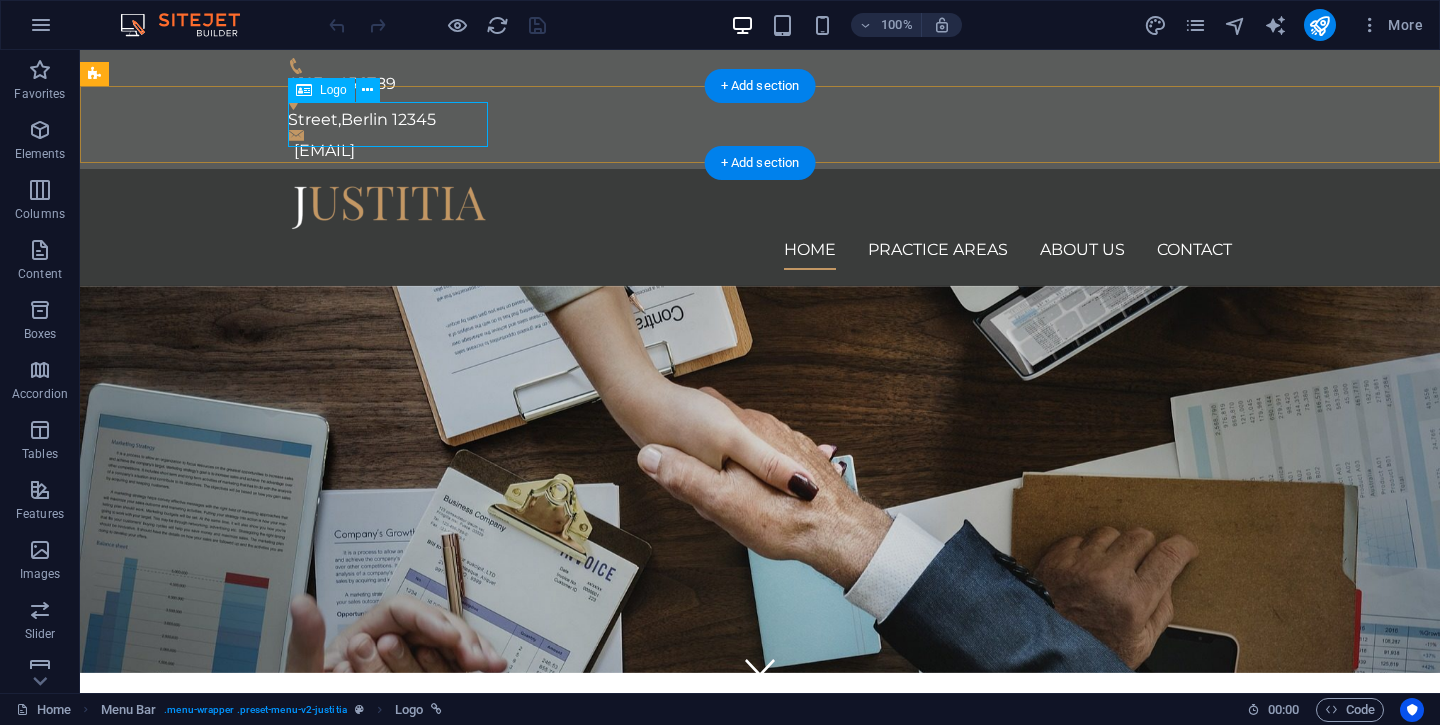 click at bounding box center [760, 207] 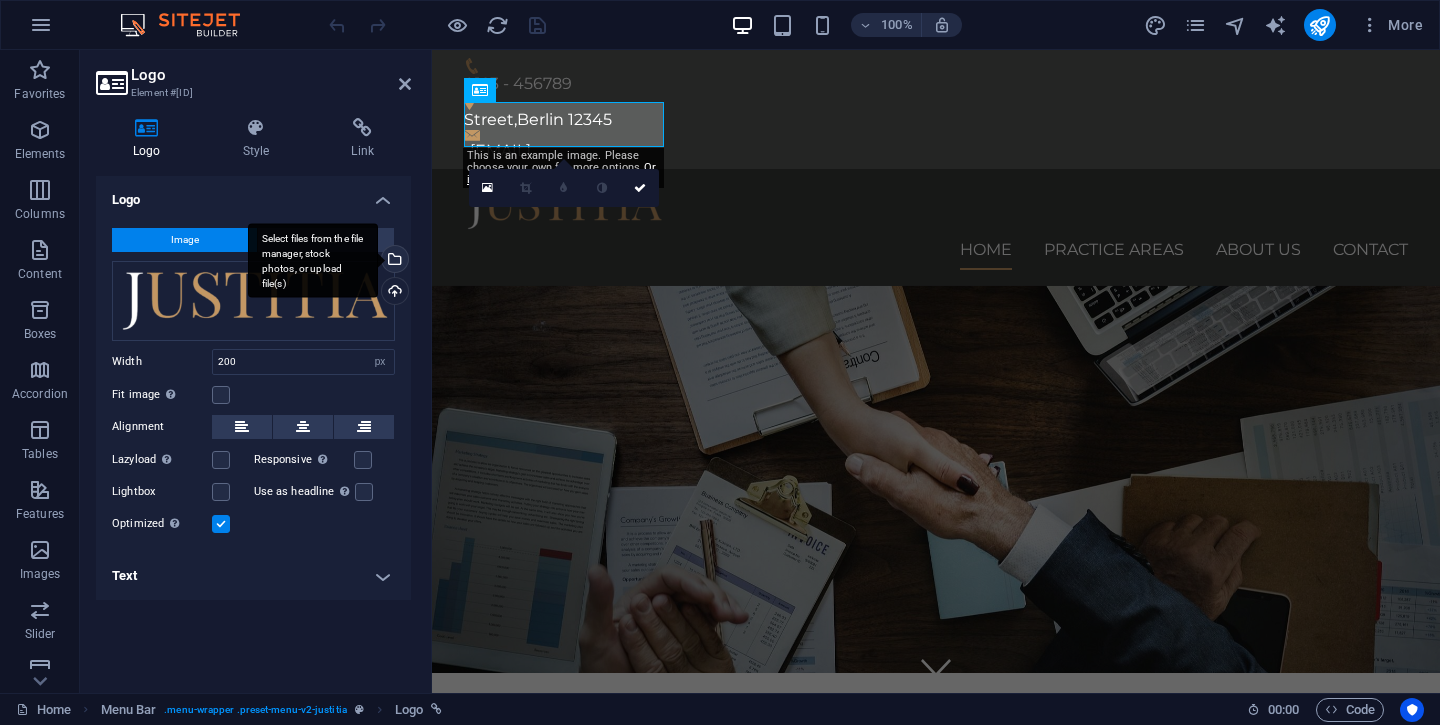 click on "Select files from the file manager, stock photos, or upload file(s)" at bounding box center (313, 260) 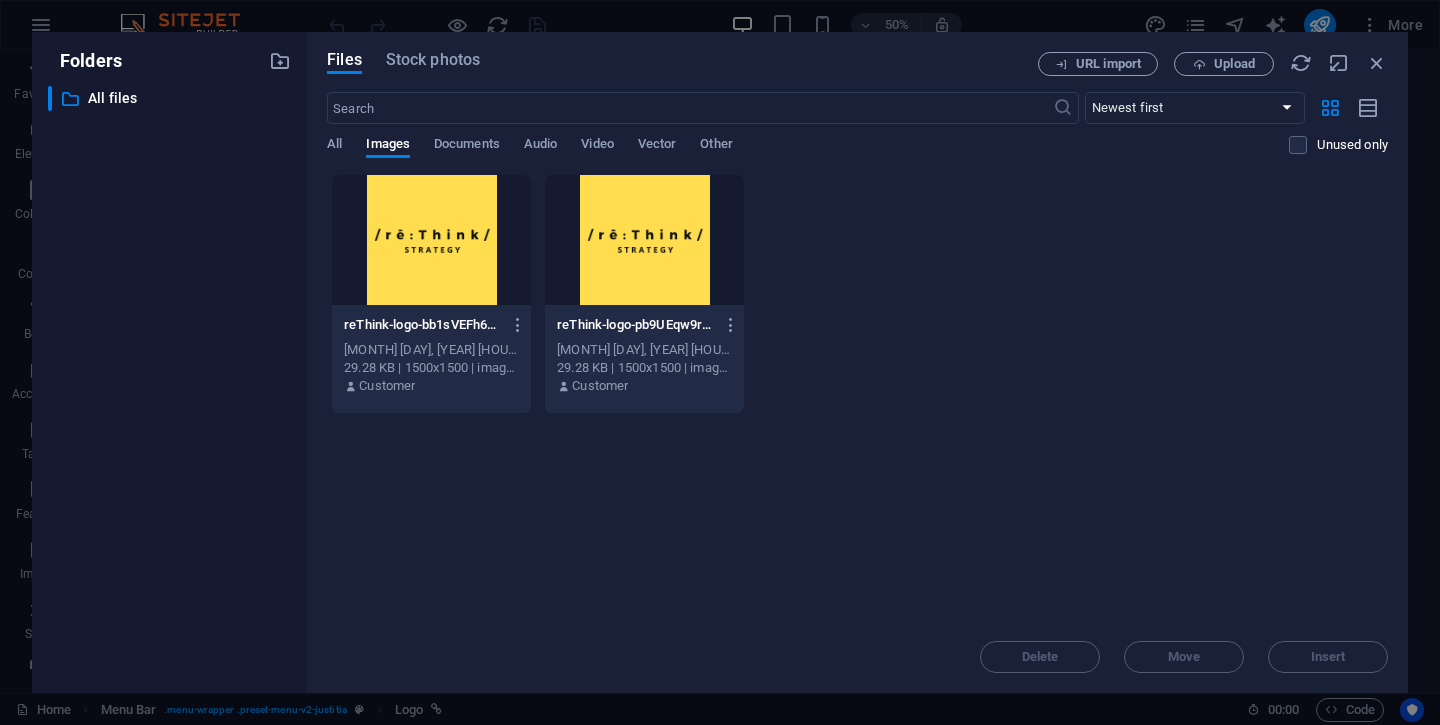 click at bounding box center [644, 240] 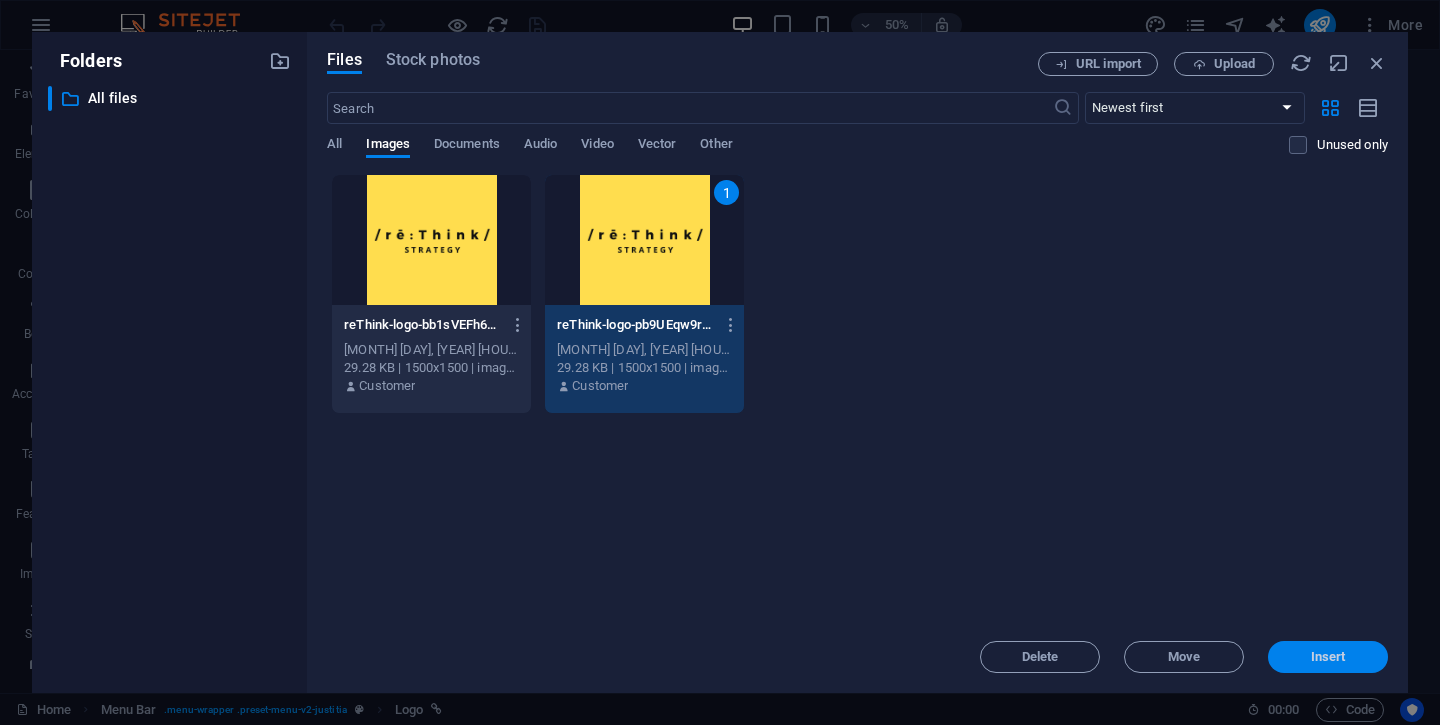 click on "Insert" at bounding box center [1328, 657] 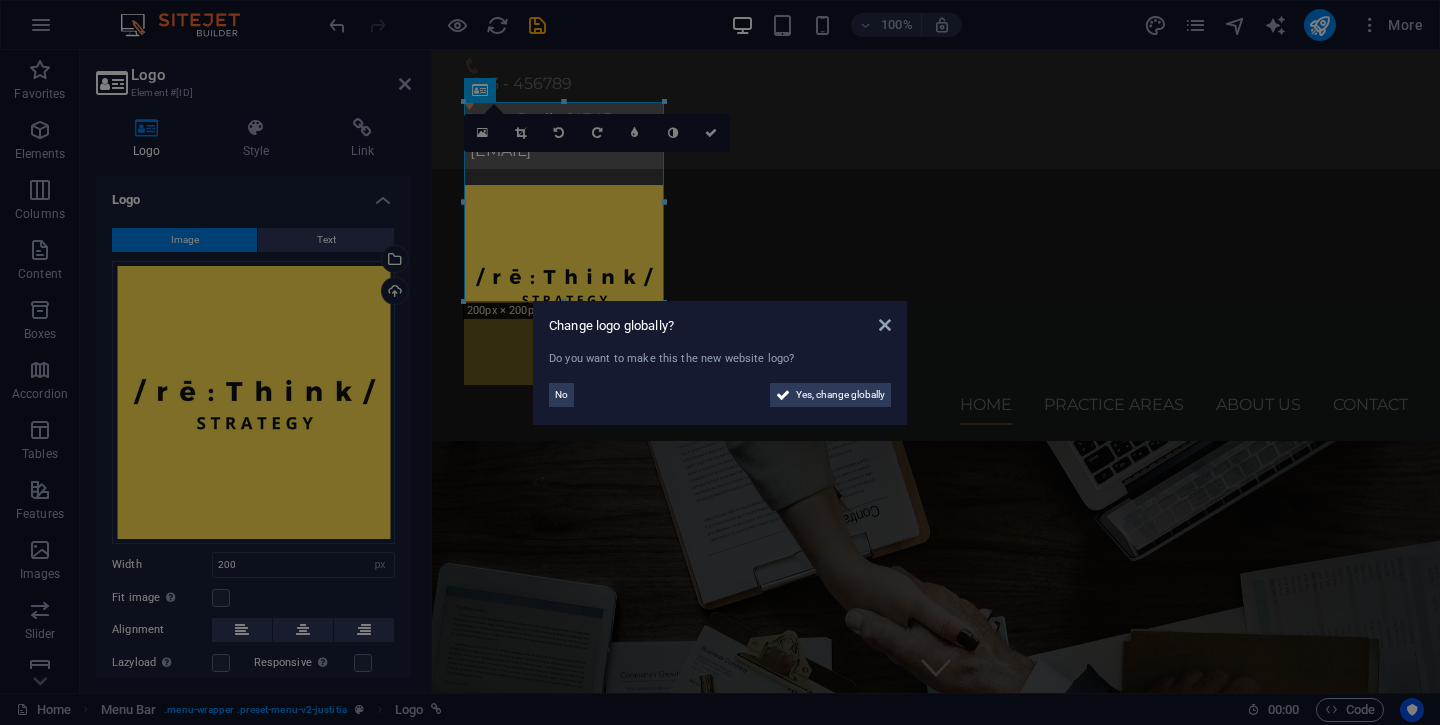 click on "Change logo globally? Do you want to make this the new website logo? No Yes, change globally" at bounding box center (720, 362) 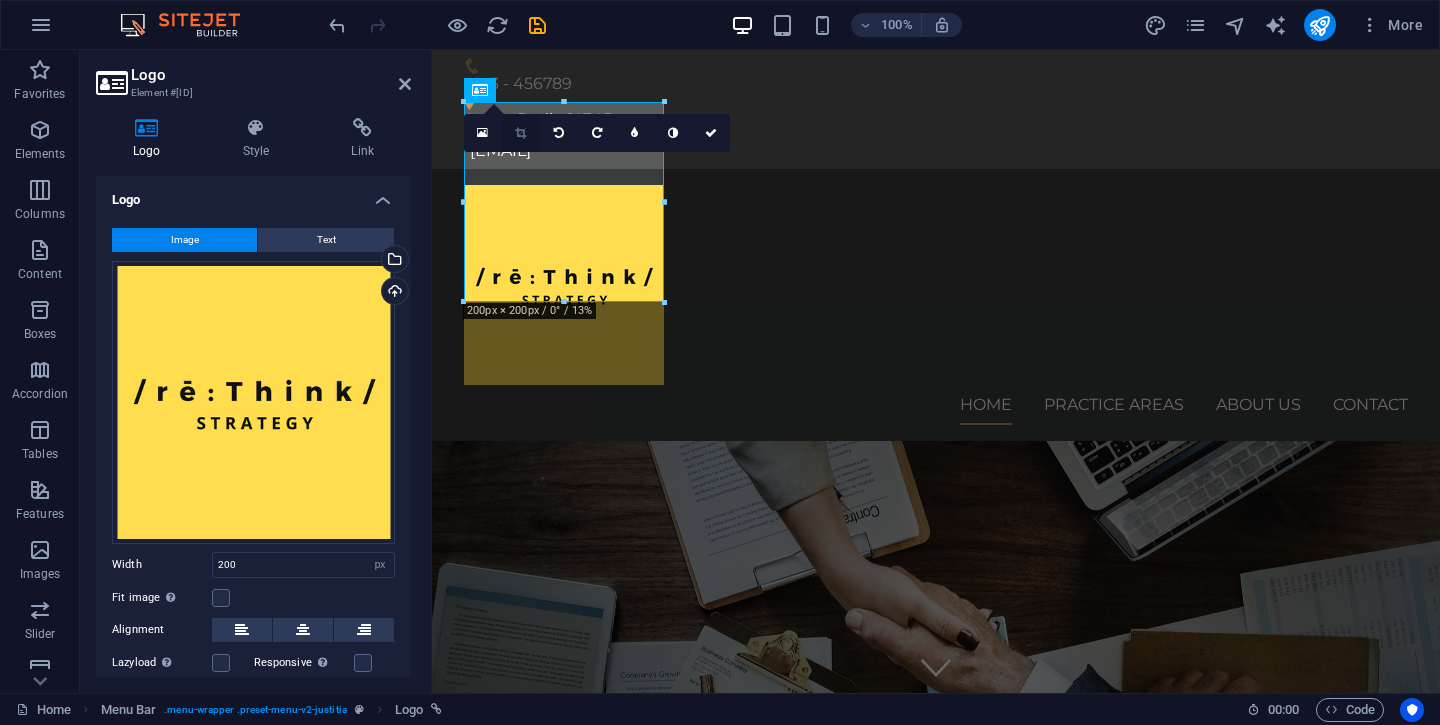 click at bounding box center (520, 133) 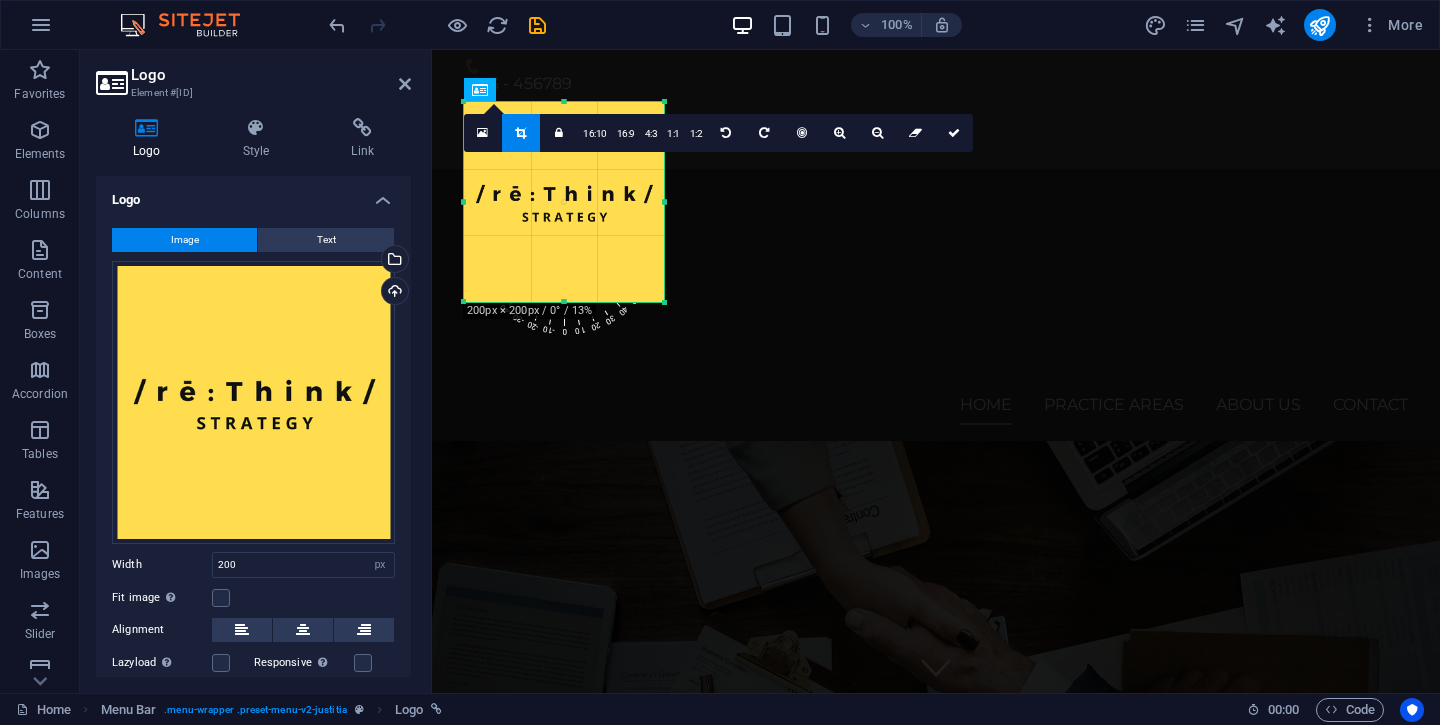click at bounding box center [564, 202] 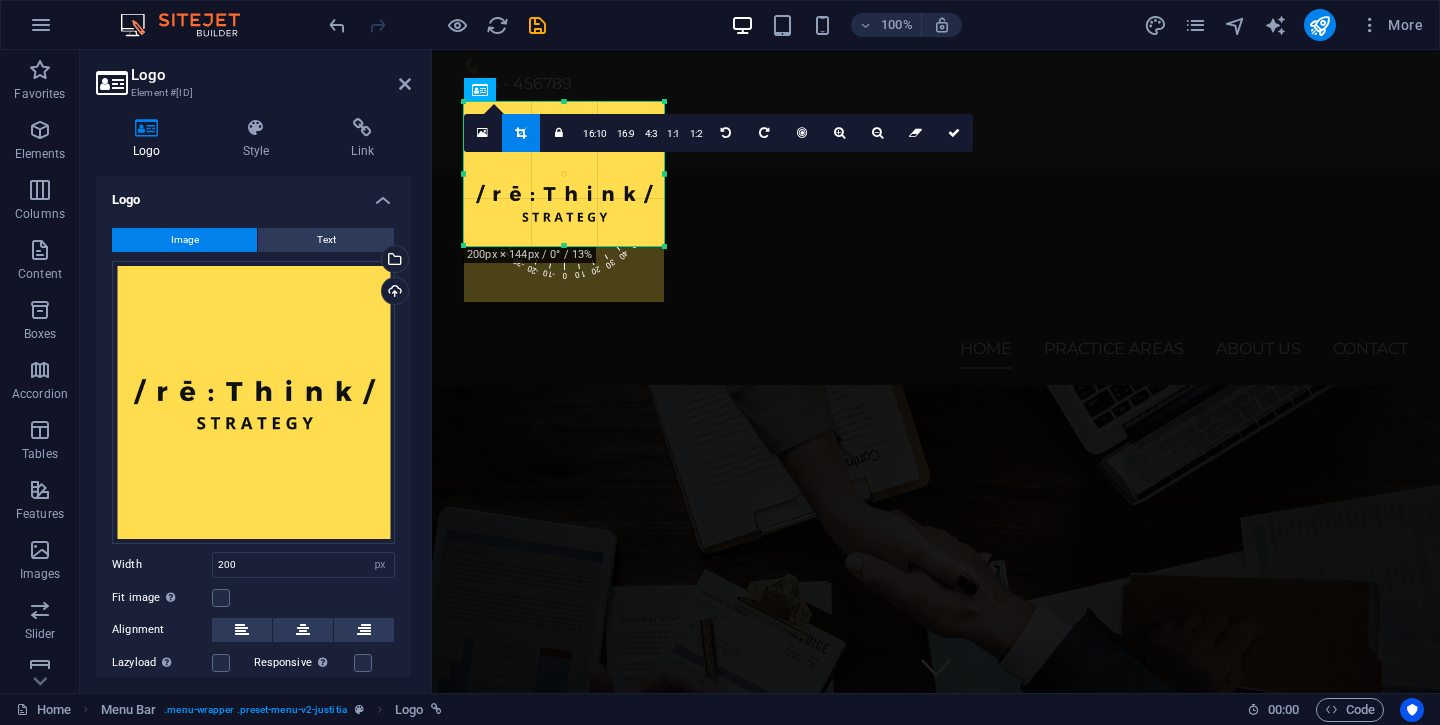drag, startPoint x: 564, startPoint y: 302, endPoint x: 573, endPoint y: 246, distance: 56.718605 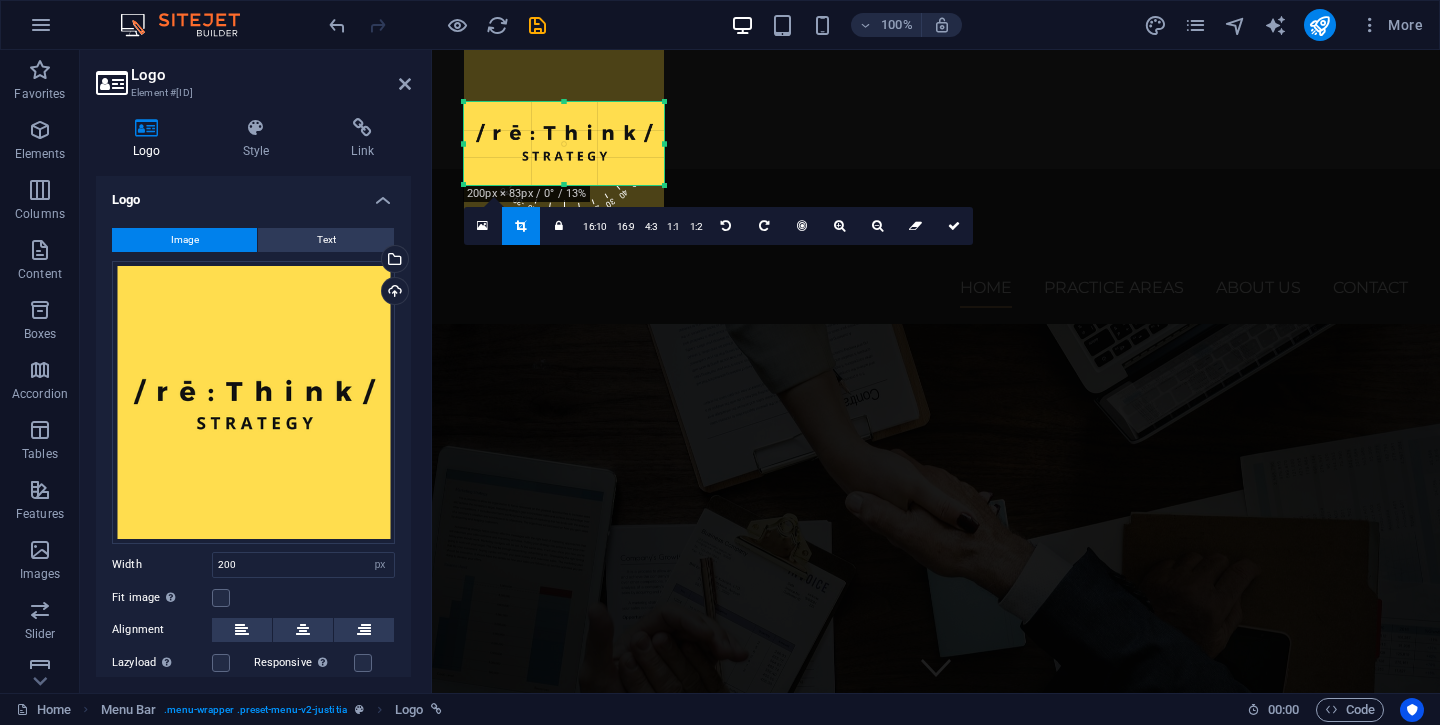 drag, startPoint x: 563, startPoint y: 102, endPoint x: 561, endPoint y: 163, distance: 61.03278 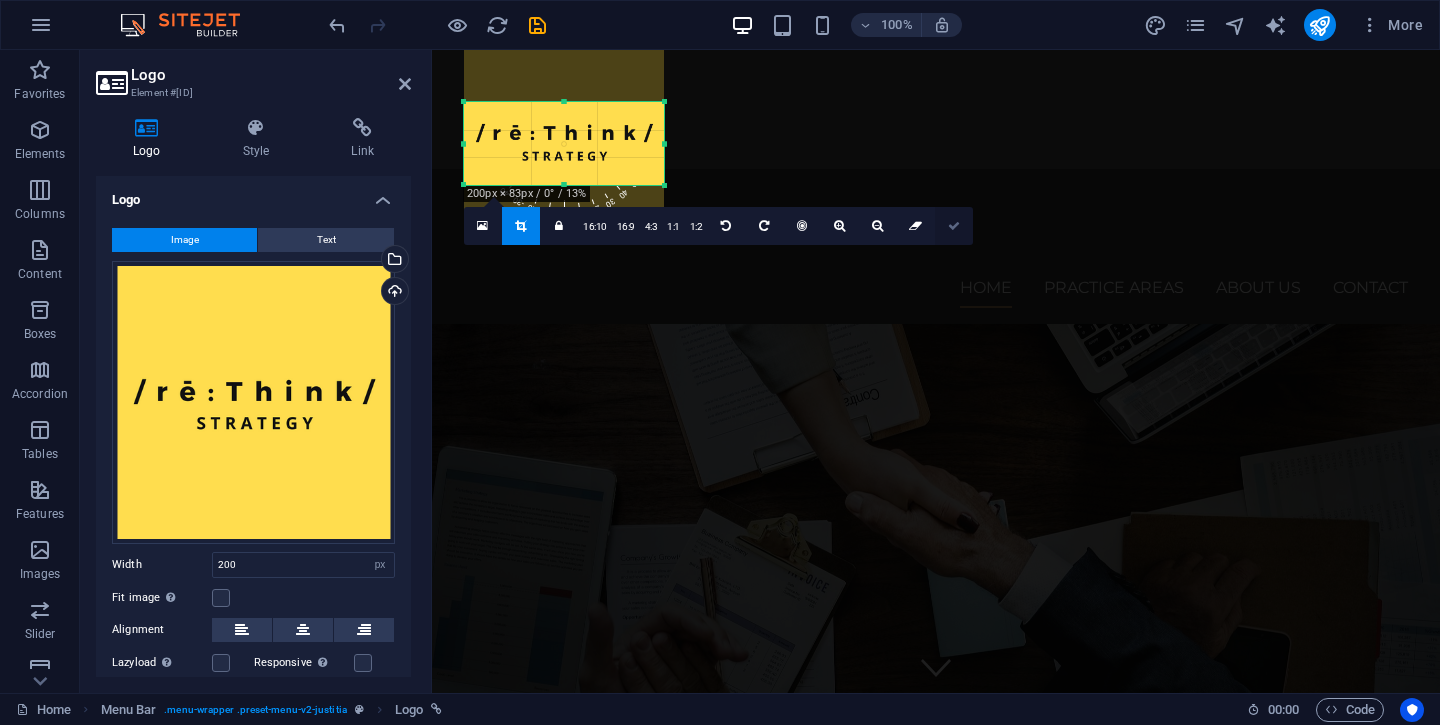 click at bounding box center (954, 226) 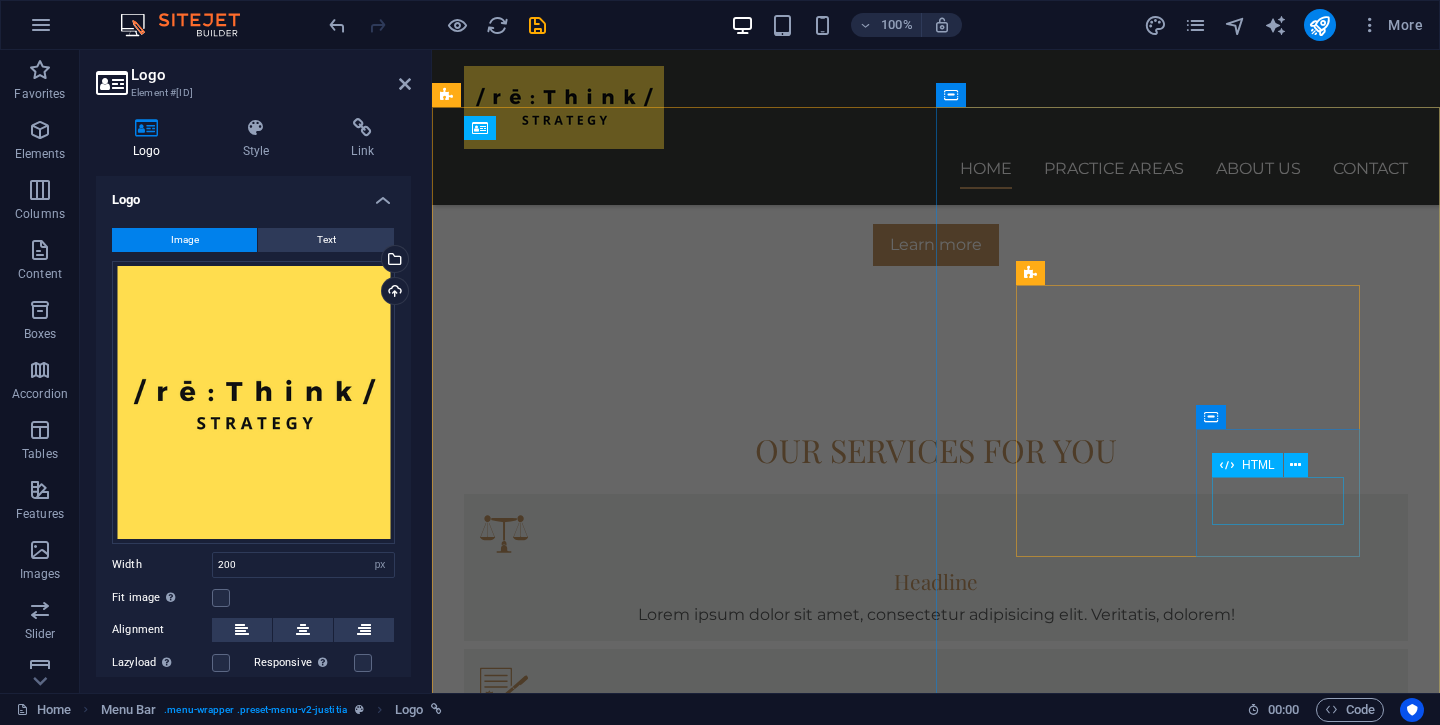 scroll, scrollTop: 0, scrollLeft: 0, axis: both 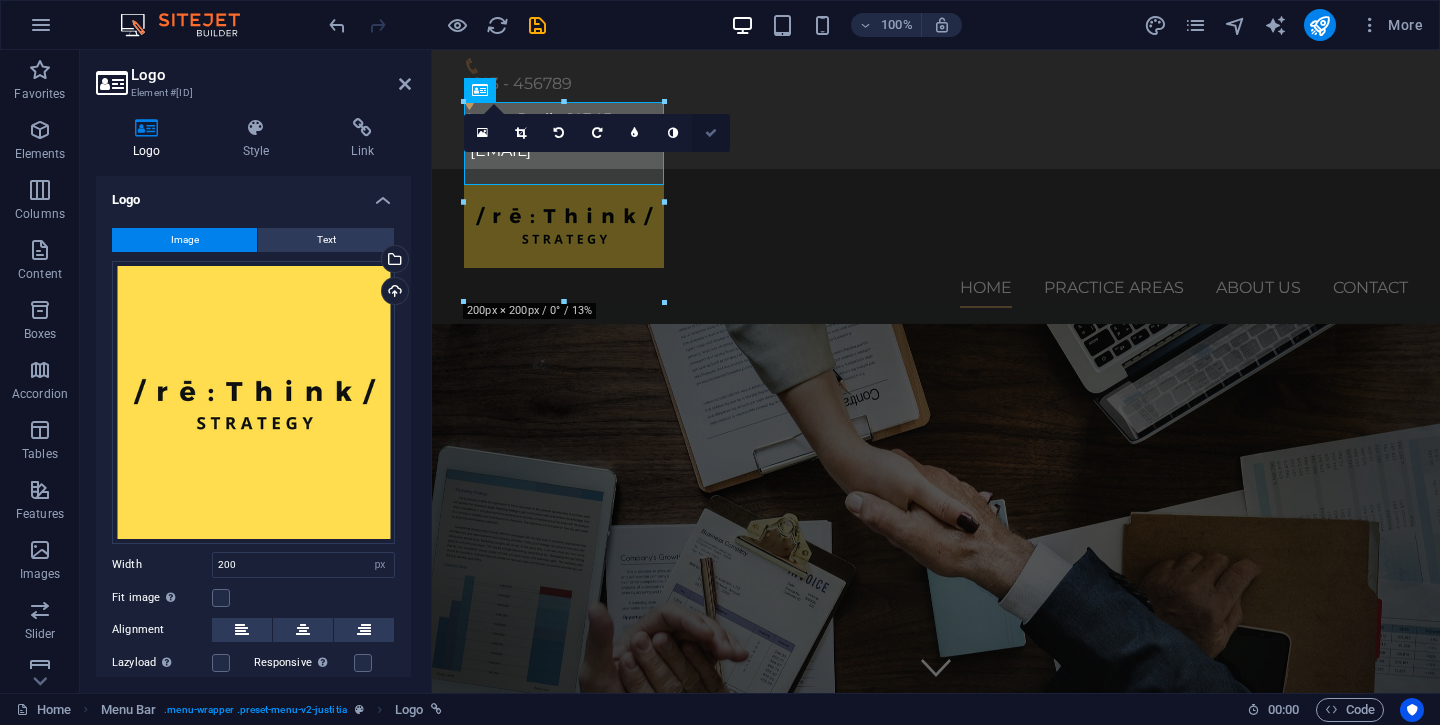 click at bounding box center [711, 133] 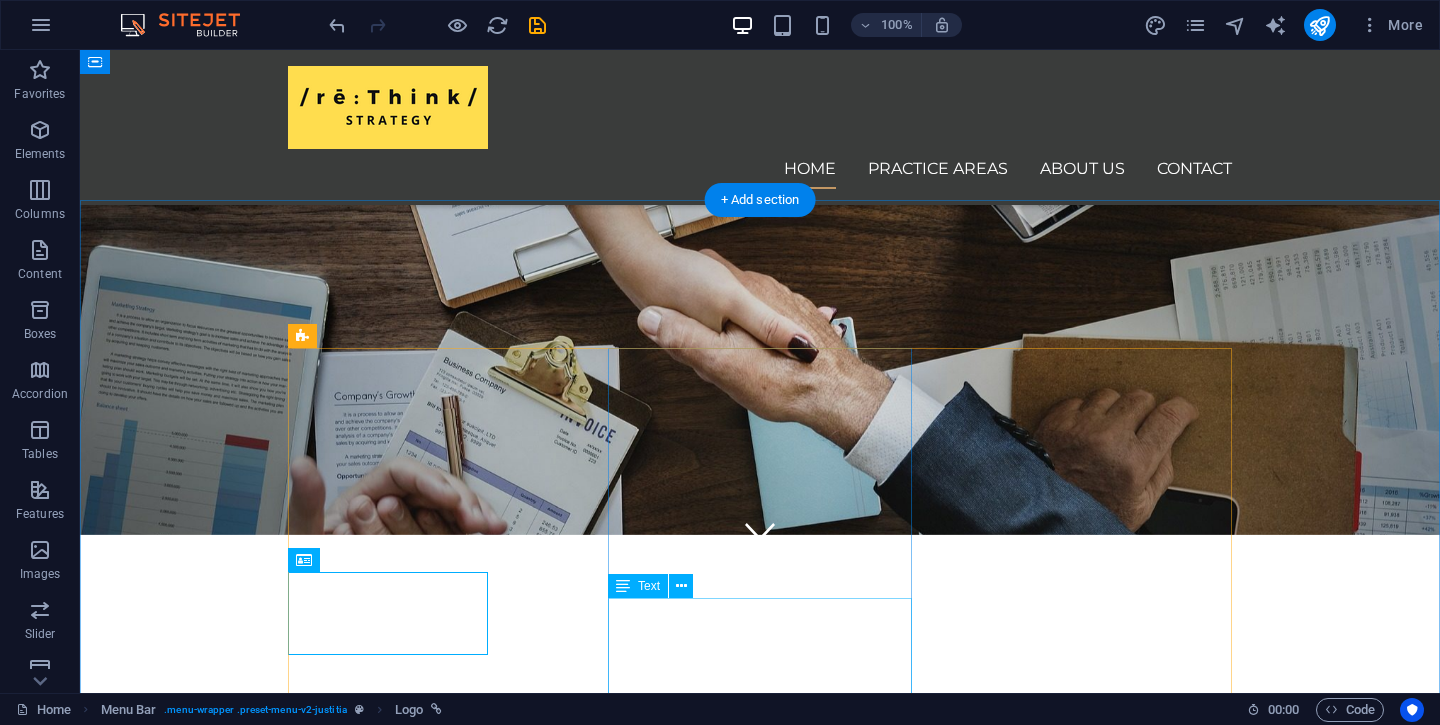 scroll, scrollTop: 0, scrollLeft: 0, axis: both 